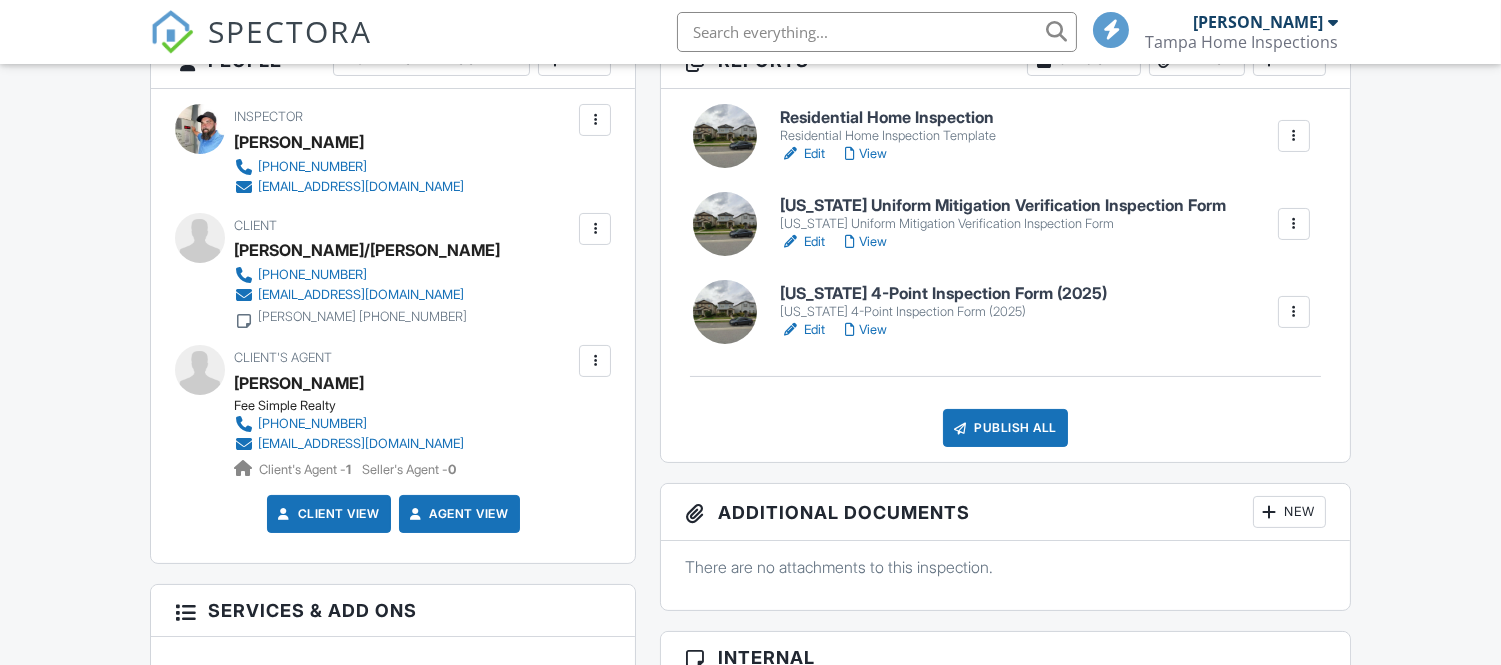 scroll, scrollTop: 555, scrollLeft: 0, axis: vertical 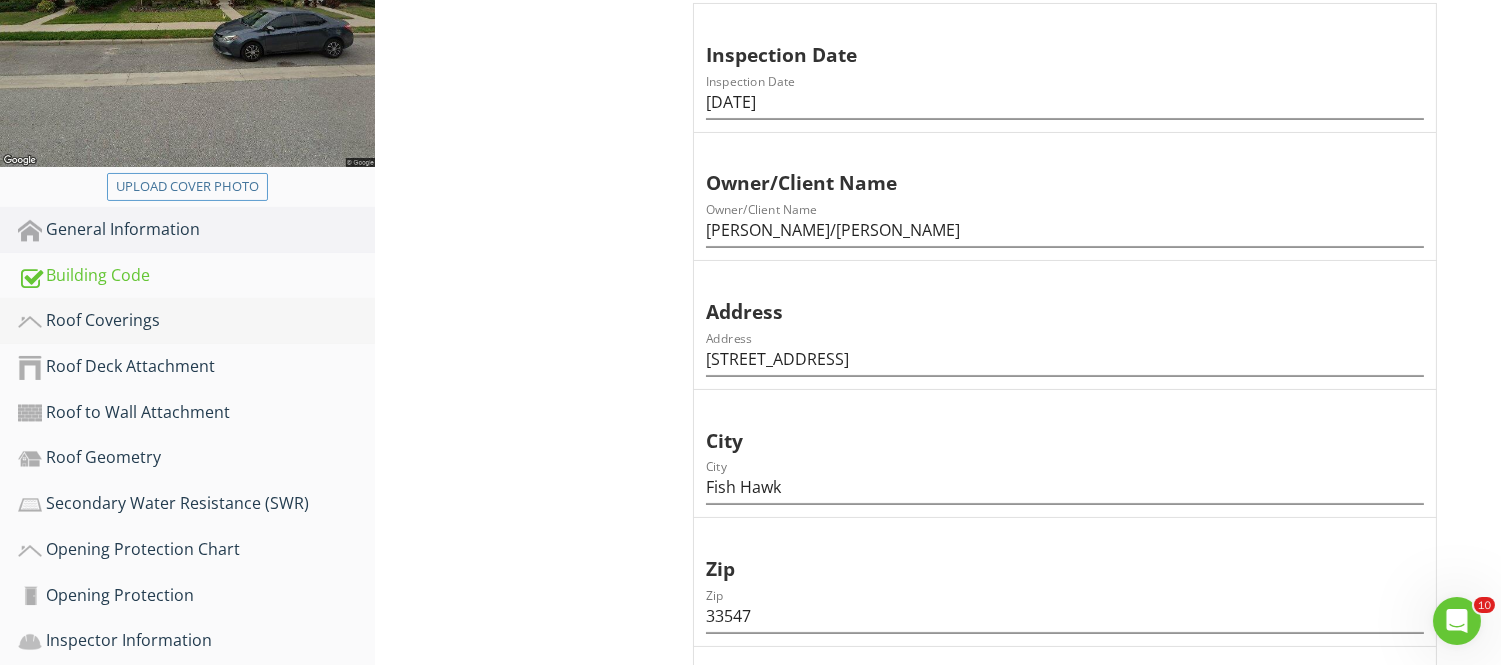 click on "Roof Coverings" at bounding box center [196, 321] 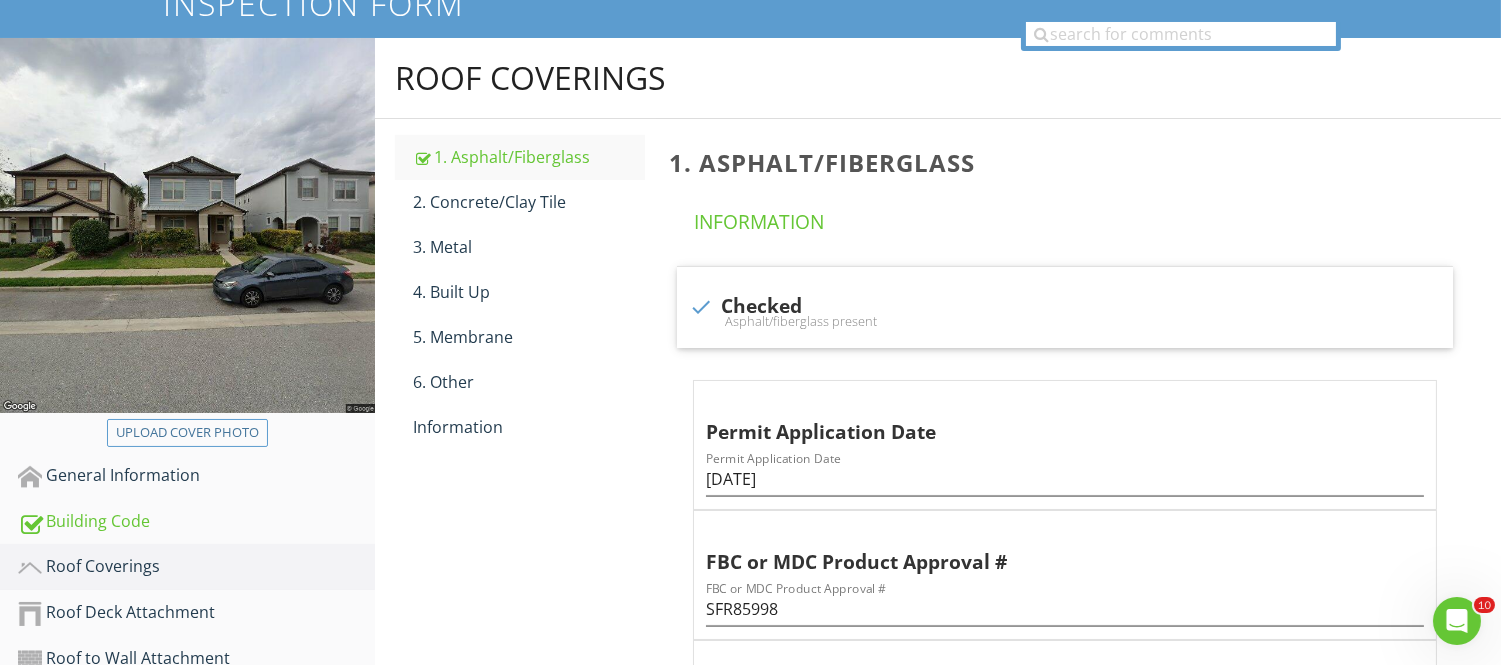 scroll, scrollTop: 184, scrollLeft: 0, axis: vertical 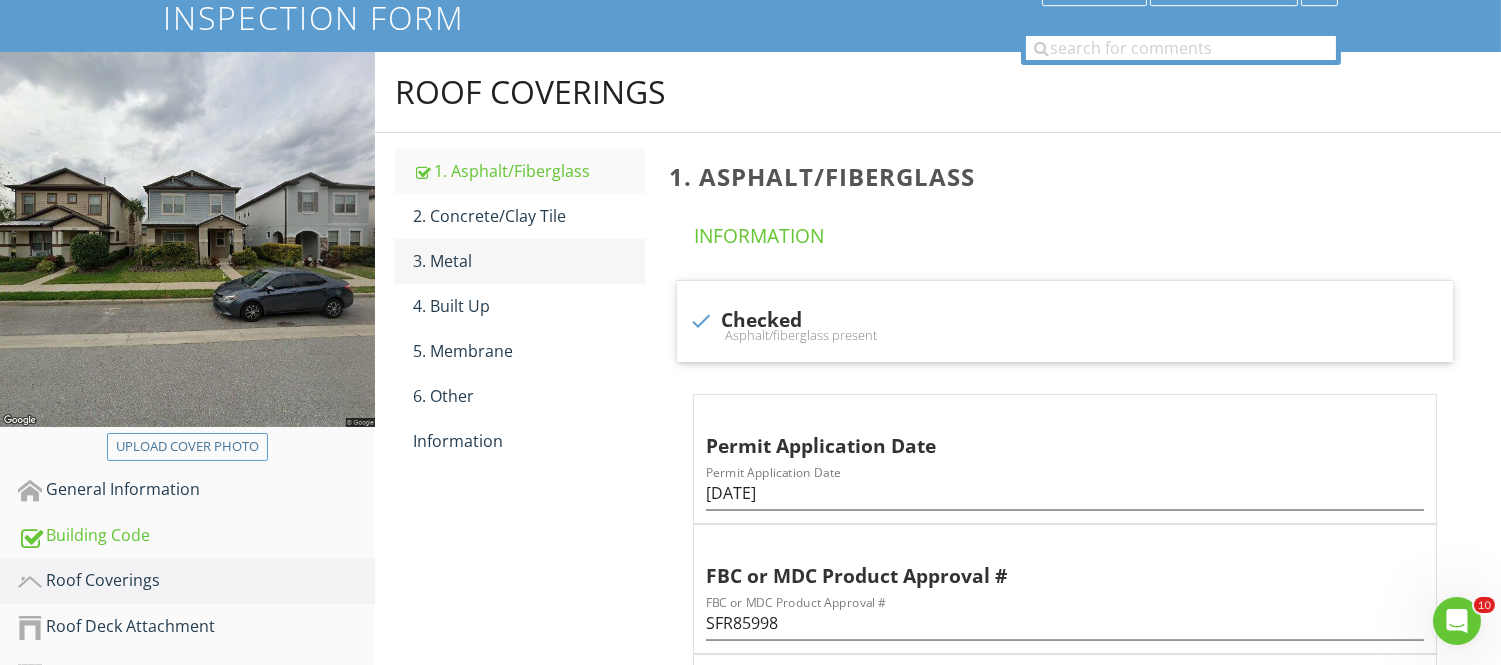 click on "3. Metal" at bounding box center [528, 261] 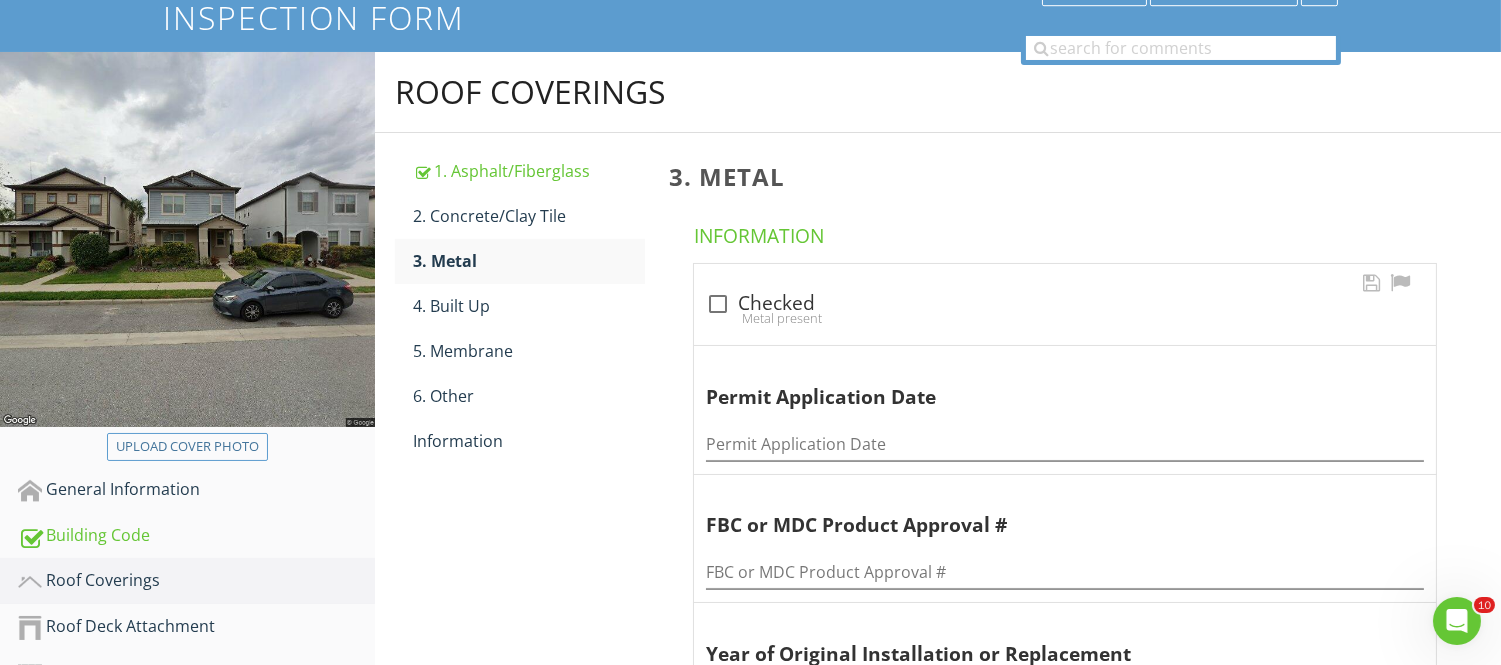 click at bounding box center [718, 304] 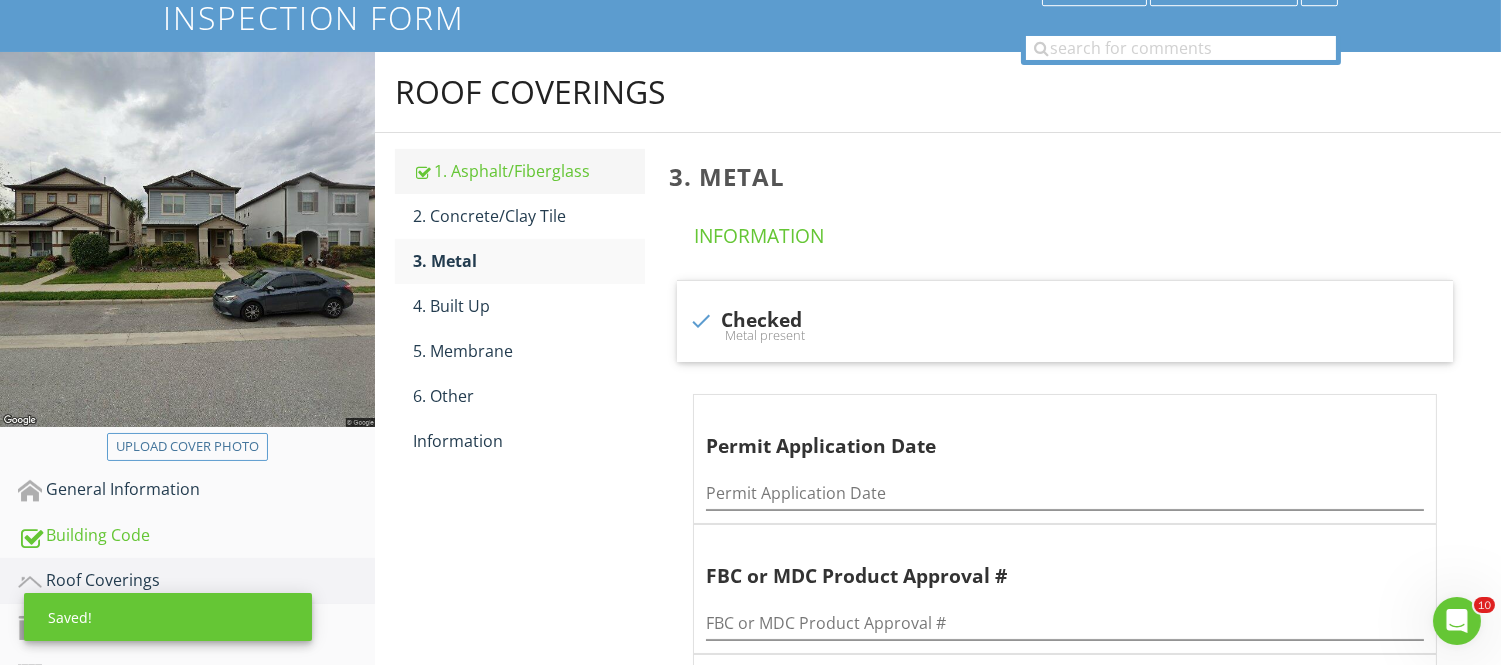 click on "1. Asphalt/Fiberglass" at bounding box center (528, 171) 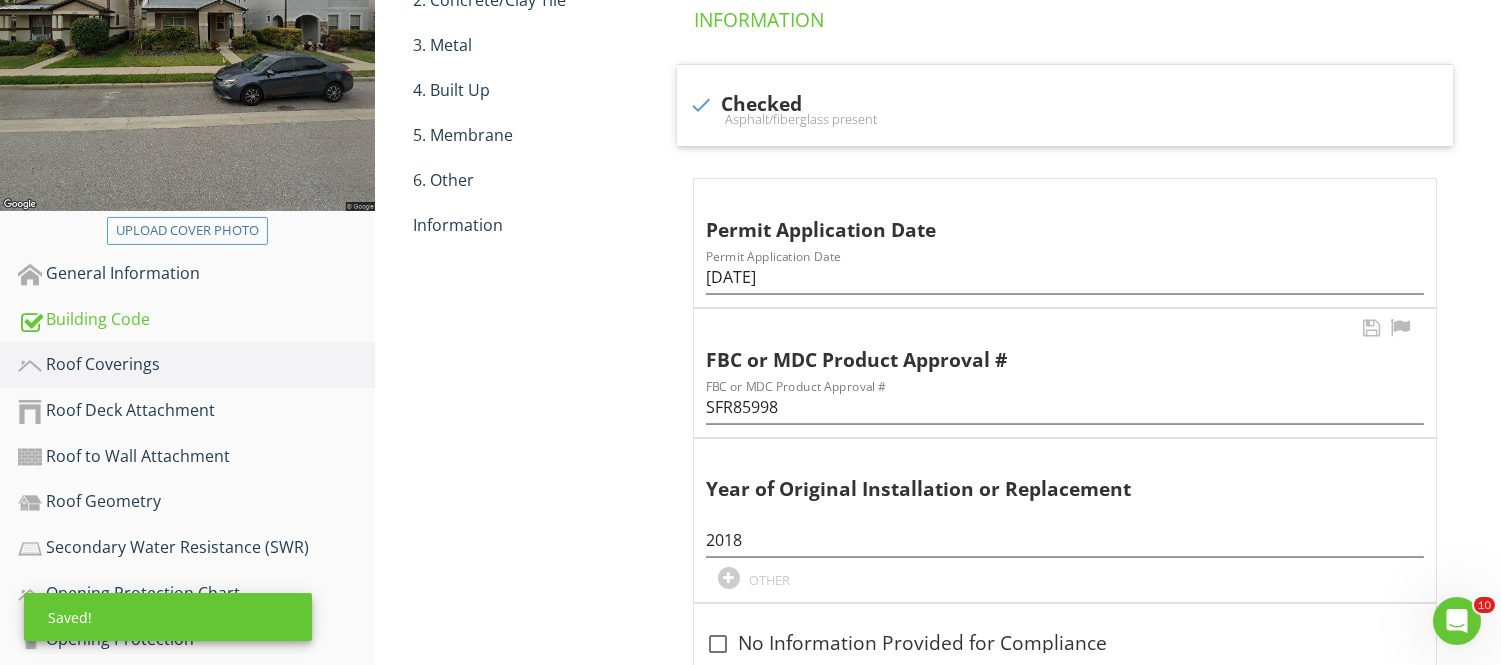 scroll, scrollTop: 406, scrollLeft: 0, axis: vertical 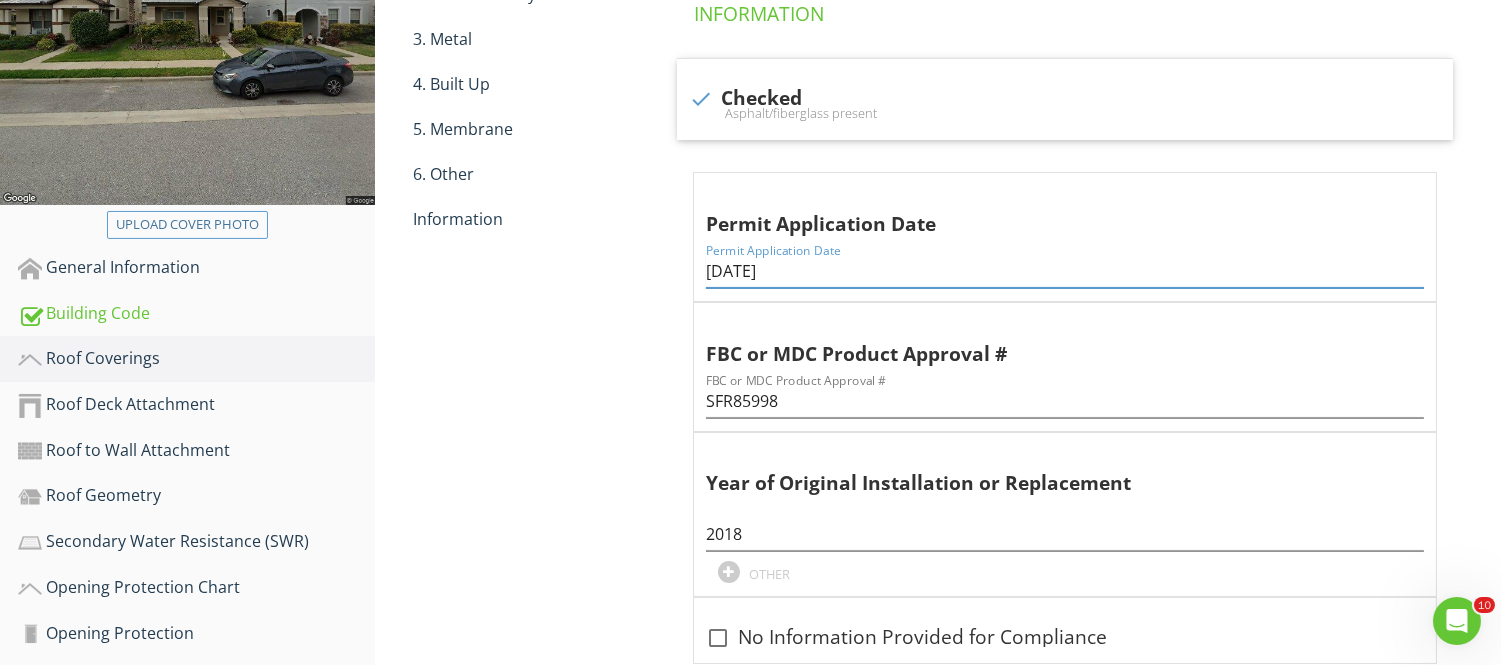 drag, startPoint x: 813, startPoint y: 277, endPoint x: 647, endPoint y: 274, distance: 166.0271 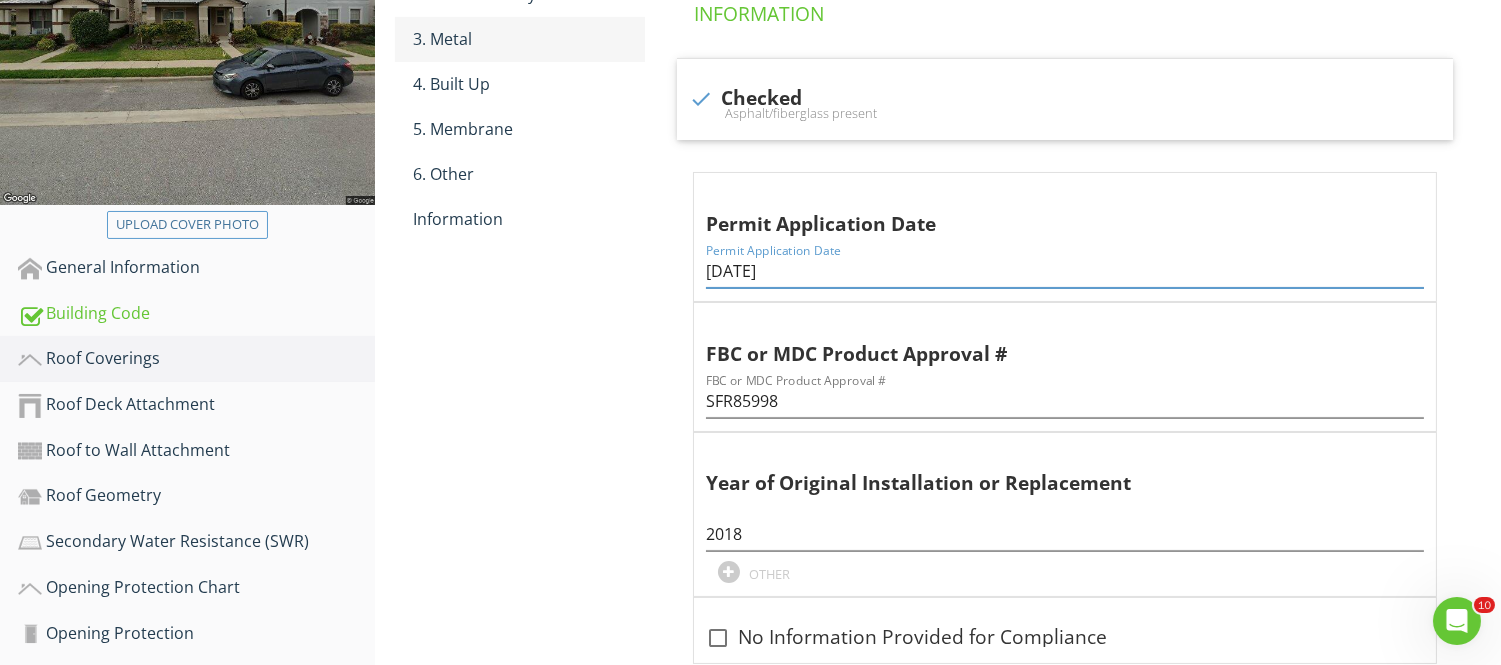 click on "3. Metal" at bounding box center [528, 39] 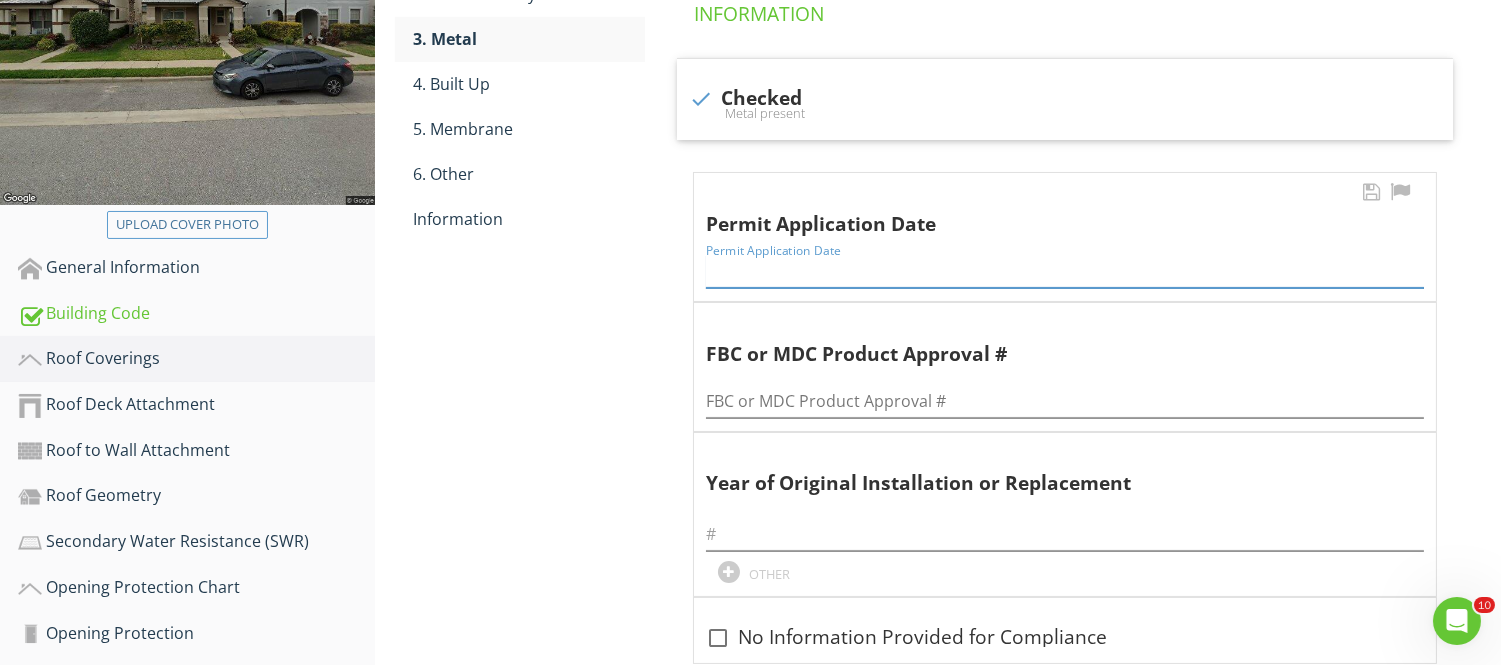 paste on "12/12/2017" 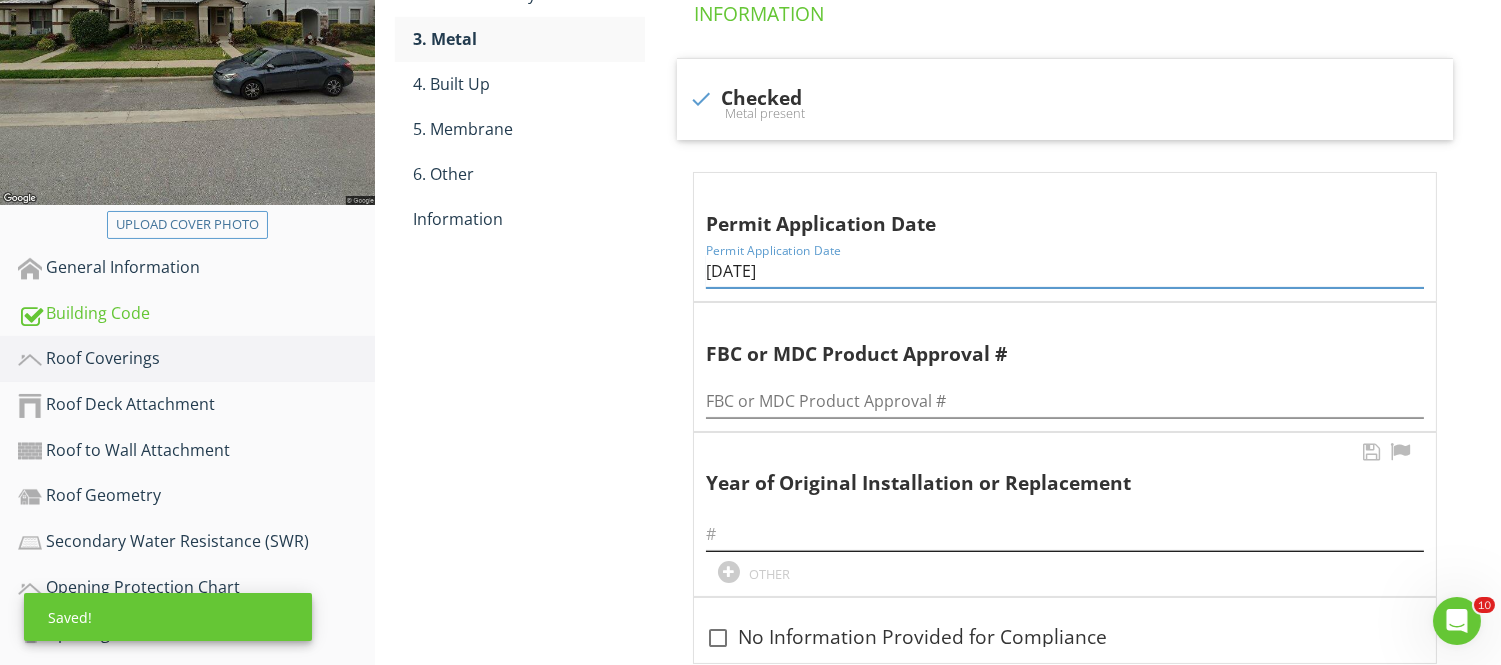 type on "12/12/2017" 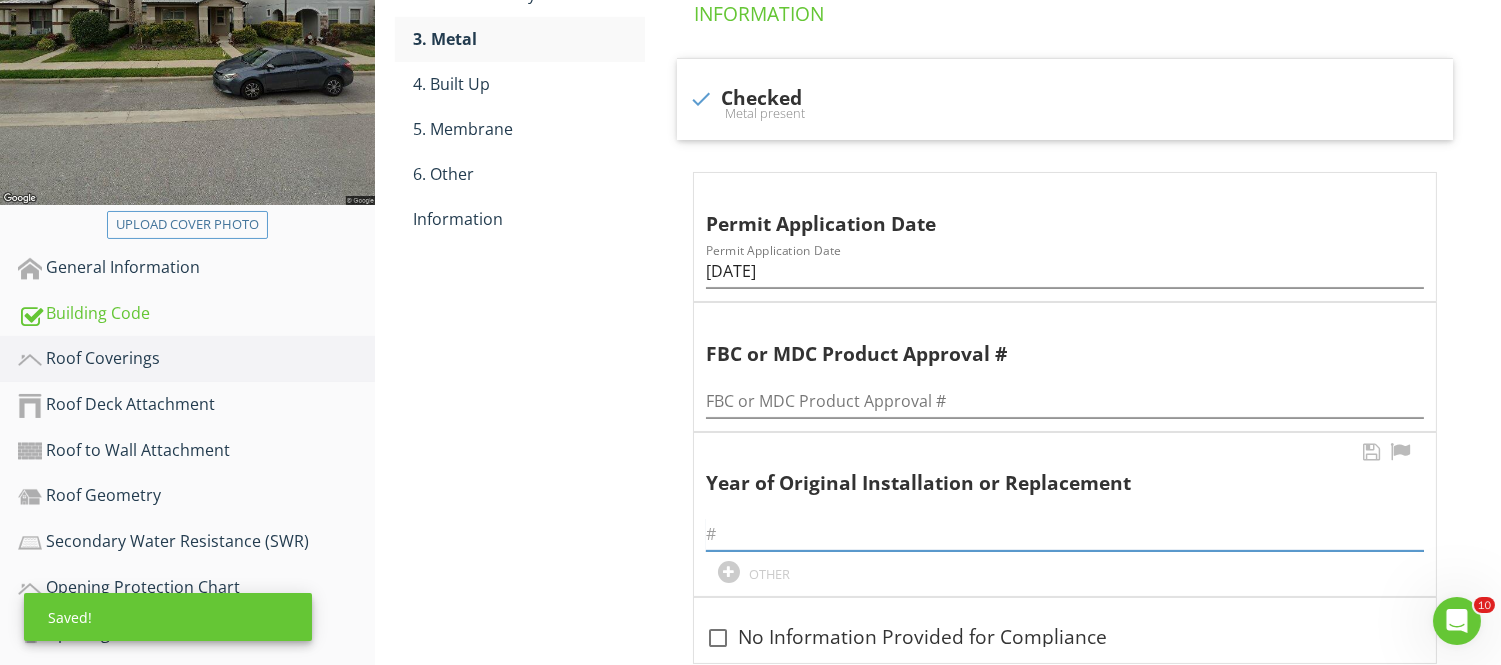 click at bounding box center (1065, 534) 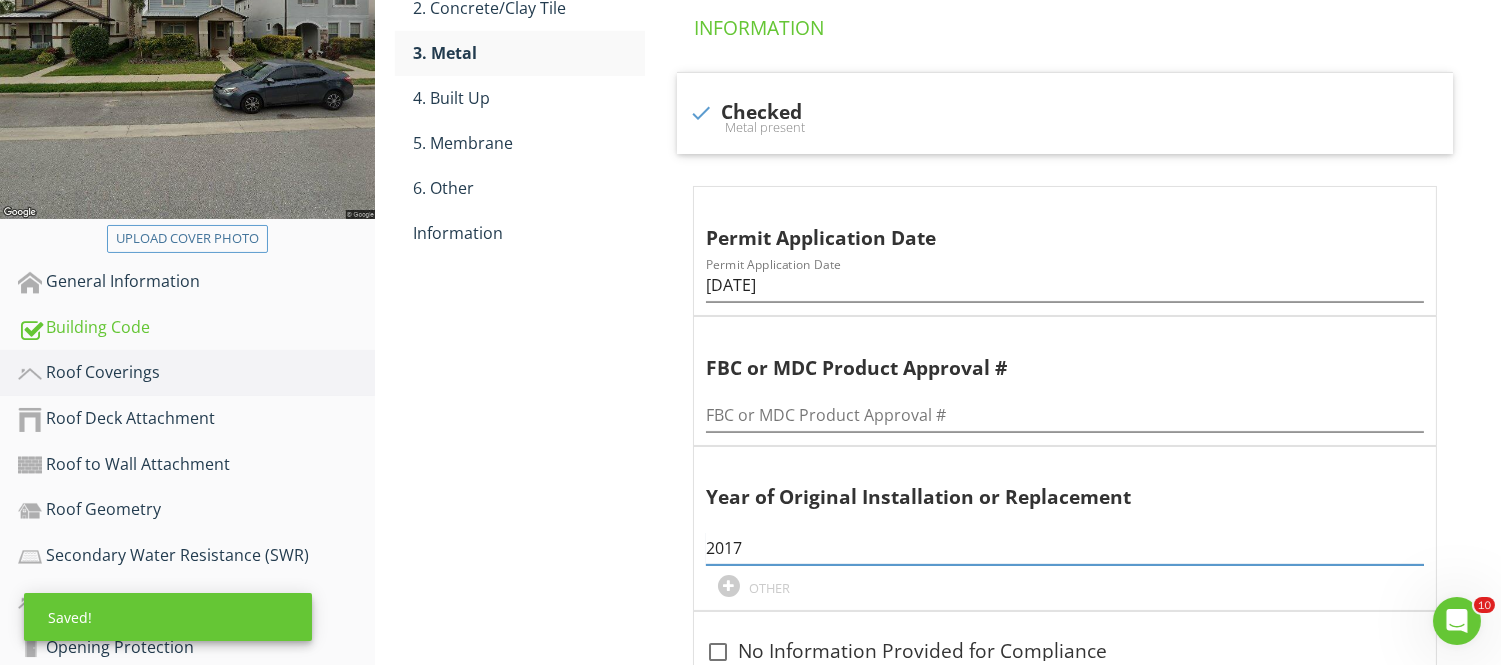 scroll, scrollTop: 295, scrollLeft: 0, axis: vertical 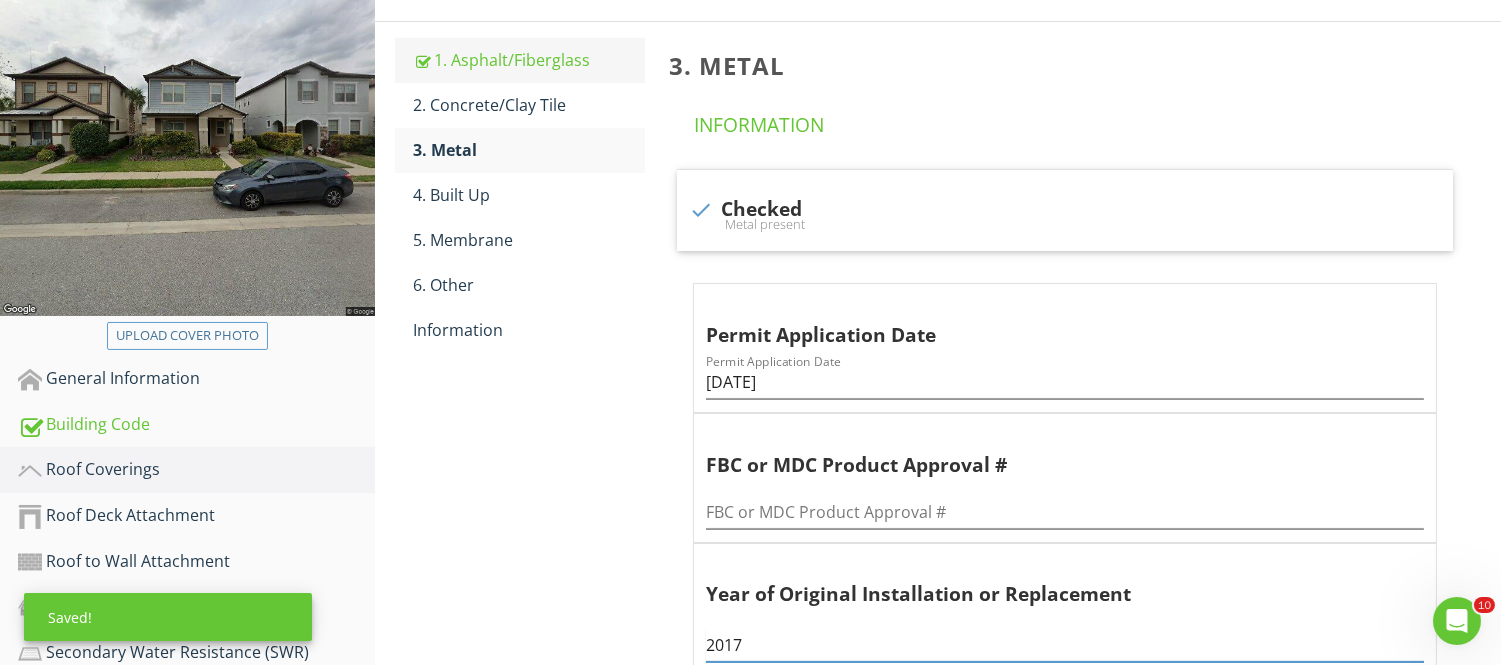 type on "2017" 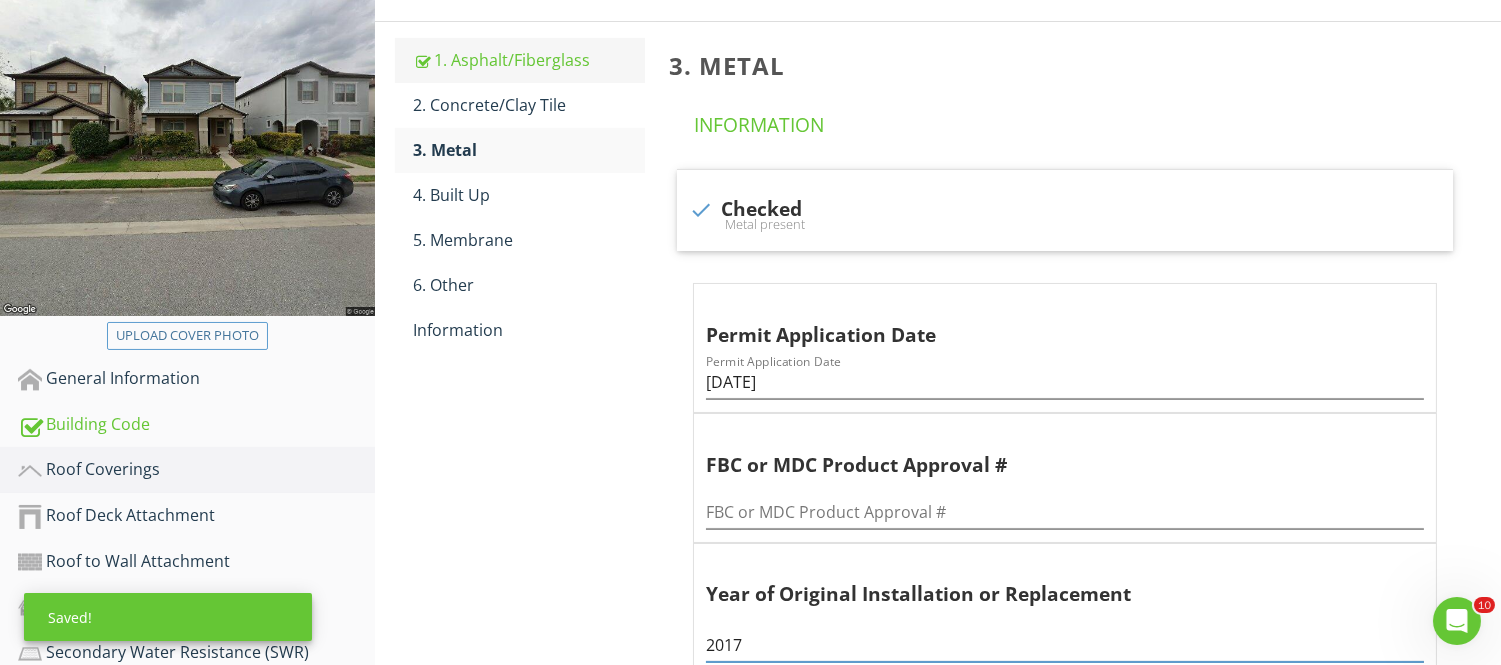 click on "1. Asphalt/Fiberglass" at bounding box center [528, 60] 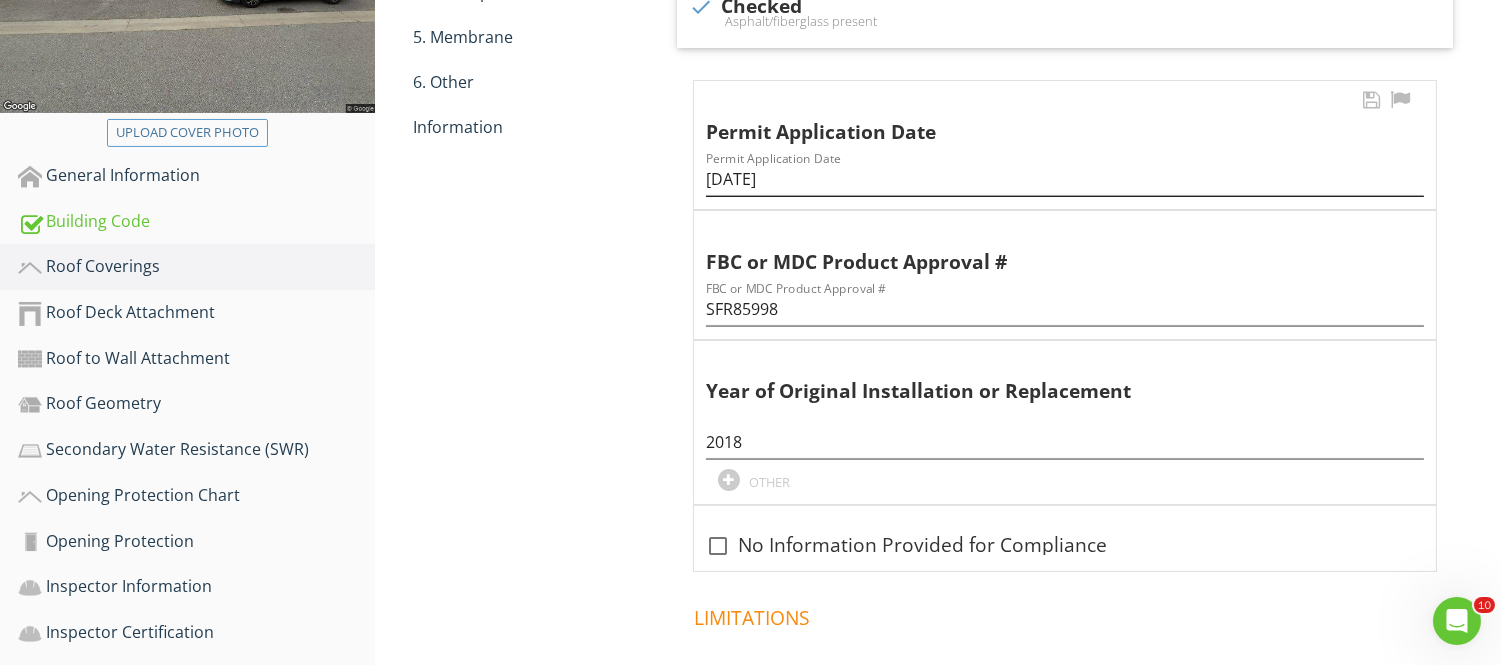 scroll, scrollTop: 517, scrollLeft: 0, axis: vertical 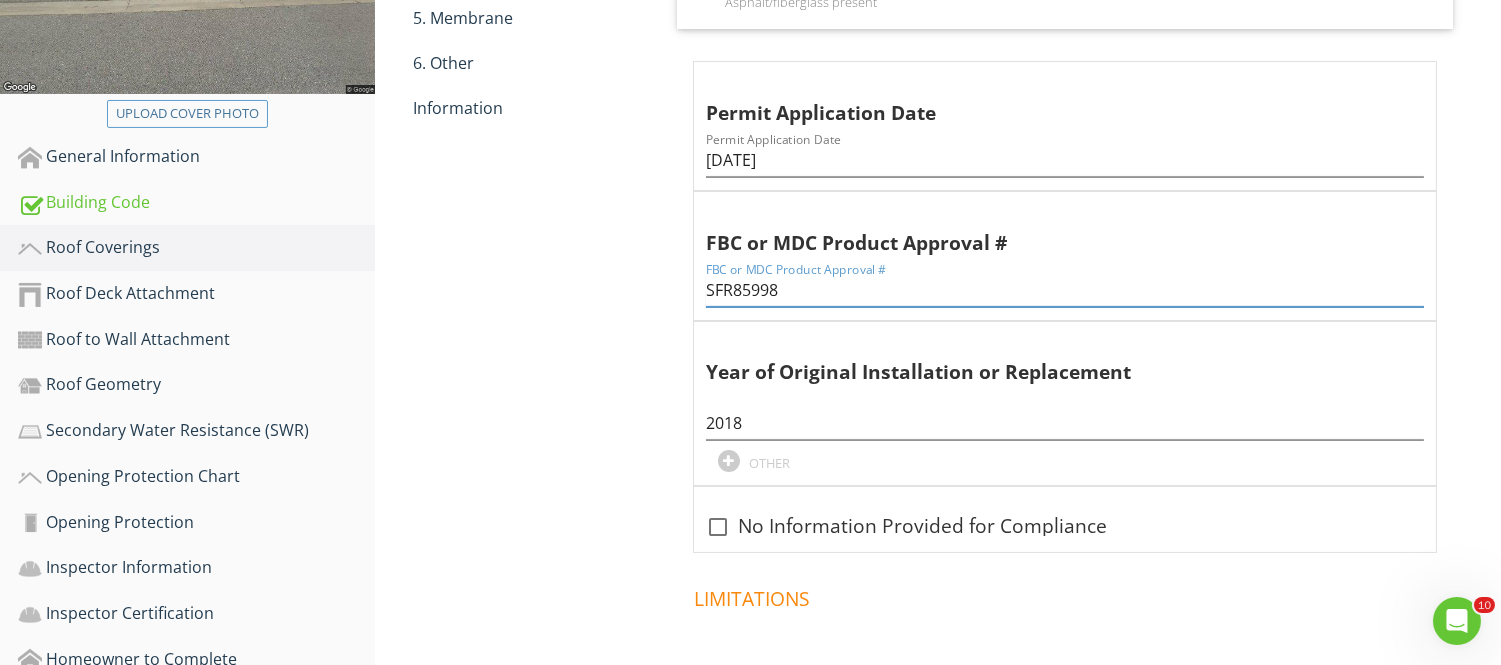 drag, startPoint x: 754, startPoint y: 295, endPoint x: 717, endPoint y: 284, distance: 38.600517 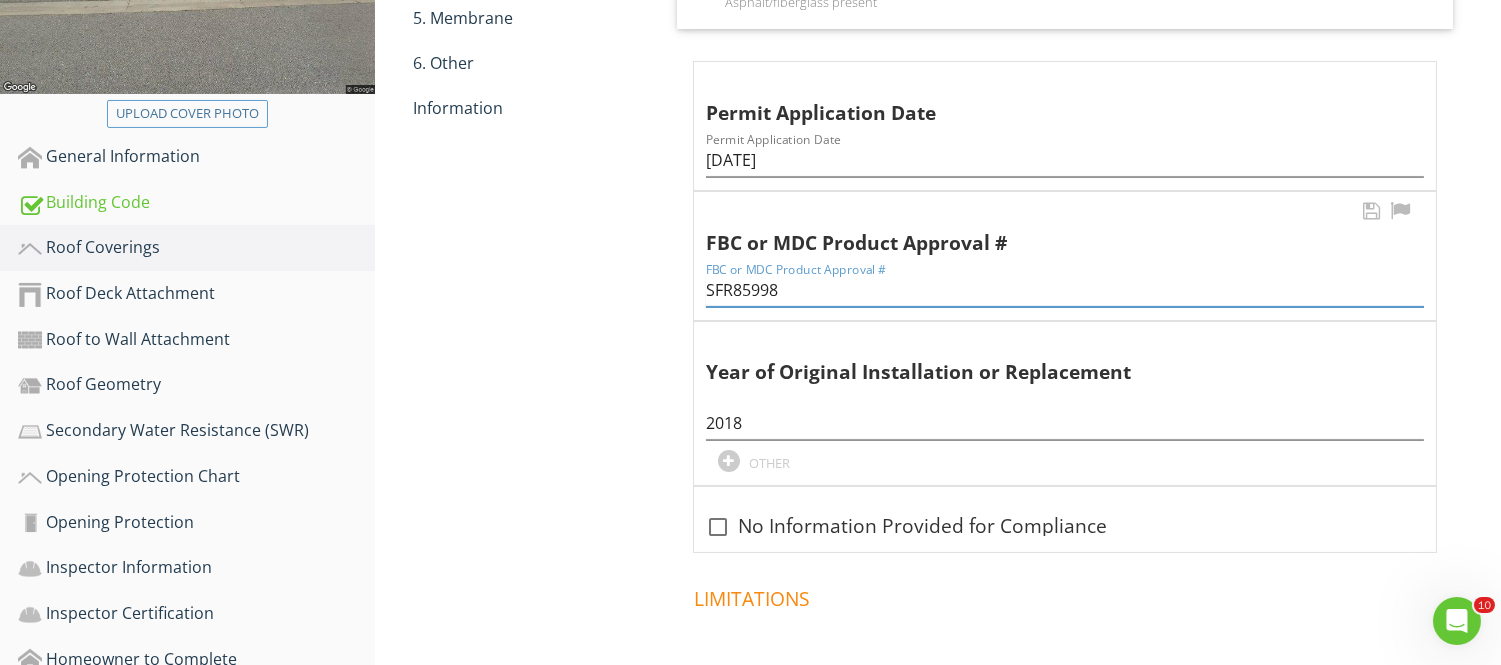 click on "check
Checked
Asphalt/fiberglass present
Permit Application Date
Permit Application Date 12/12/2017
FBC or MDC Product Approval #
FBC or MDC Product Approval # SFR85998
Year of Original Installation or Replacement
2018         OTHER                         check_box_outline_blank
No Information Provided for Compliance" at bounding box center [1069, 250] 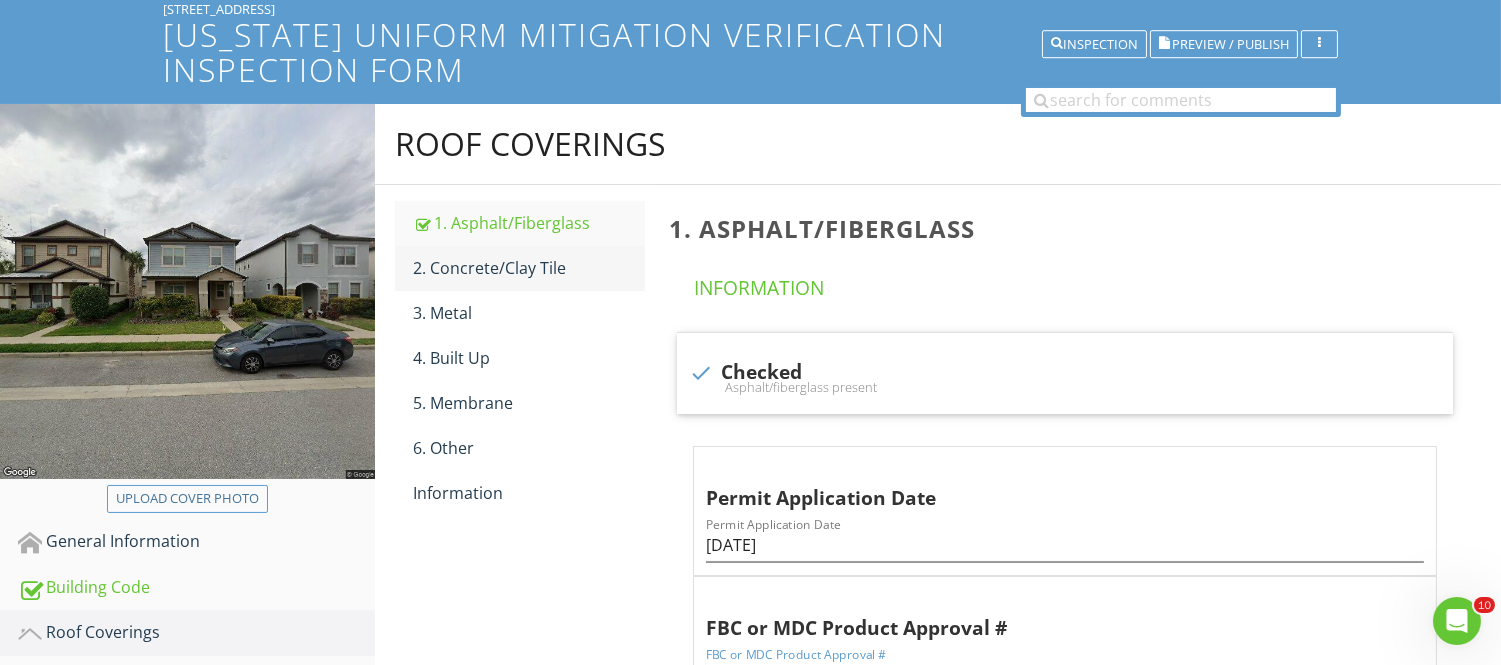 scroll, scrollTop: 73, scrollLeft: 0, axis: vertical 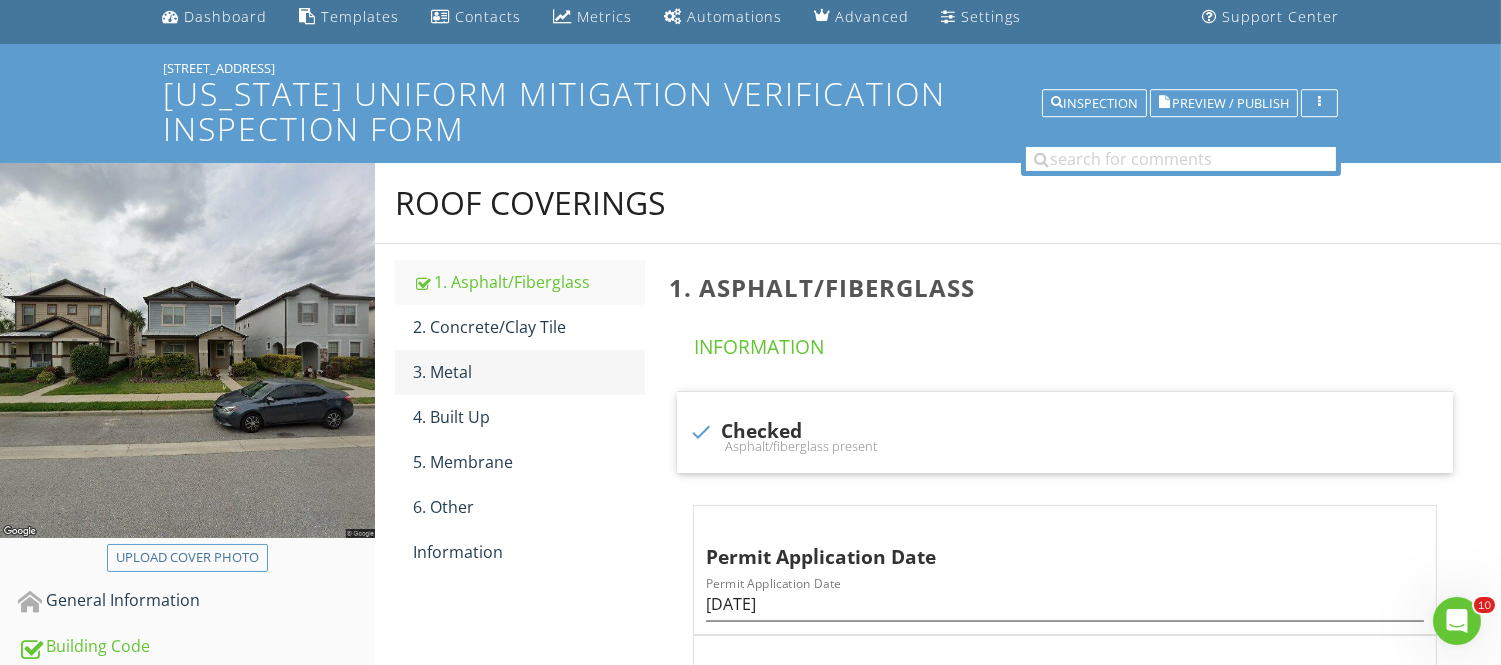 click on "3. Metal" at bounding box center (528, 372) 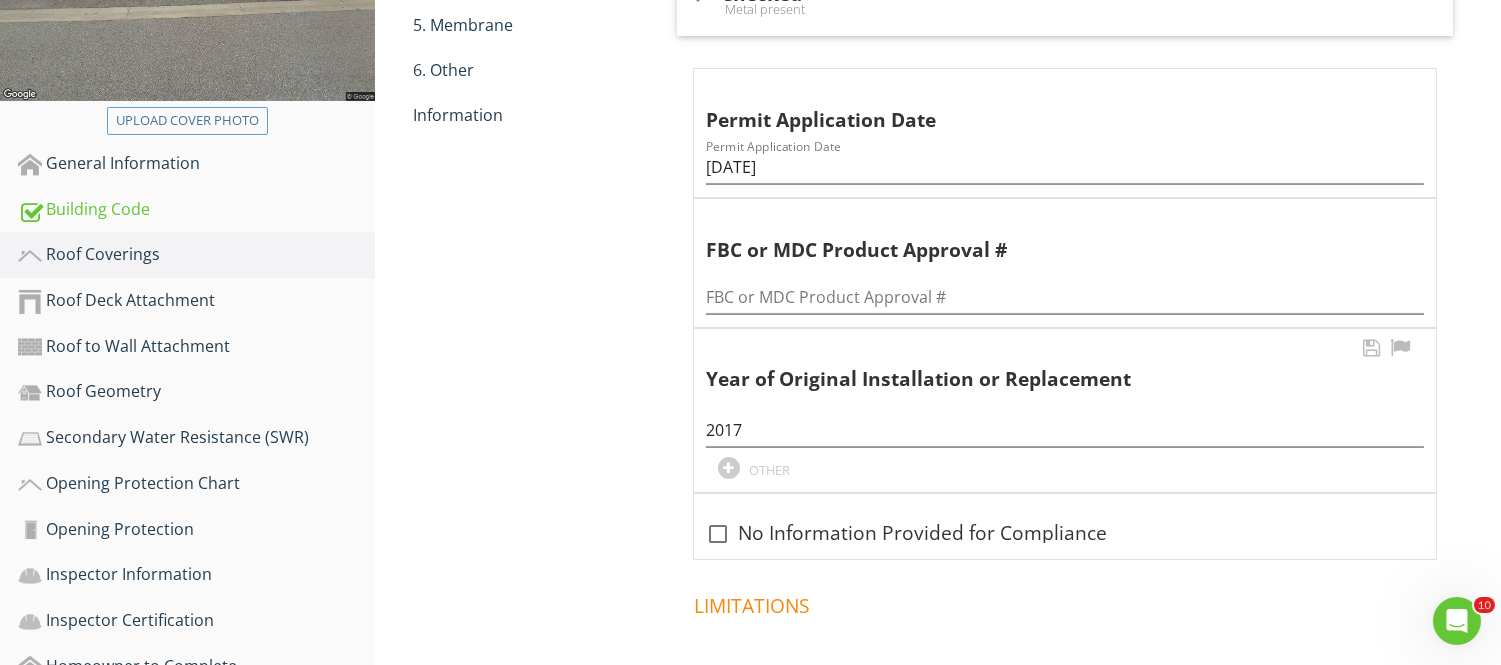 scroll, scrollTop: 517, scrollLeft: 0, axis: vertical 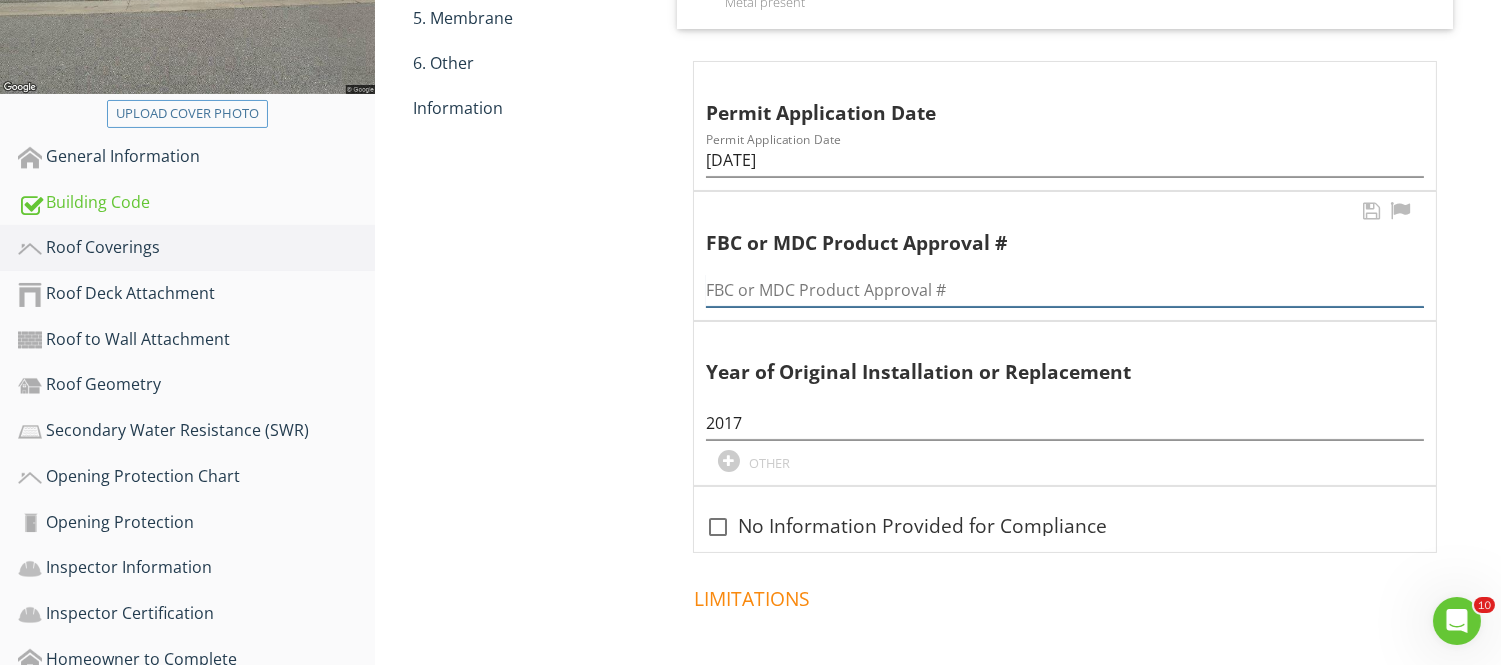 click at bounding box center (1065, 290) 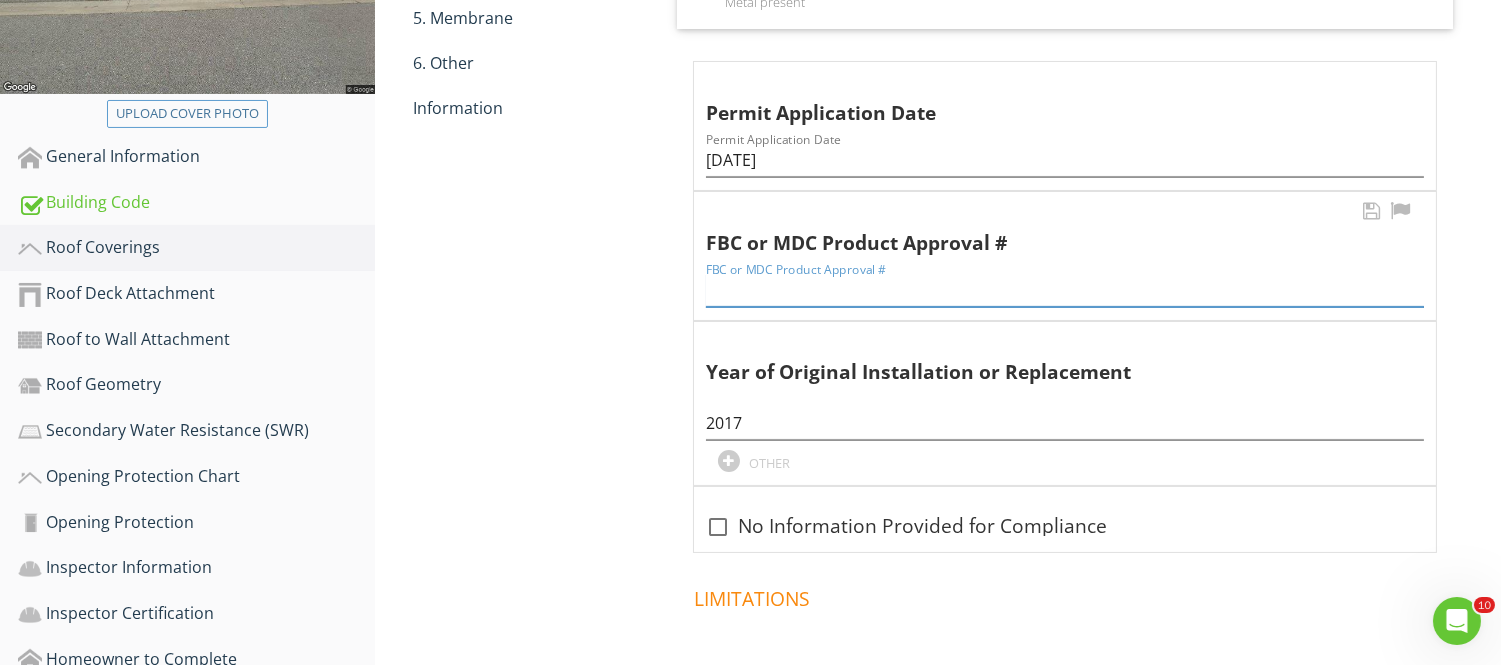 paste on "SFR85998" 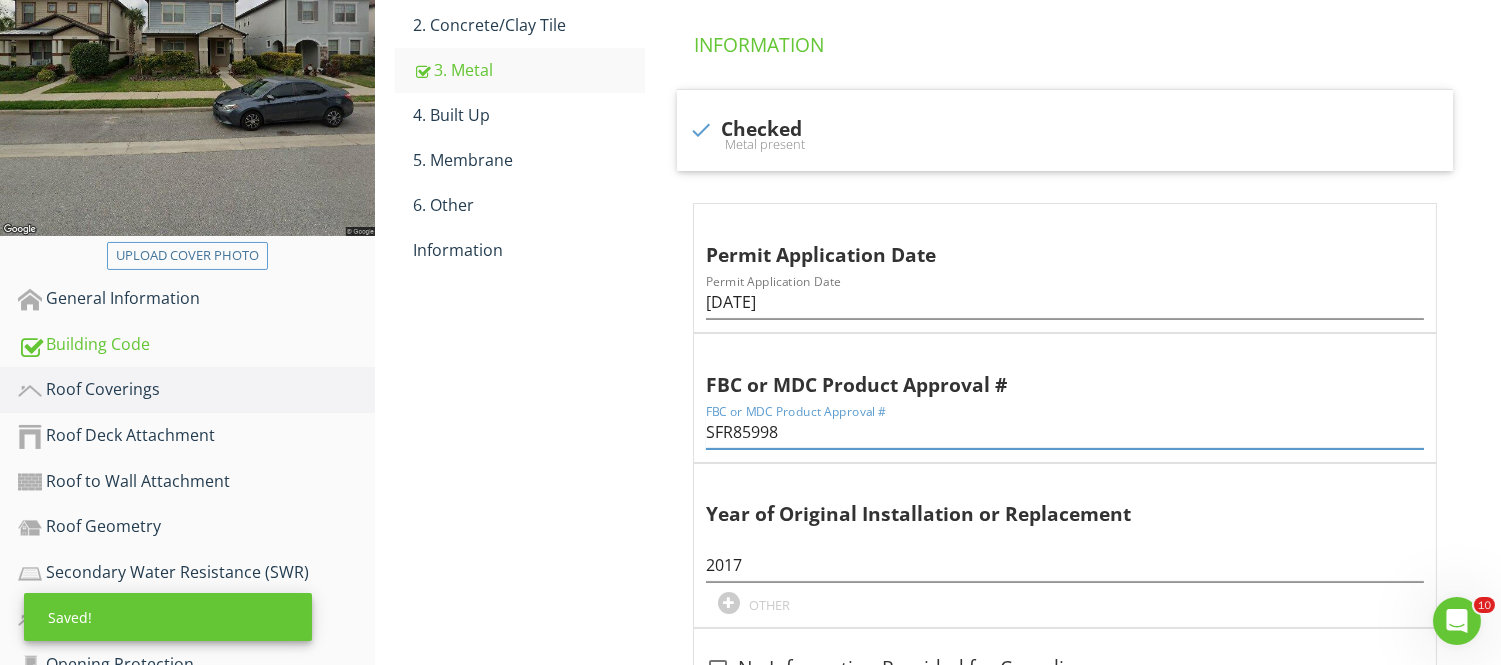 scroll, scrollTop: 406, scrollLeft: 0, axis: vertical 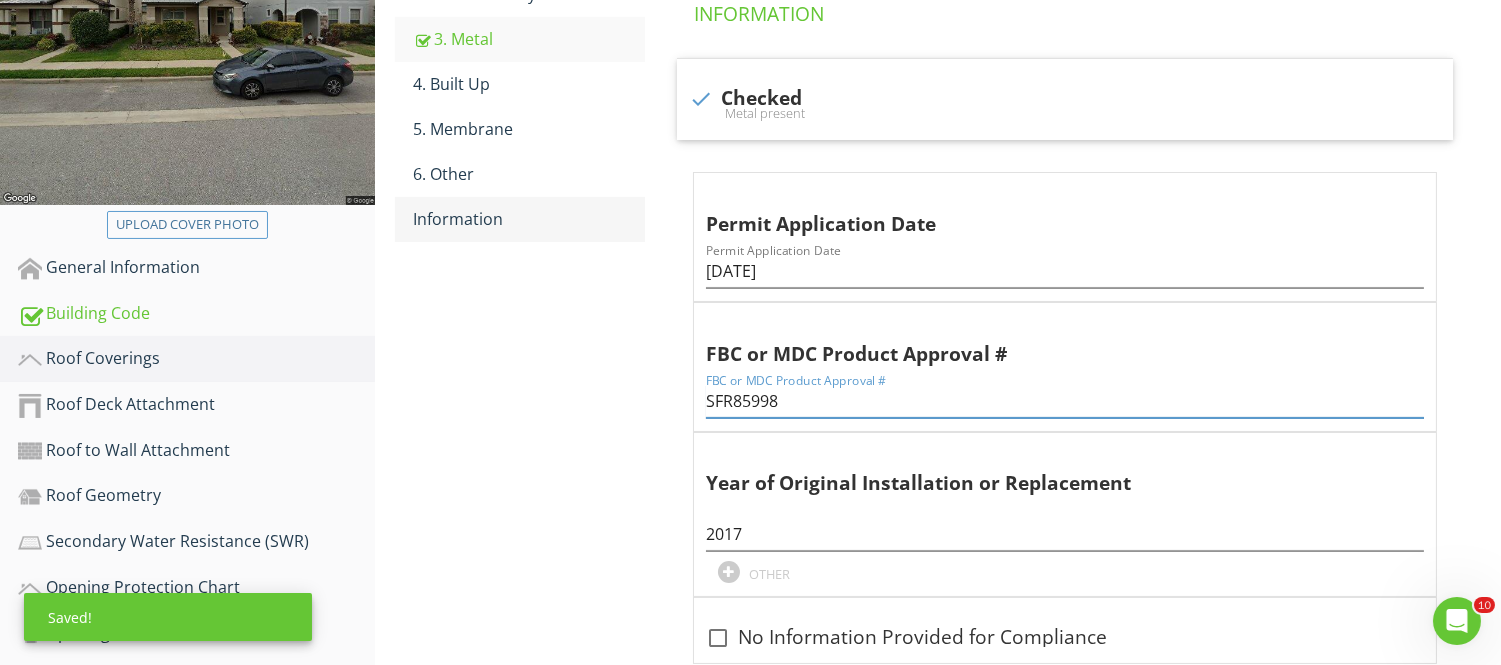 type on "SFR85998" 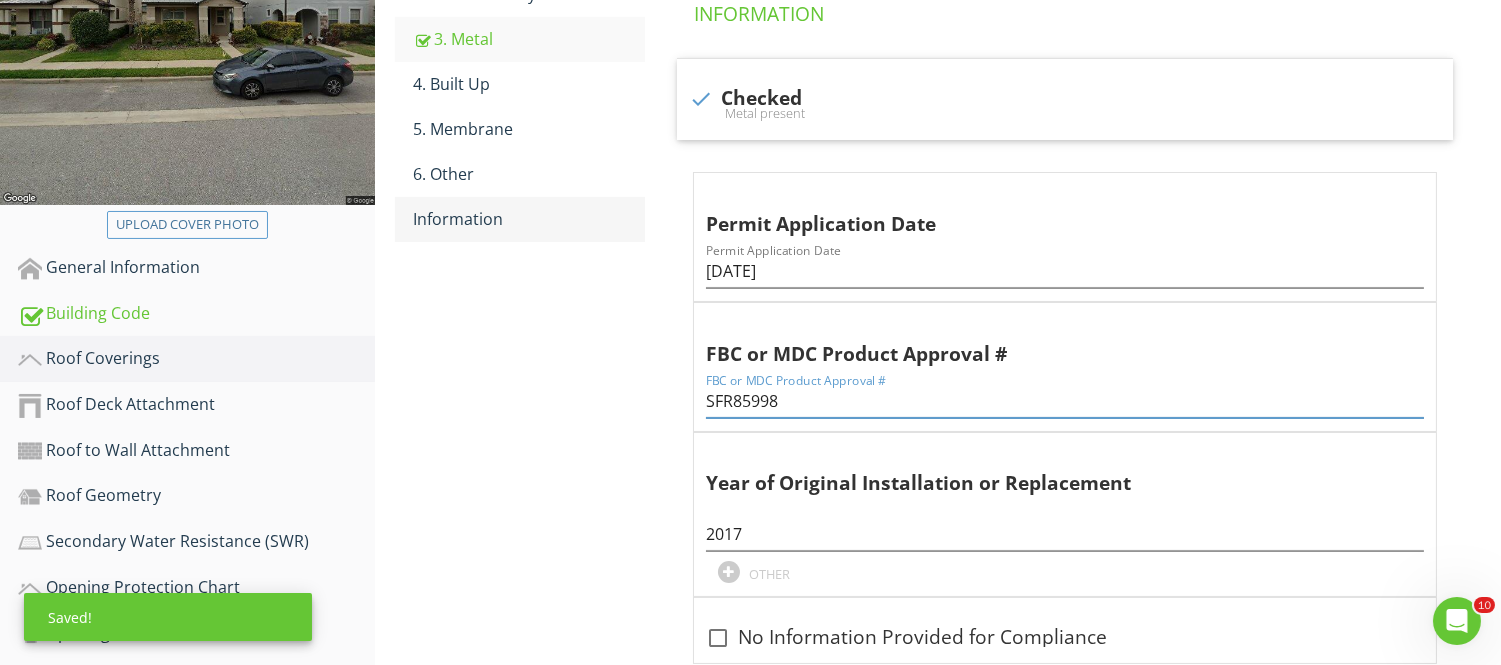 click on "Information" at bounding box center (528, 219) 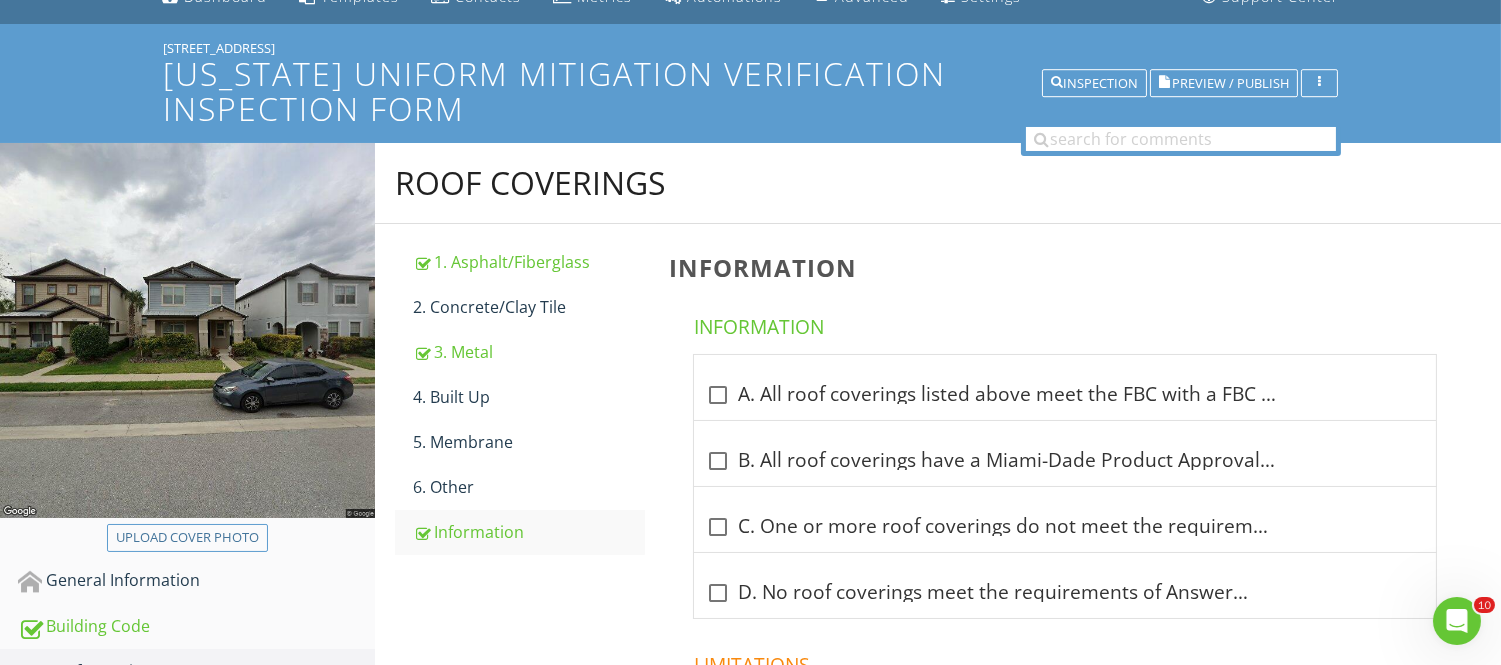 scroll, scrollTop: 73, scrollLeft: 0, axis: vertical 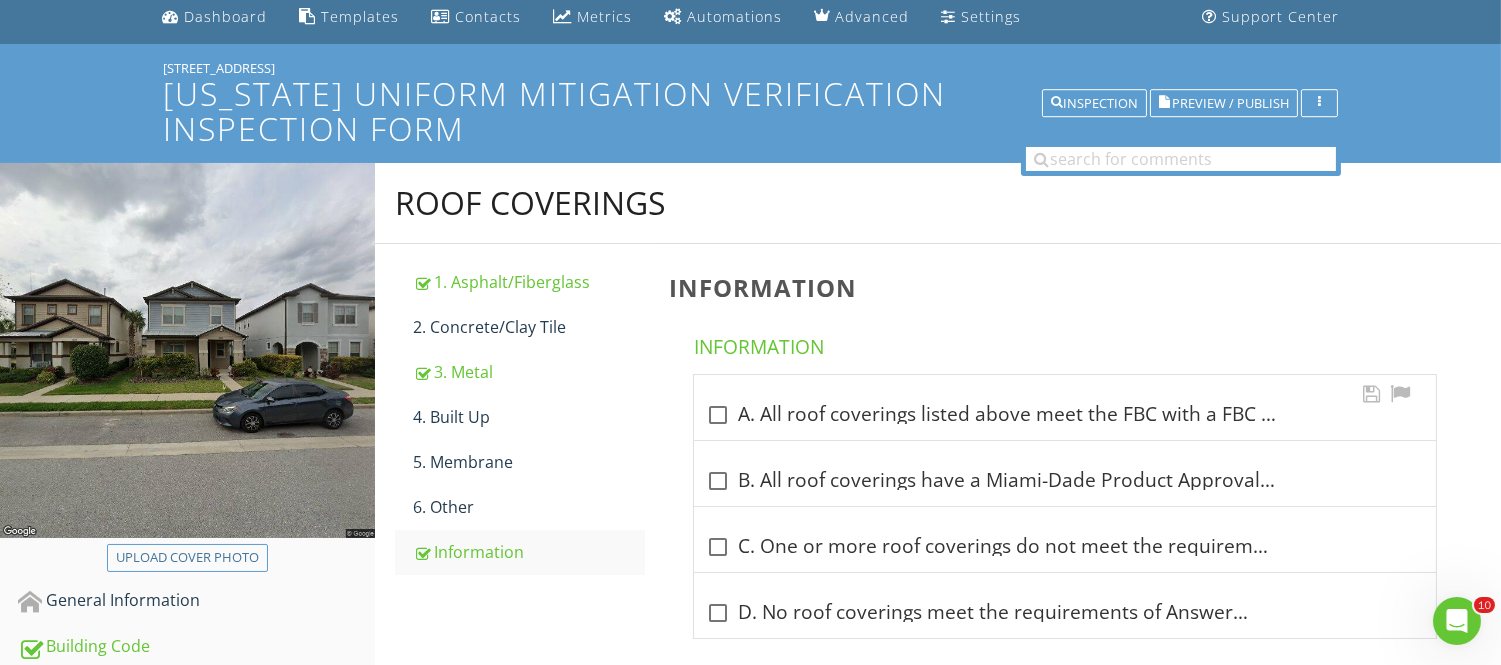click at bounding box center (718, 415) 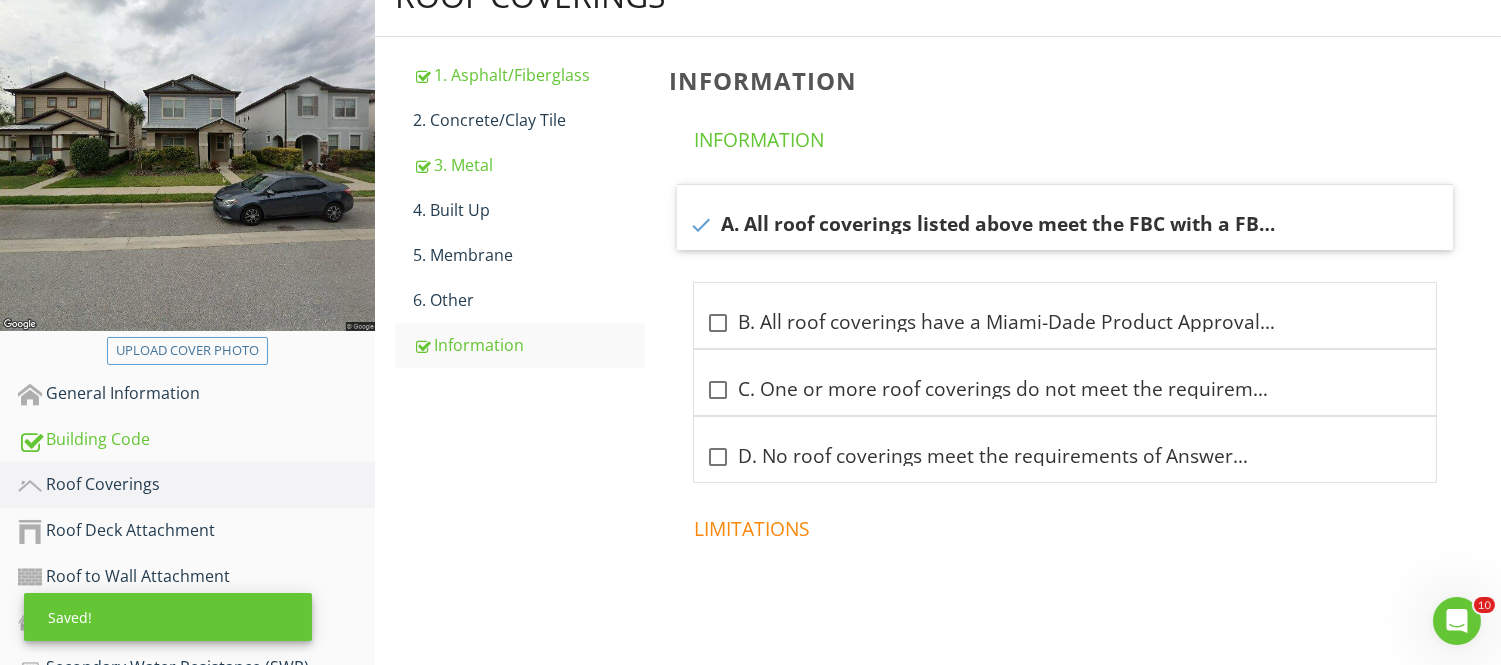 scroll, scrollTop: 596, scrollLeft: 0, axis: vertical 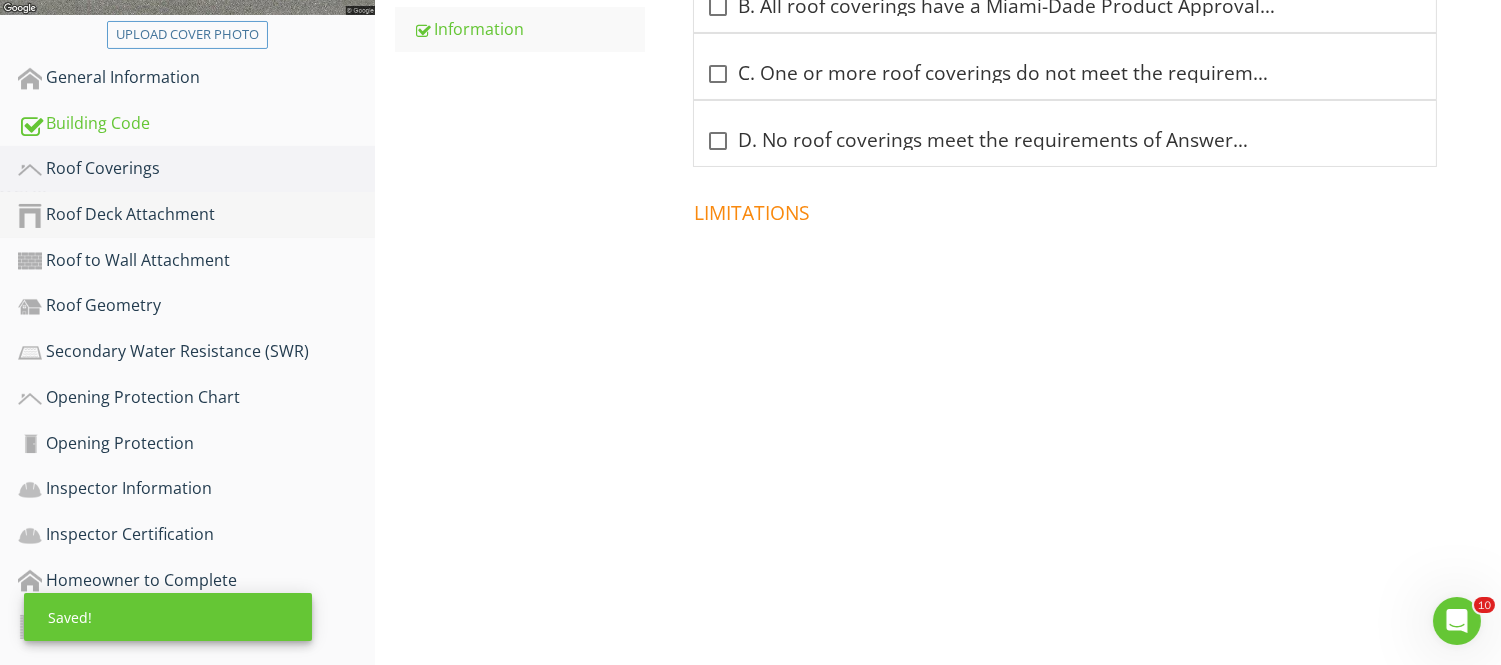 click on "Roof Deck Attachment" at bounding box center [196, 215] 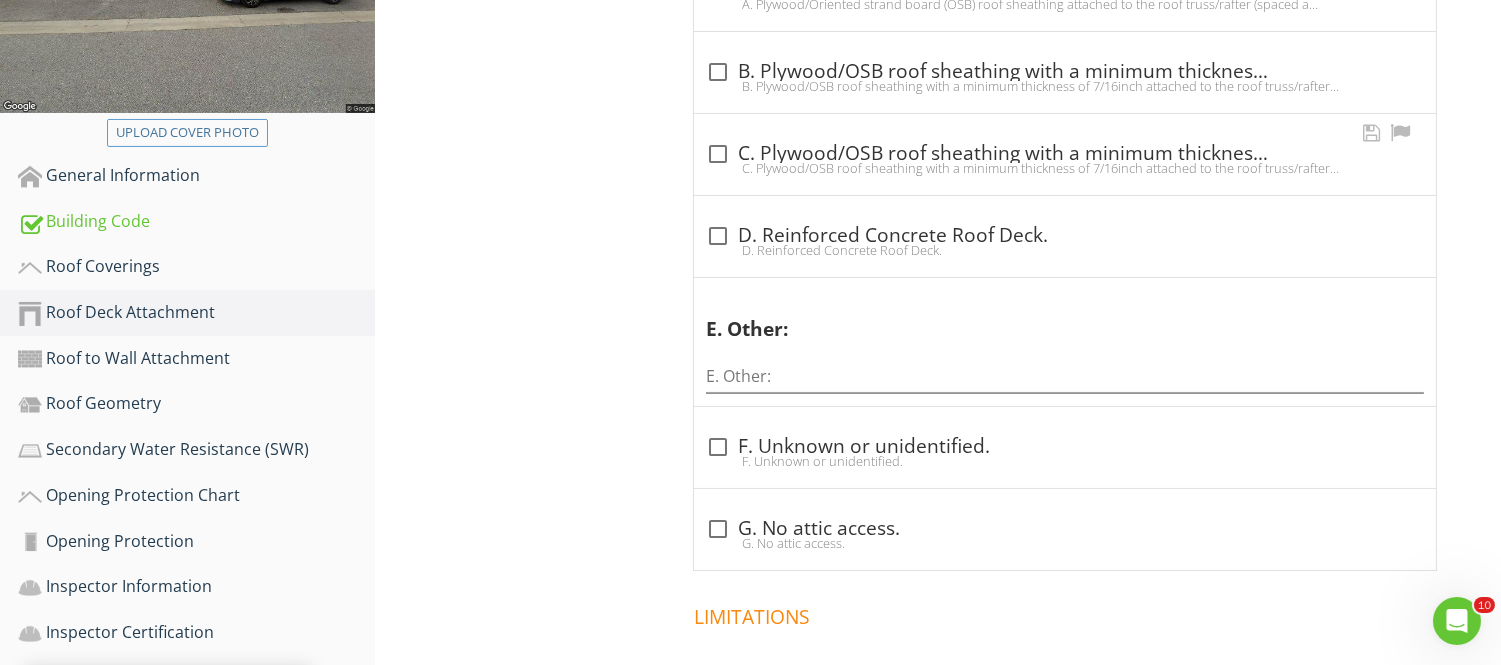 scroll, scrollTop: 263, scrollLeft: 0, axis: vertical 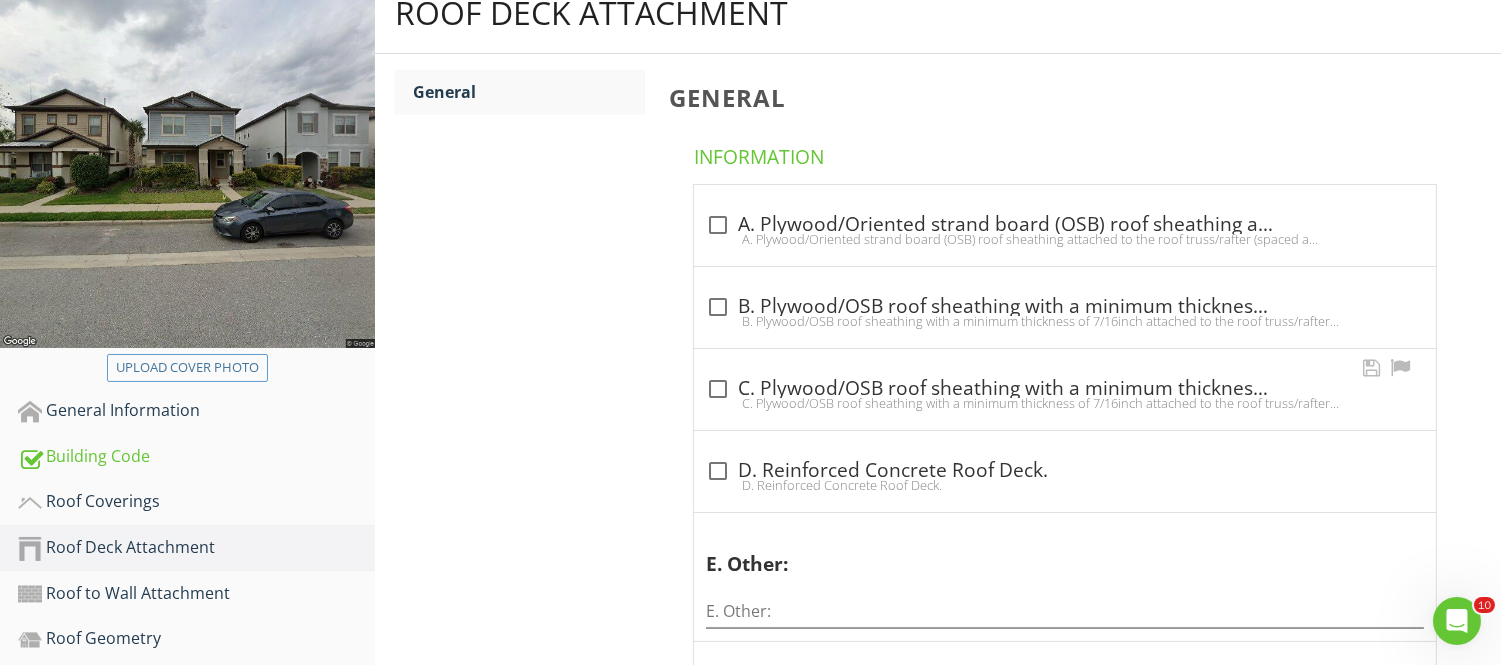 click on "check_box_outline_blank
C. Plywood/OSB roof sheathing with a minimum thickness of 7/16inch attached to the roof truss/rafter (spaced a maximum of 24inches o.c.) by 8d common nails spaced a maximum of 6 inches in the field. -OR- Dimensional lumber/Tongue & Groove decking with a minimum of 2 nails per board (or 1 nail per board if each board is equal to or less than 6 inches in width). -OR- Any system of screws, nails, adhesives, other deck fastening system or truss/rafter spacing that is shown to have an equivalent or greater resistance than 8d common nails spaced a maximum of 6 inches in the field or has a mean uplift resistance of at least 182 psf." at bounding box center (1065, 389) 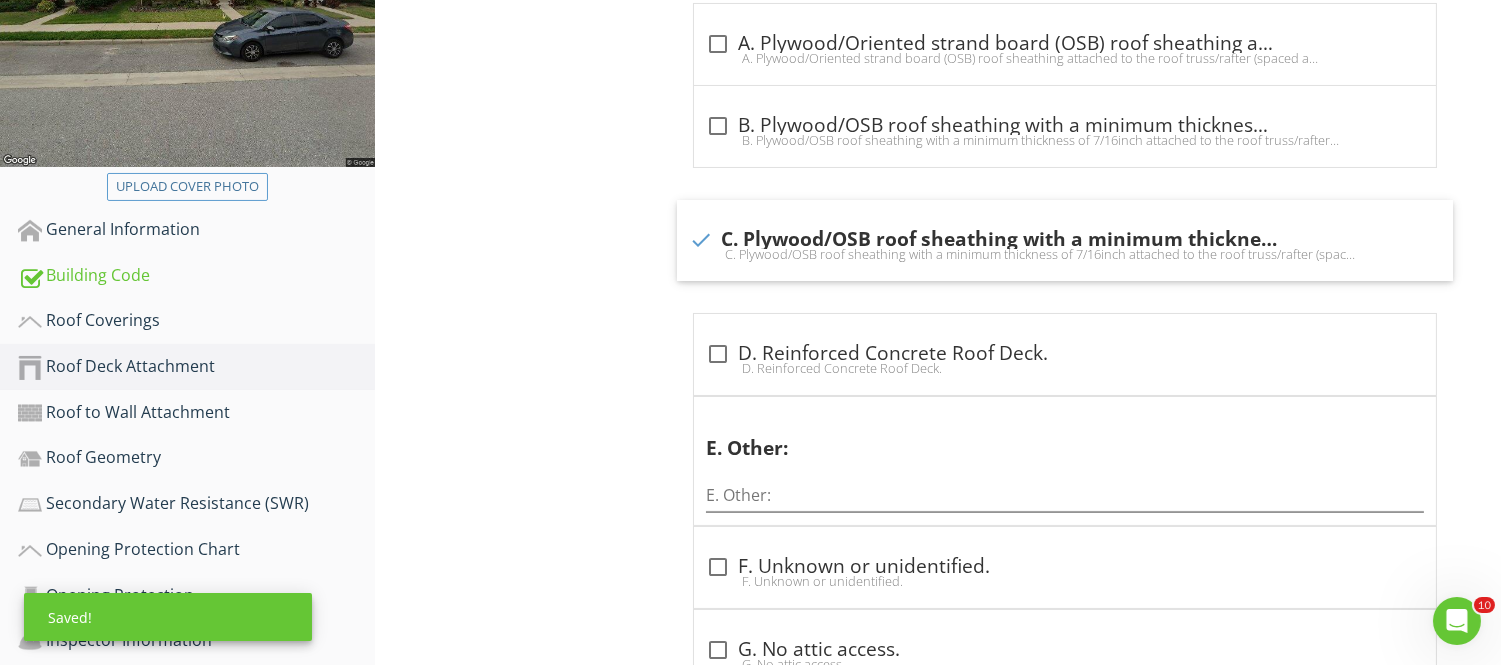 scroll, scrollTop: 596, scrollLeft: 0, axis: vertical 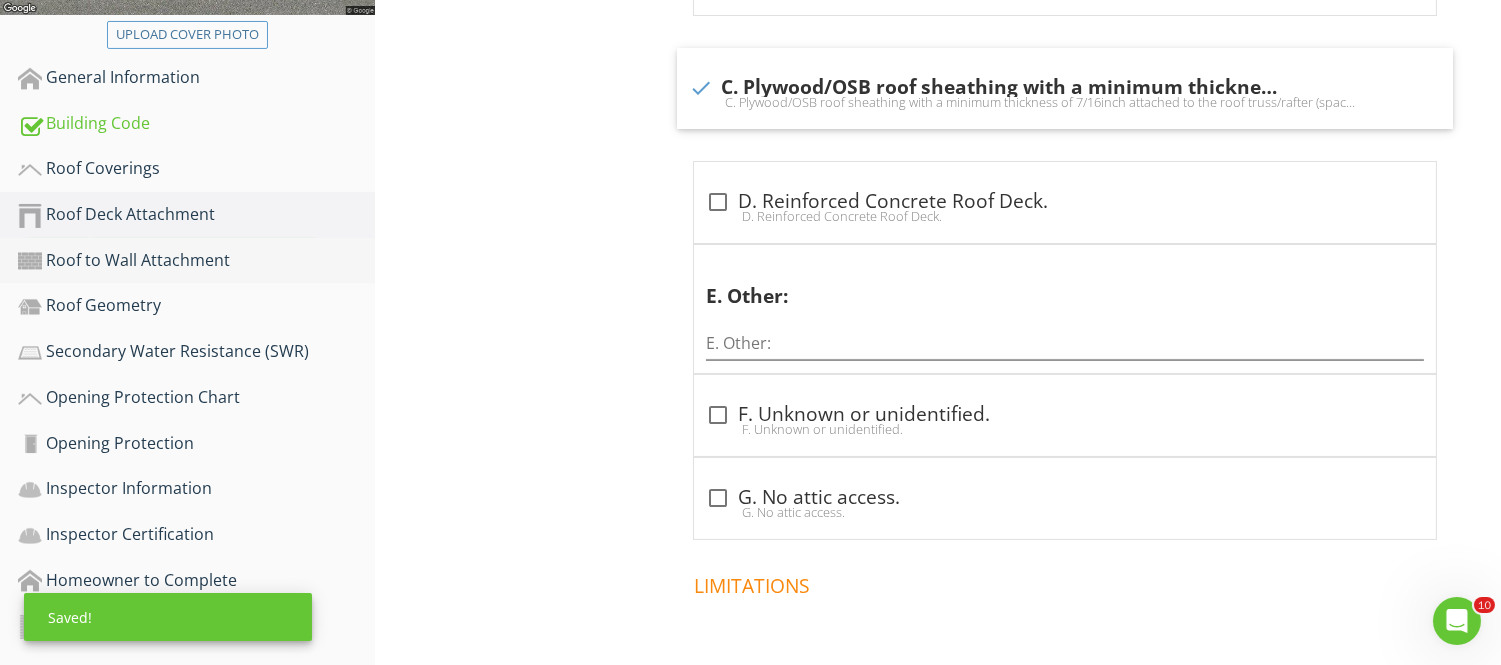 click on "Roof to Wall Attachment" at bounding box center [196, 261] 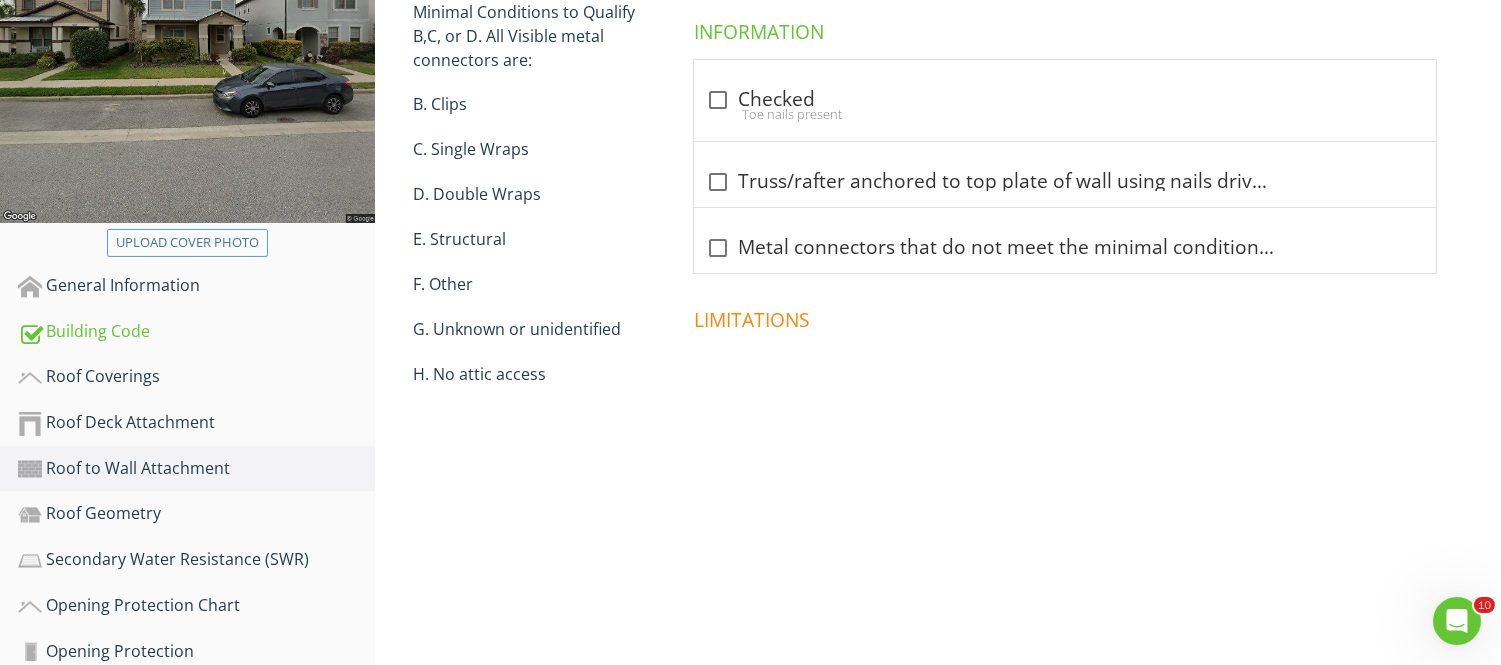 scroll, scrollTop: 263, scrollLeft: 0, axis: vertical 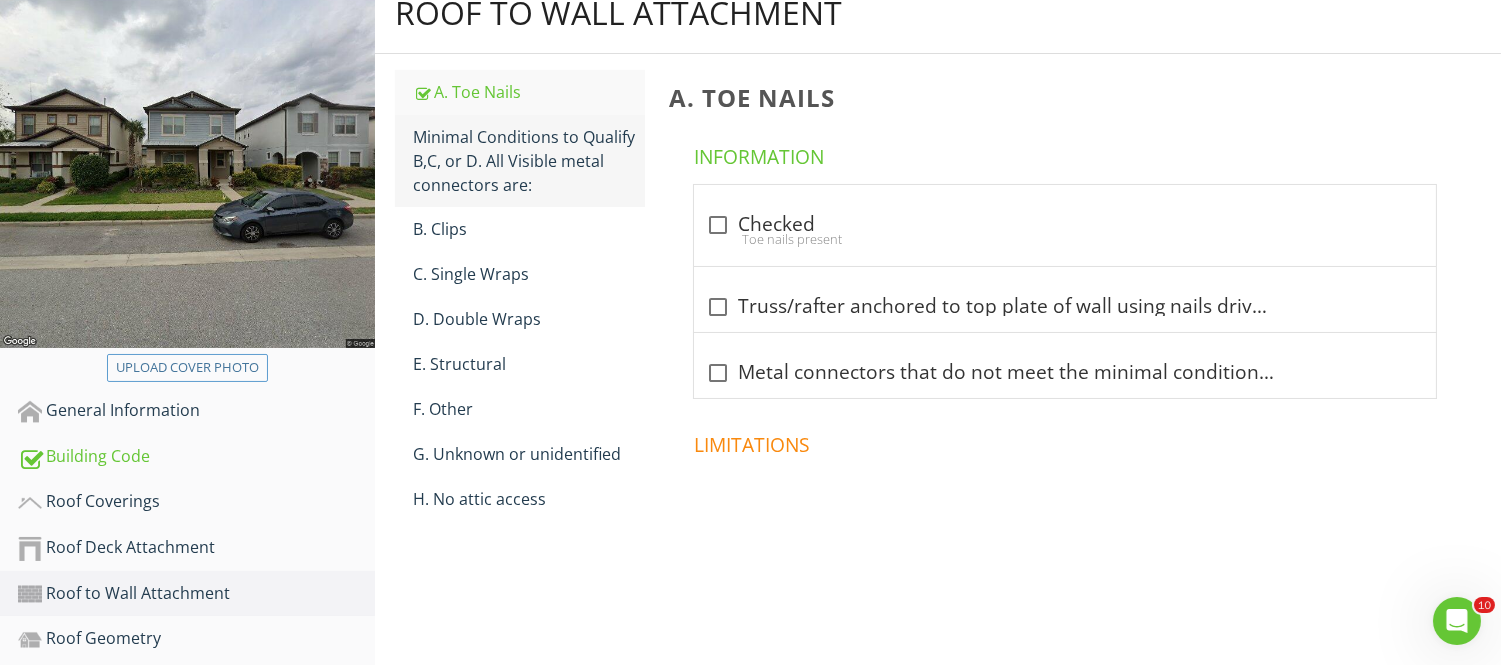 click on "Minimal Conditions to Qualify B,C, or D.  All Visible metal connectors are:" at bounding box center [528, 161] 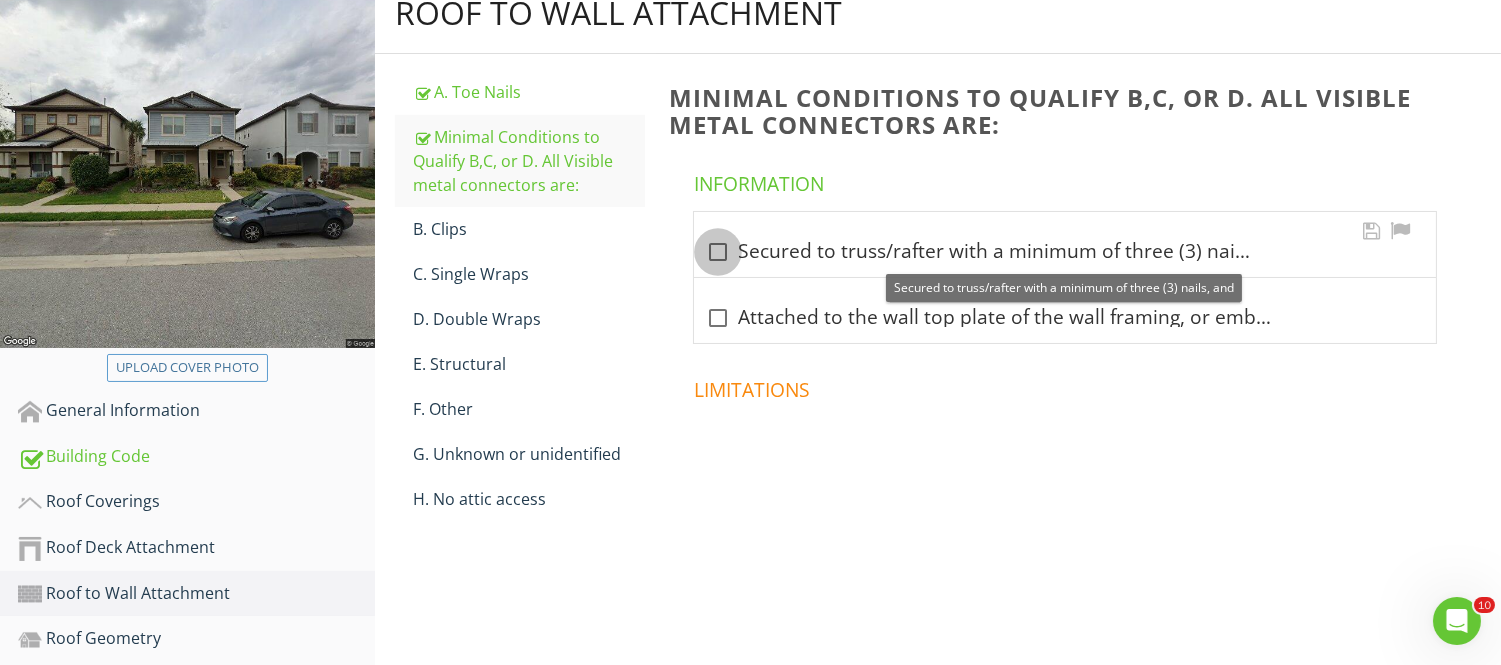 click at bounding box center [718, 252] 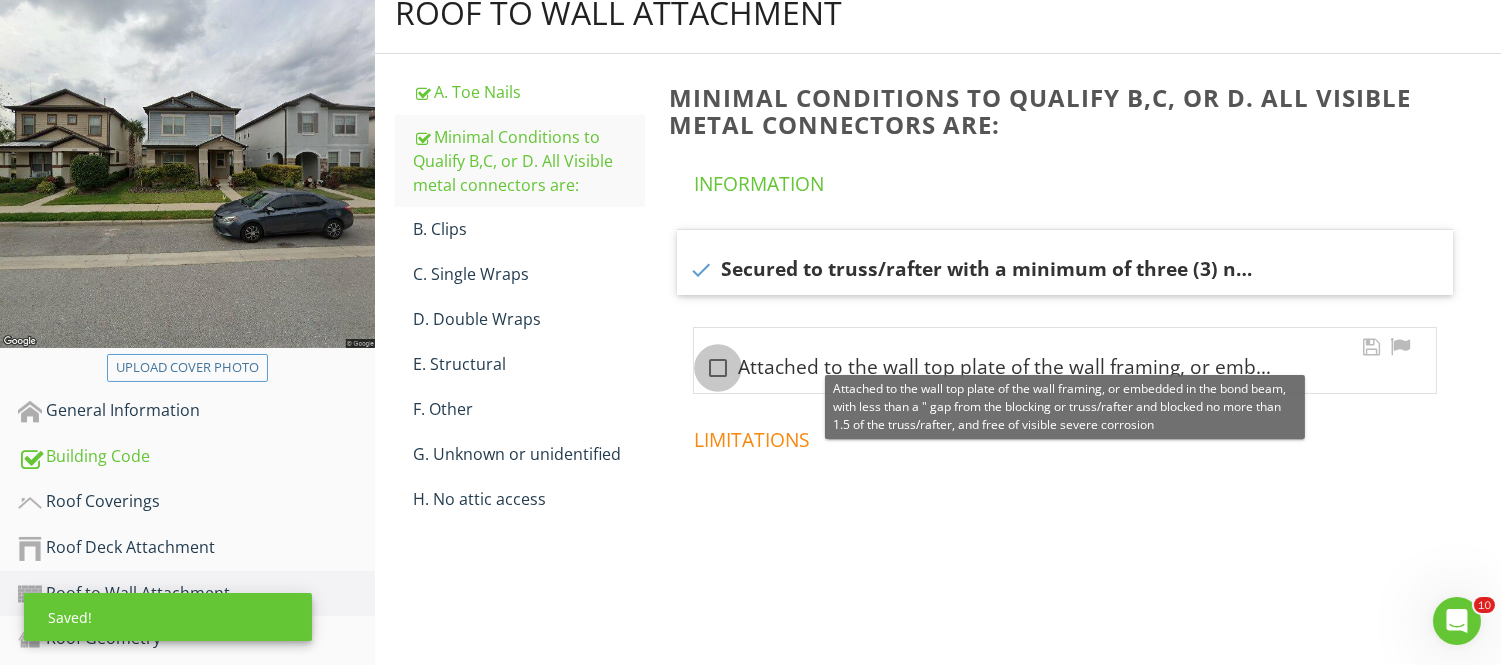 click at bounding box center [718, 368] 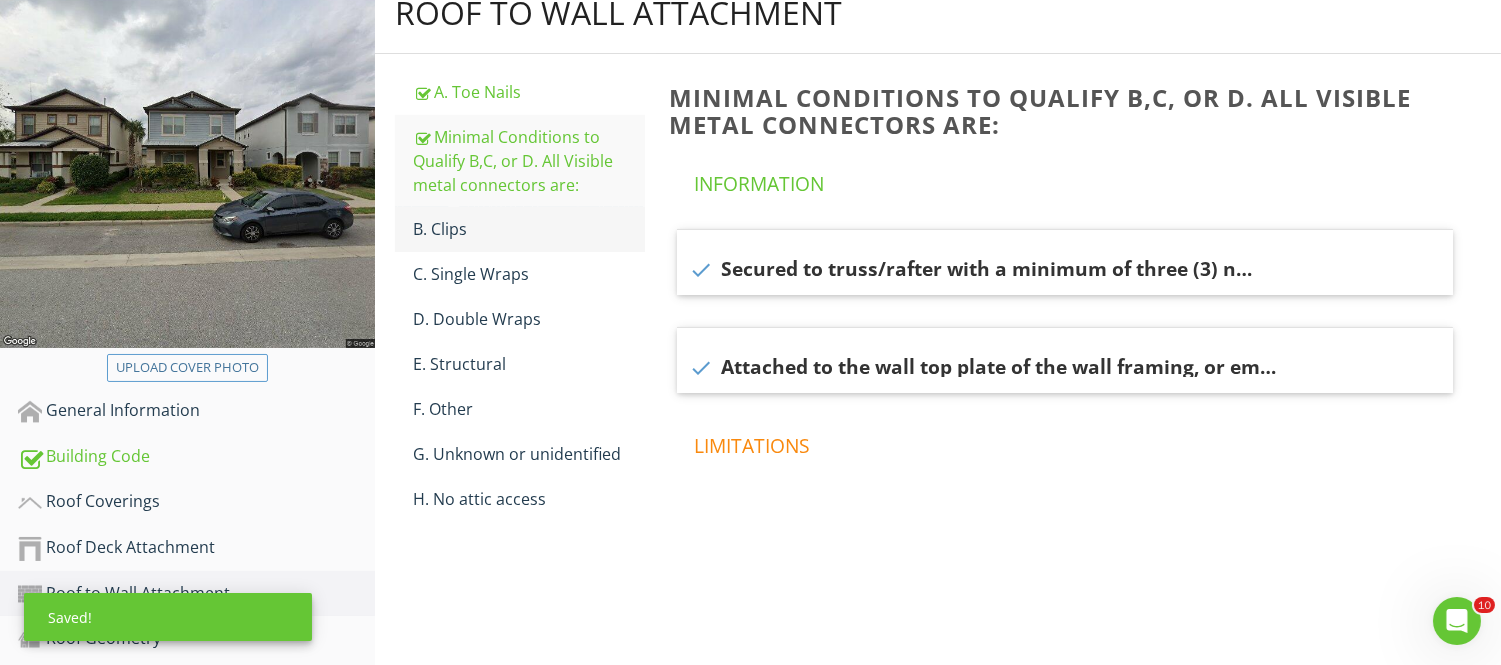 click on "B. Clips" at bounding box center (528, 229) 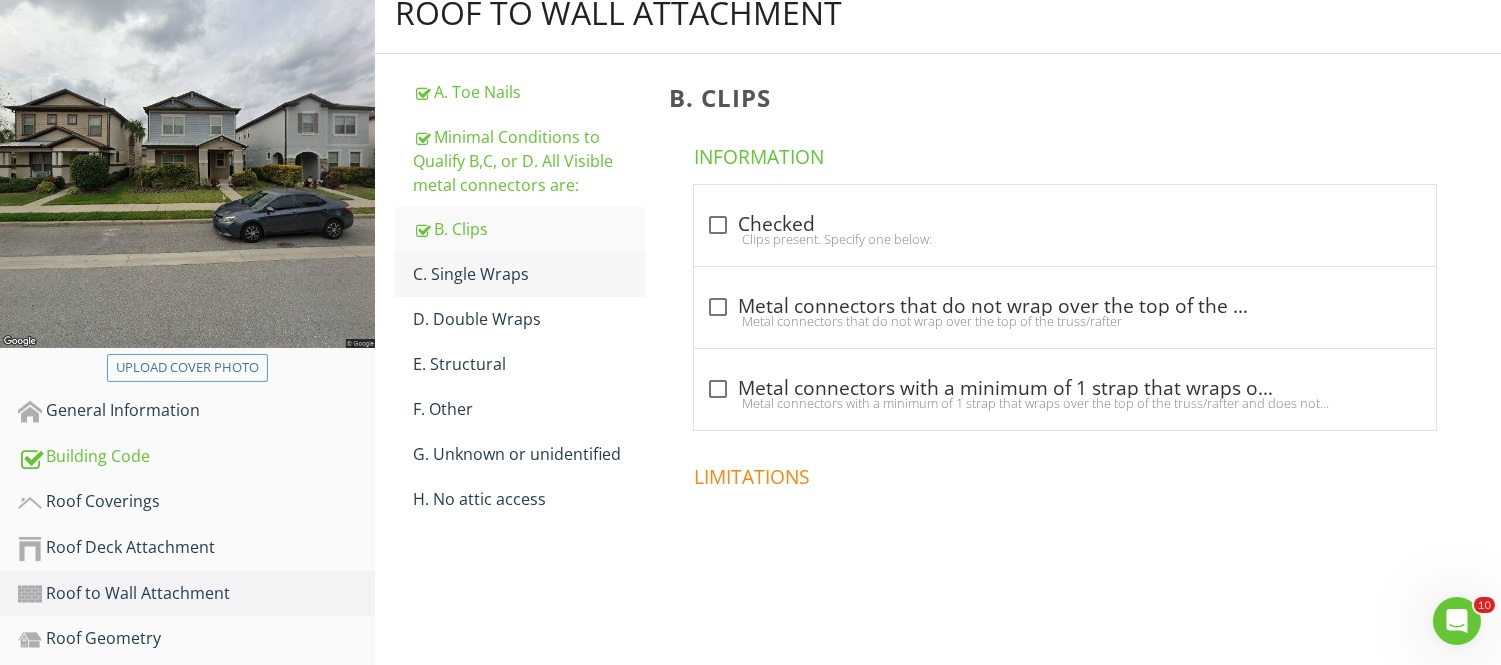 click on "C. Single Wraps" at bounding box center [528, 274] 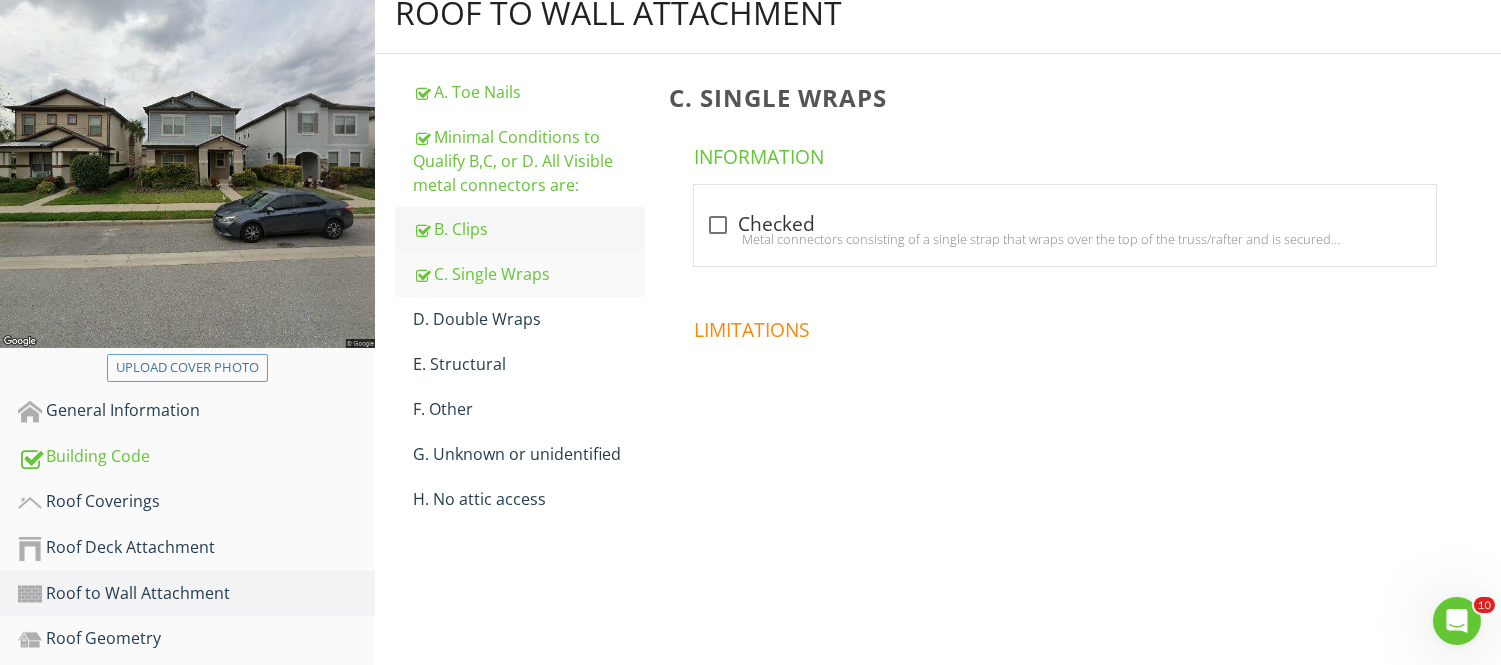 click on "B. Clips" at bounding box center (528, 229) 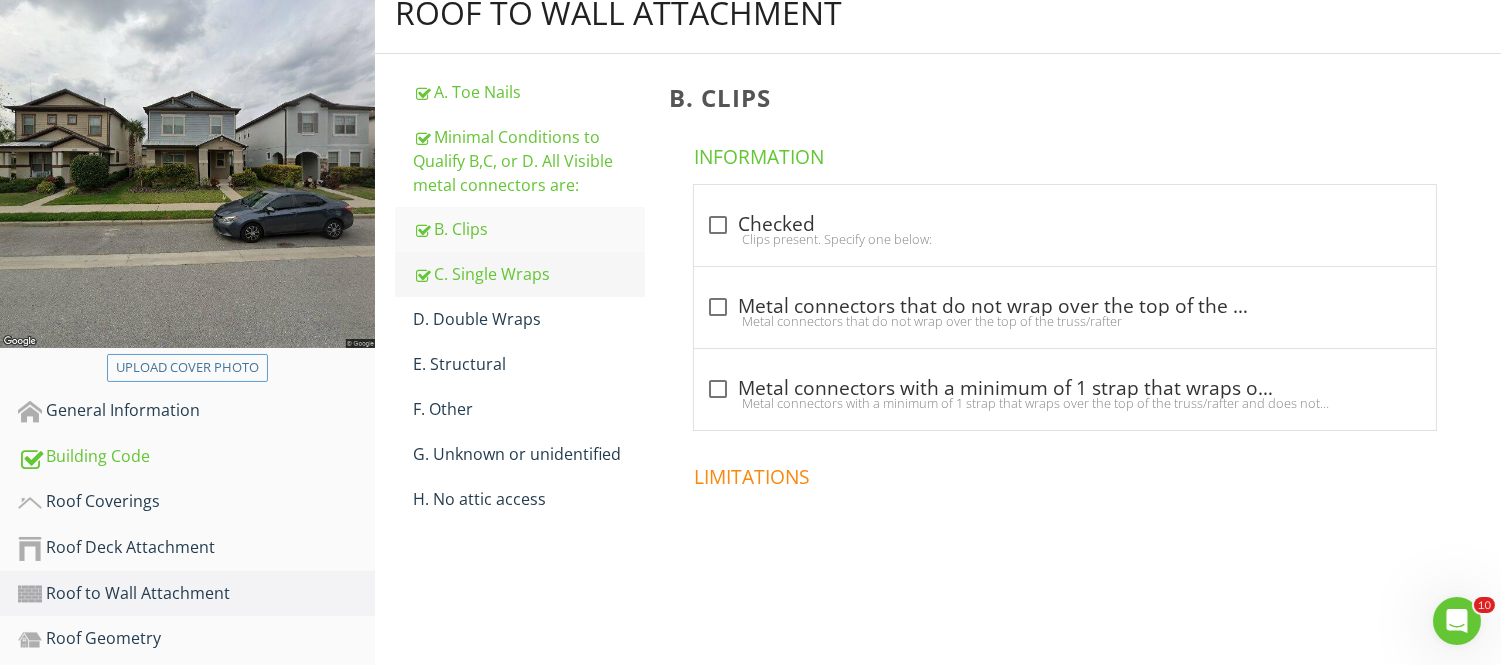 click on "C. Single Wraps" at bounding box center [528, 274] 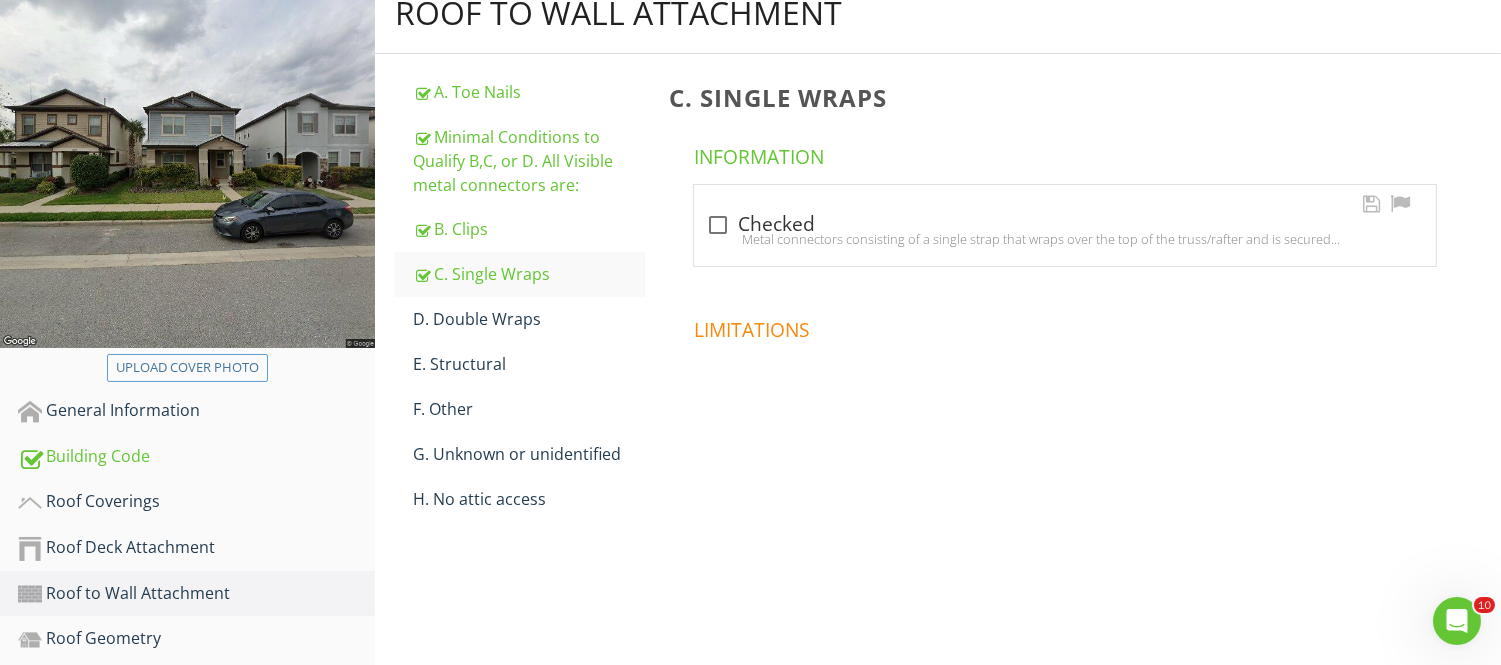 click at bounding box center [718, 225] 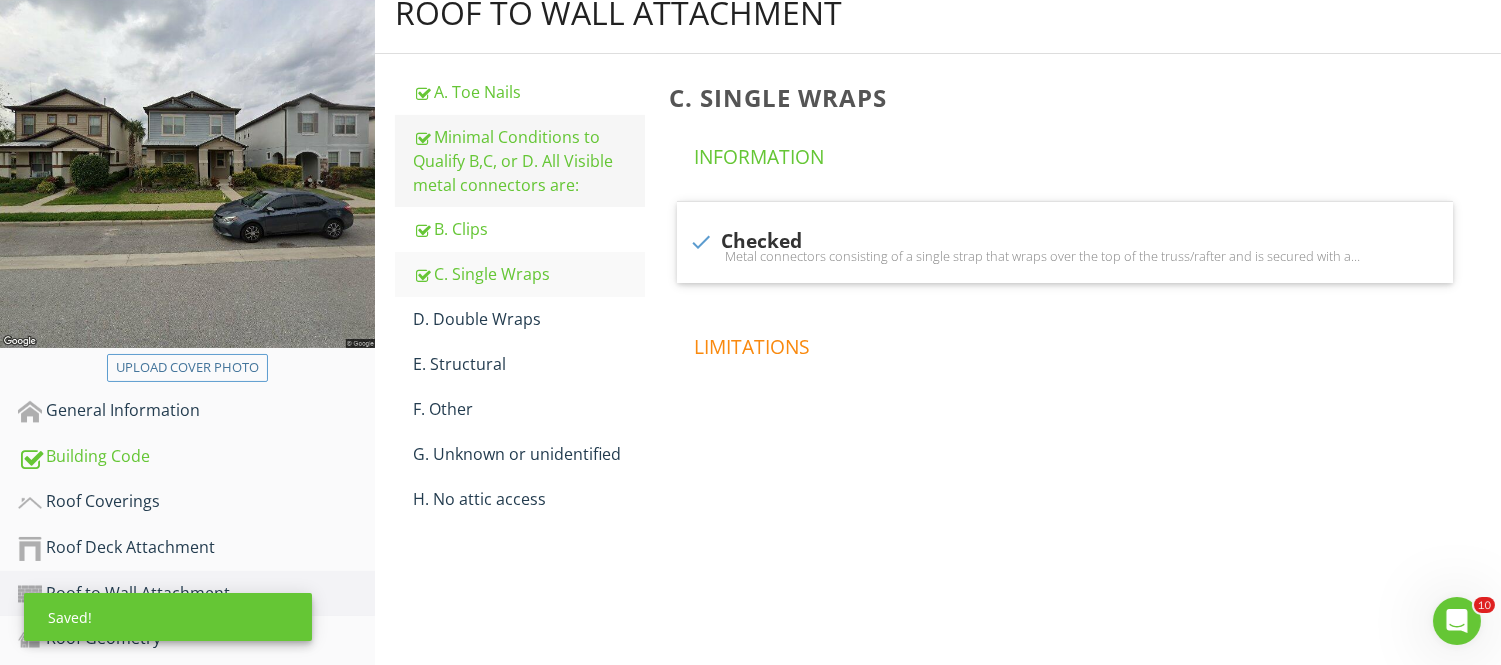 click on "Minimal Conditions to Qualify B,C, or D.  All Visible metal connectors are:" at bounding box center (528, 161) 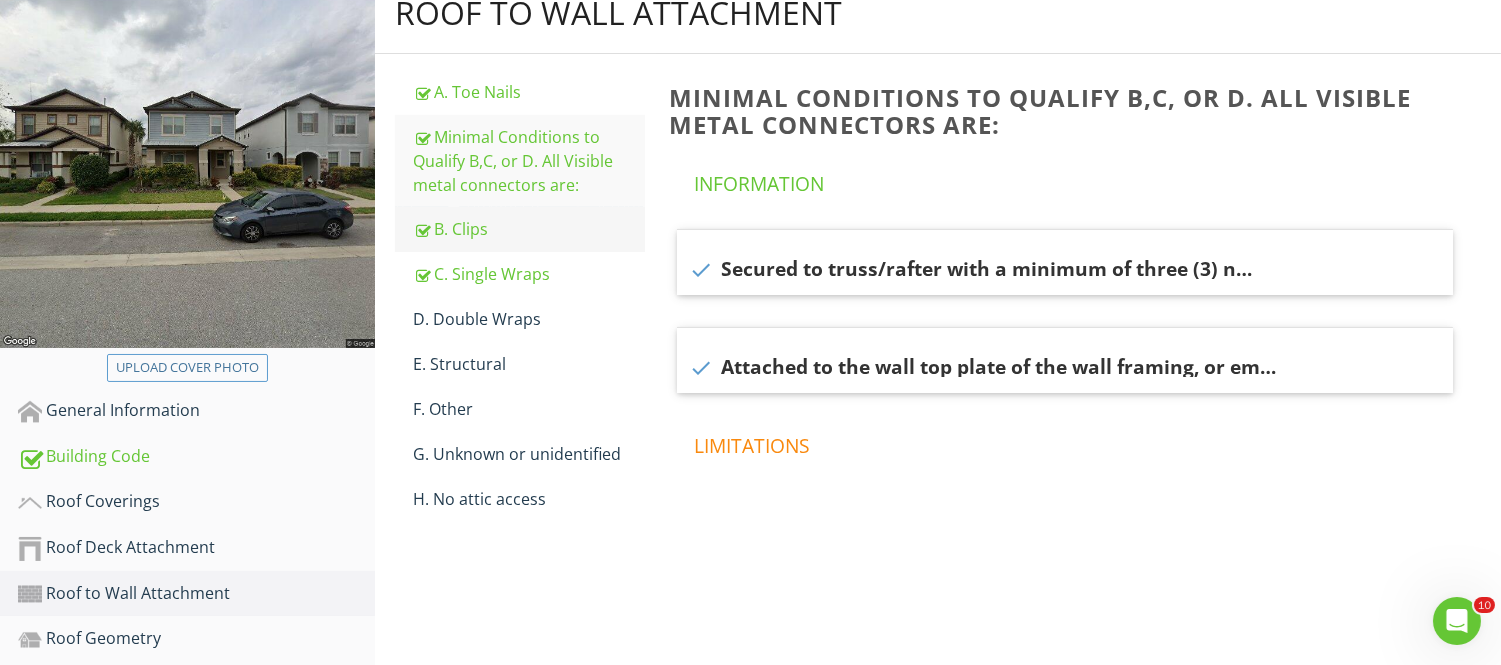 click on "B. Clips" at bounding box center [528, 229] 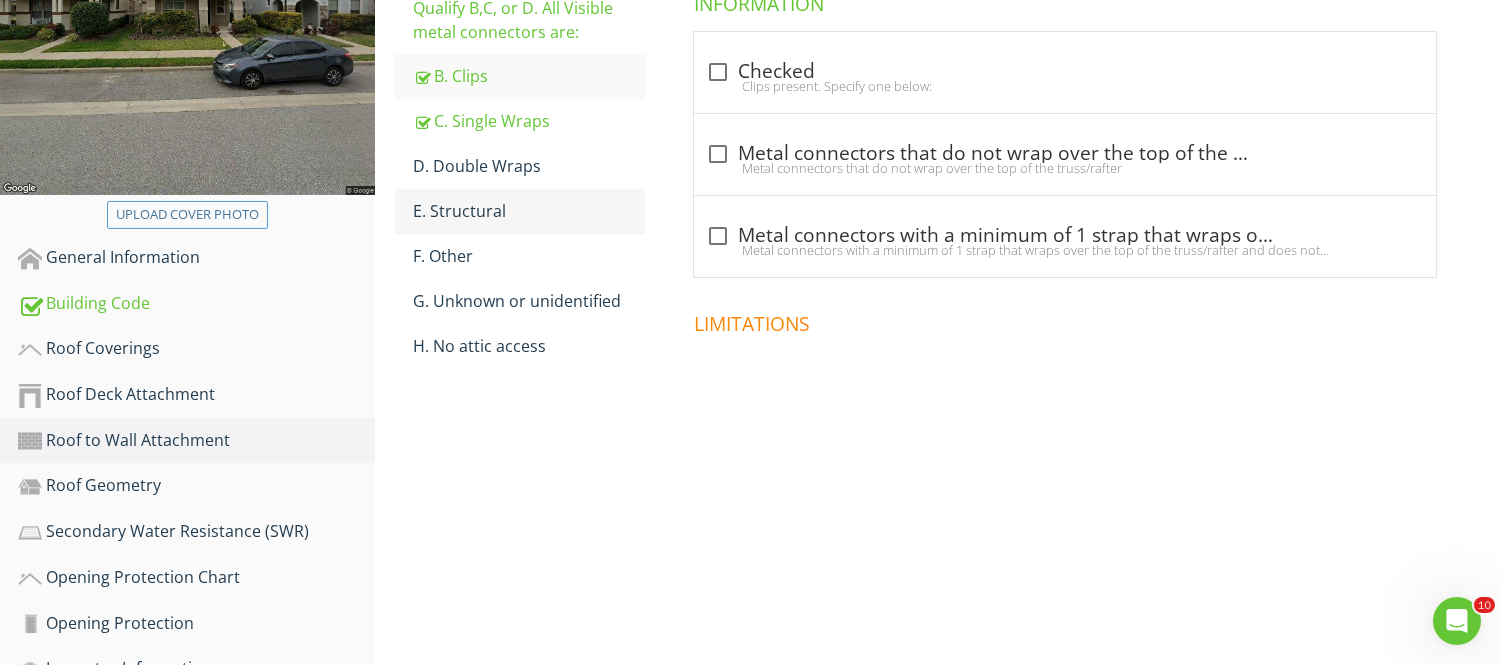 scroll, scrollTop: 374, scrollLeft: 0, axis: vertical 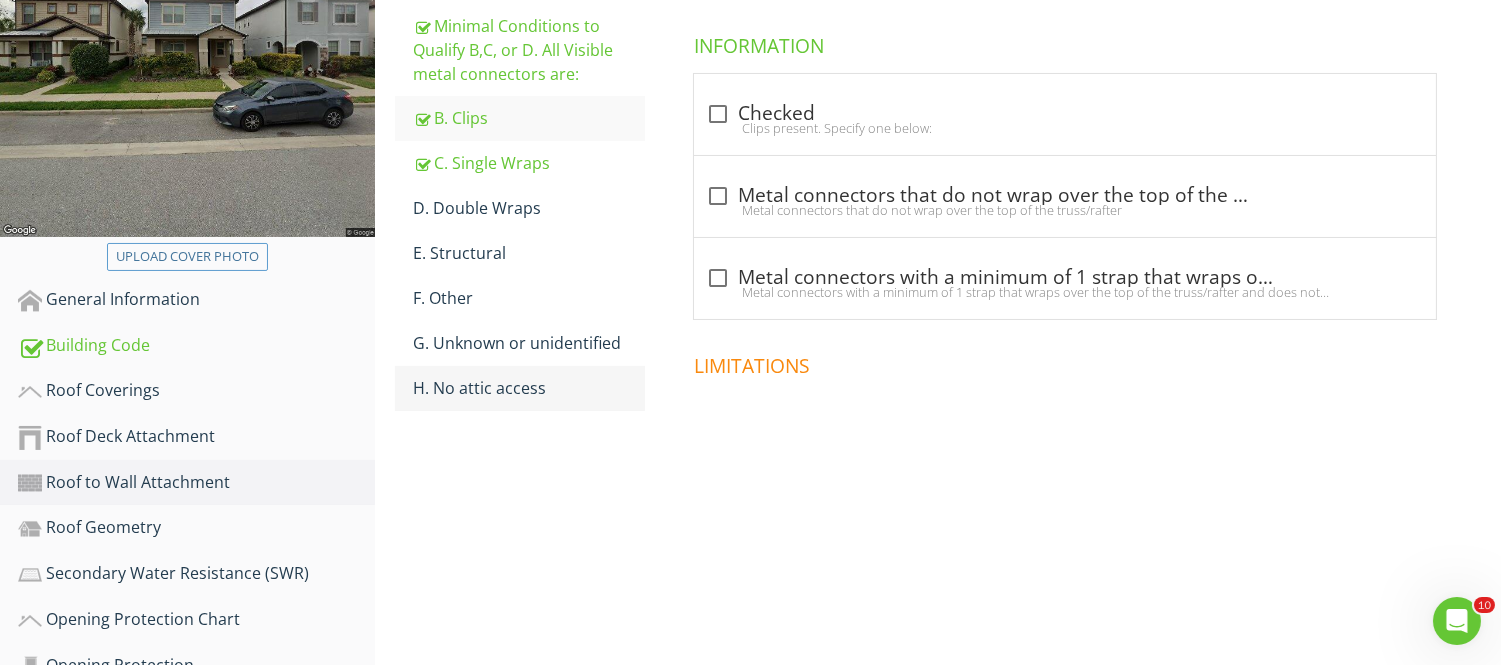 click on "H. No attic access" at bounding box center (528, 388) 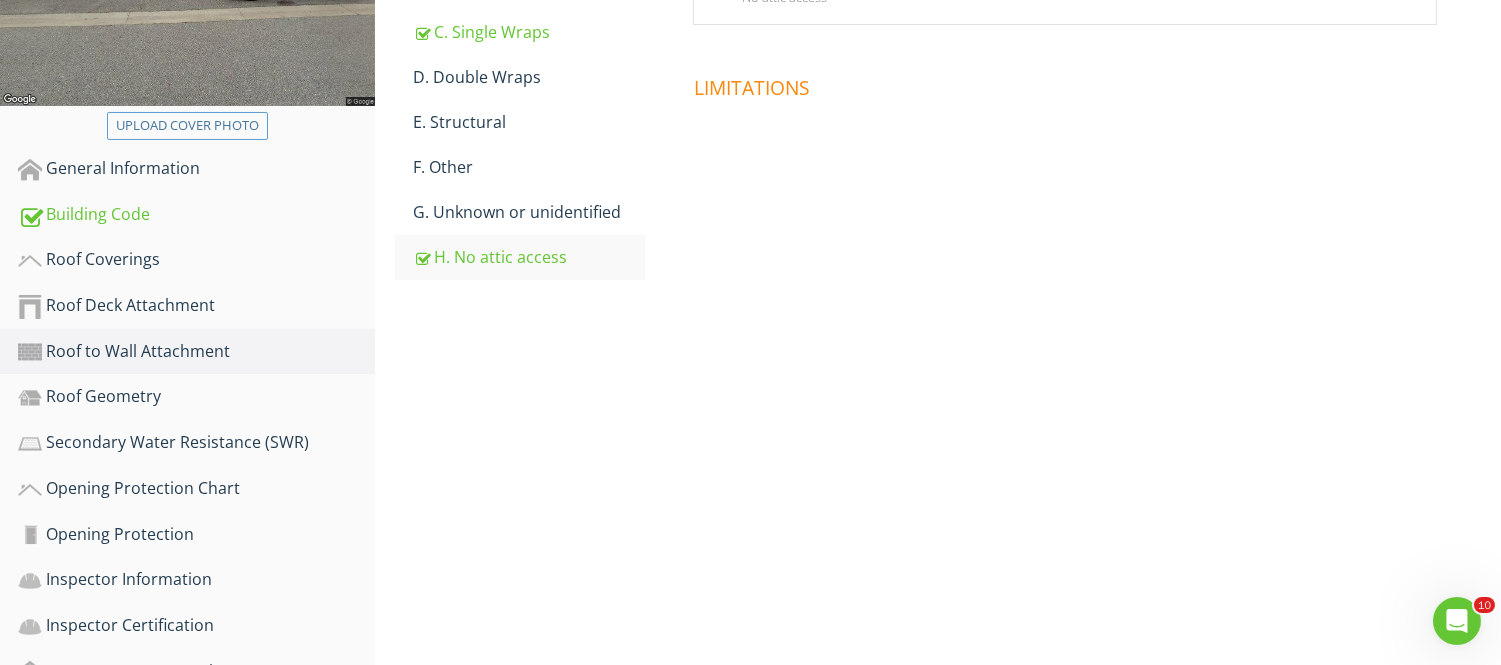 scroll, scrollTop: 596, scrollLeft: 0, axis: vertical 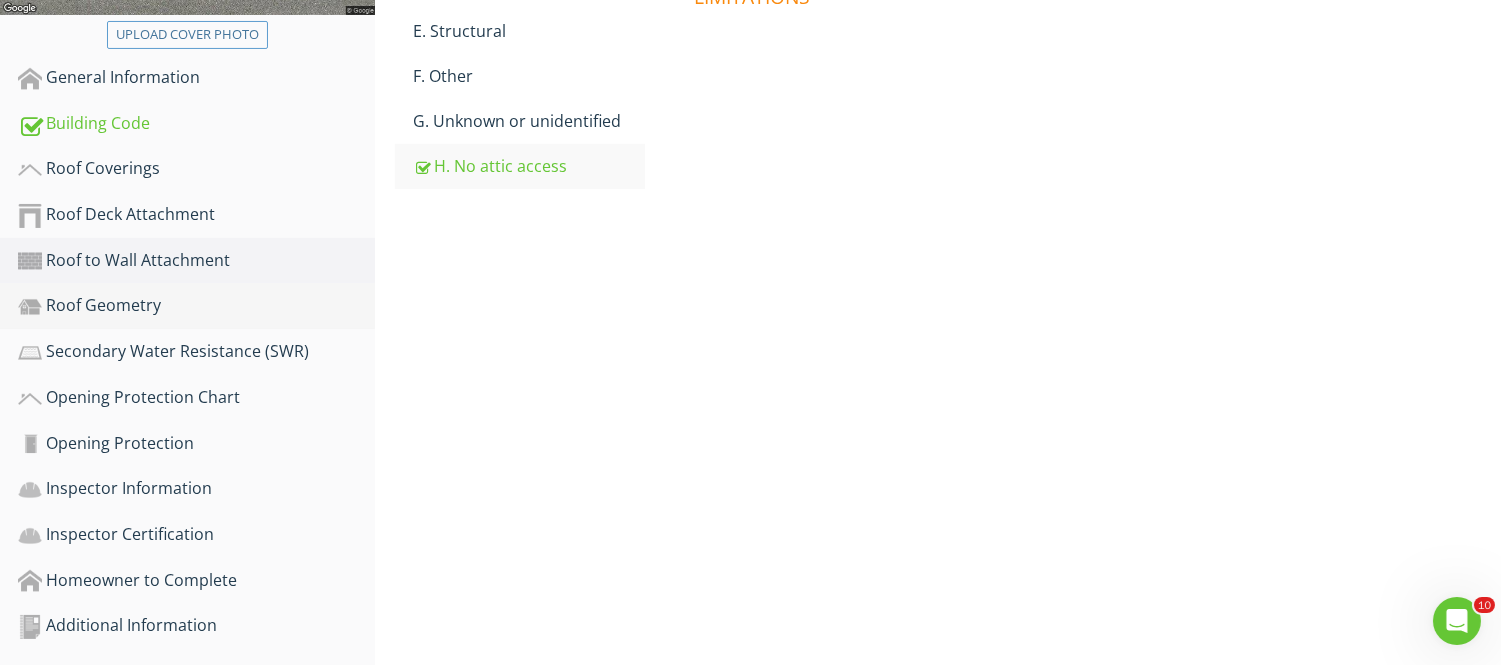 click on "Roof Geometry" at bounding box center [196, 306] 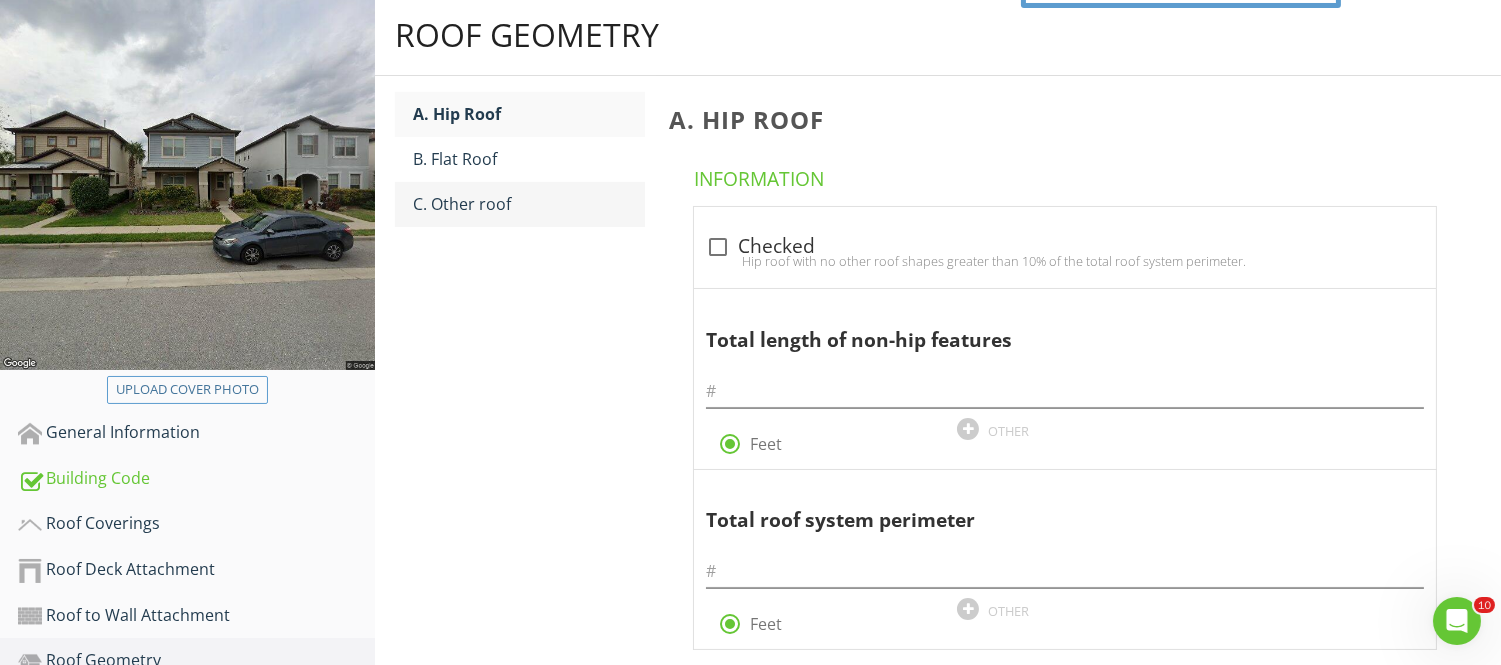 scroll, scrollTop: 152, scrollLeft: 0, axis: vertical 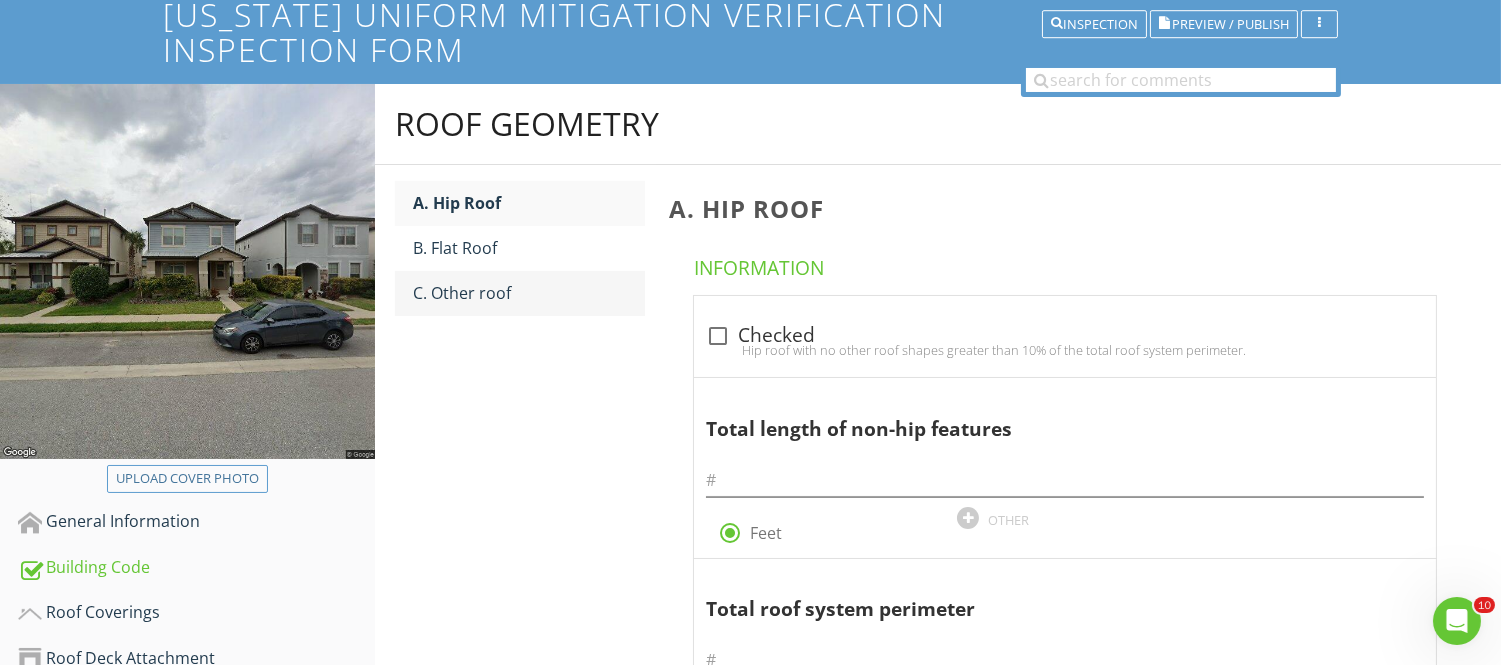 click on "C. Other roof" at bounding box center (528, 293) 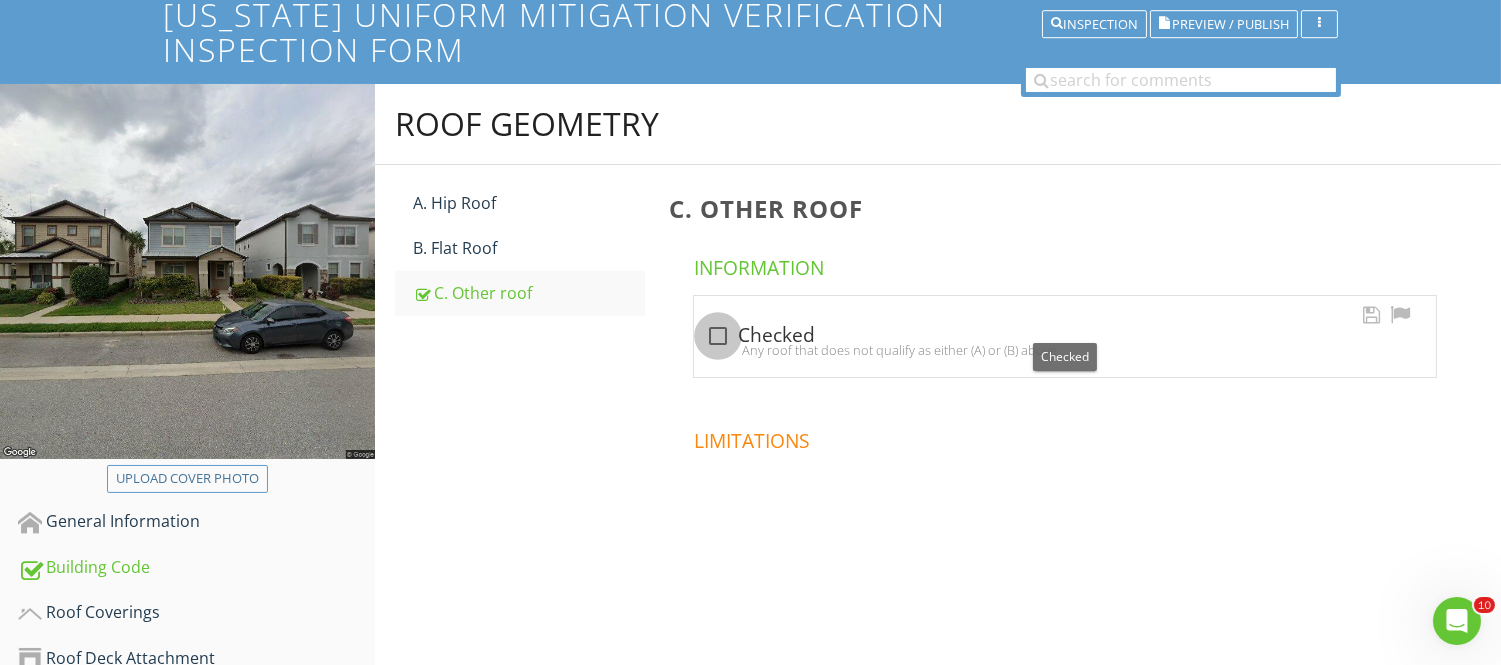 click at bounding box center (718, 336) 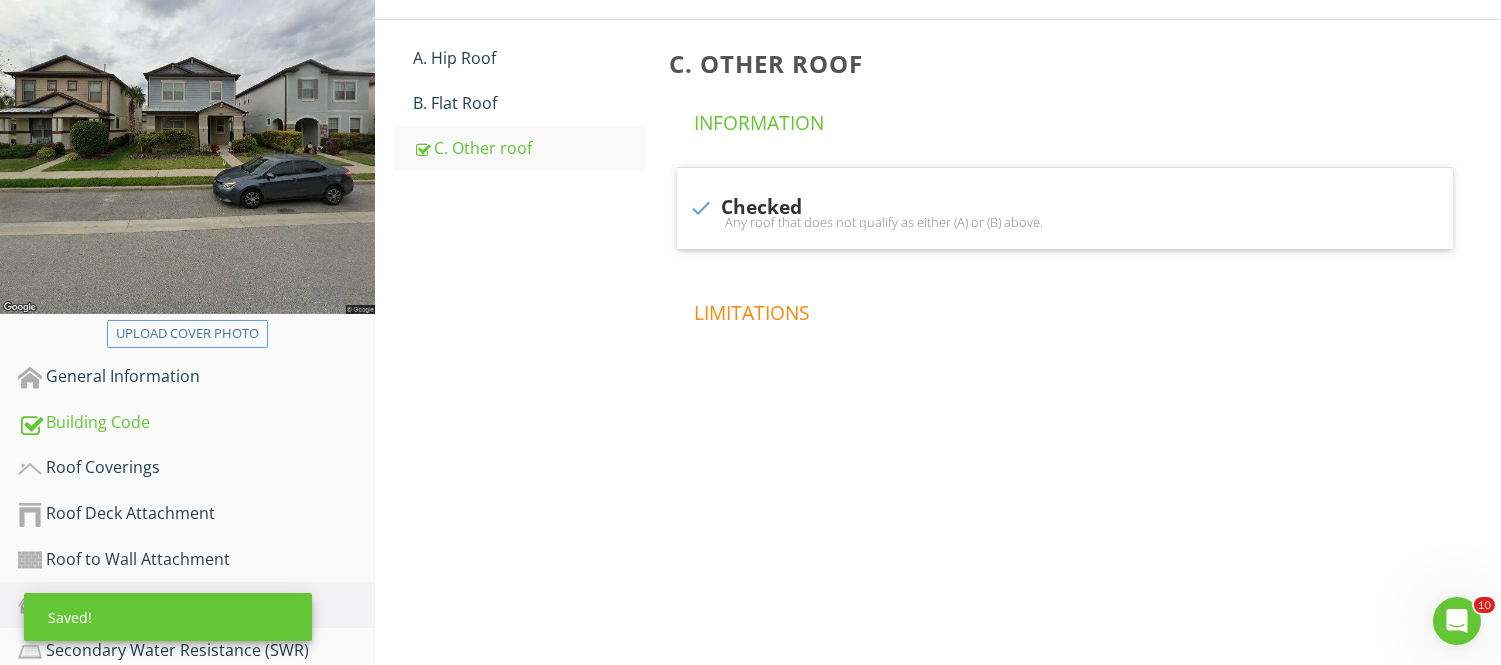 scroll, scrollTop: 596, scrollLeft: 0, axis: vertical 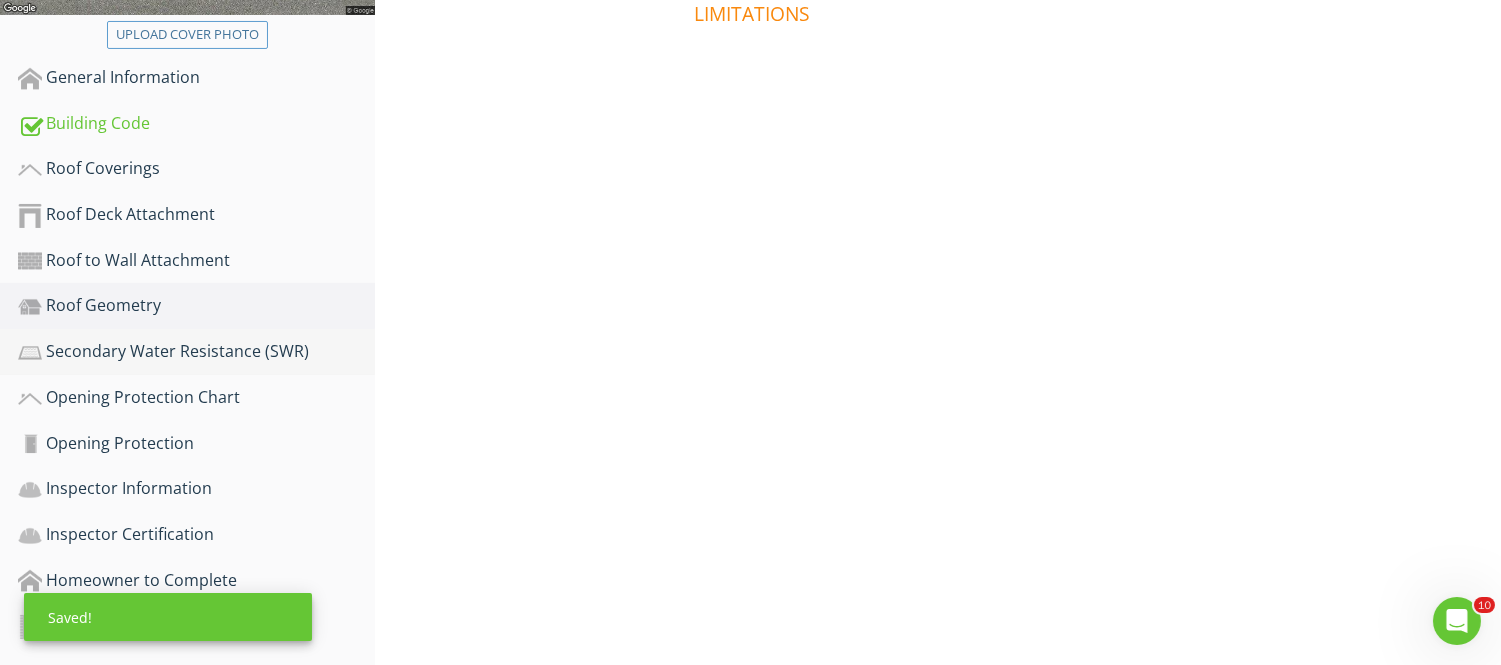 click on "Secondary Water Resistance (SWR)" at bounding box center (196, 352) 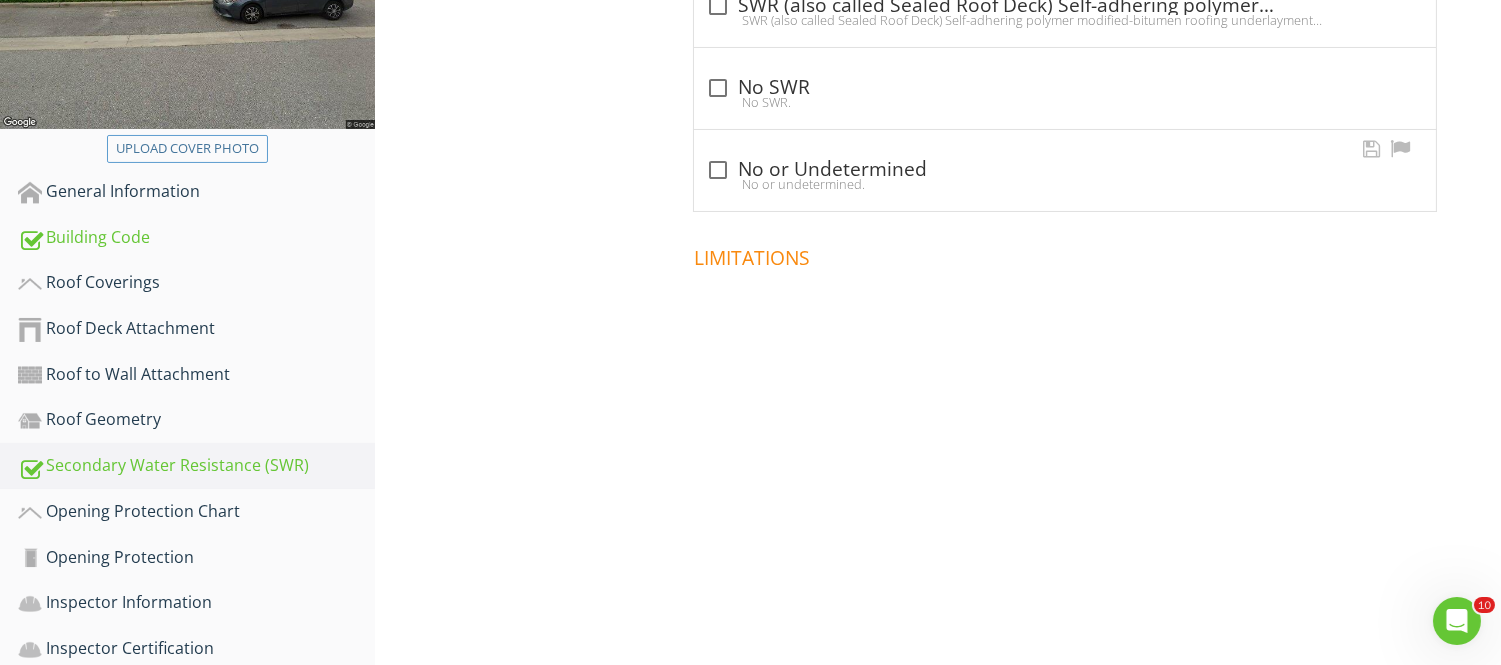 scroll, scrollTop: 374, scrollLeft: 0, axis: vertical 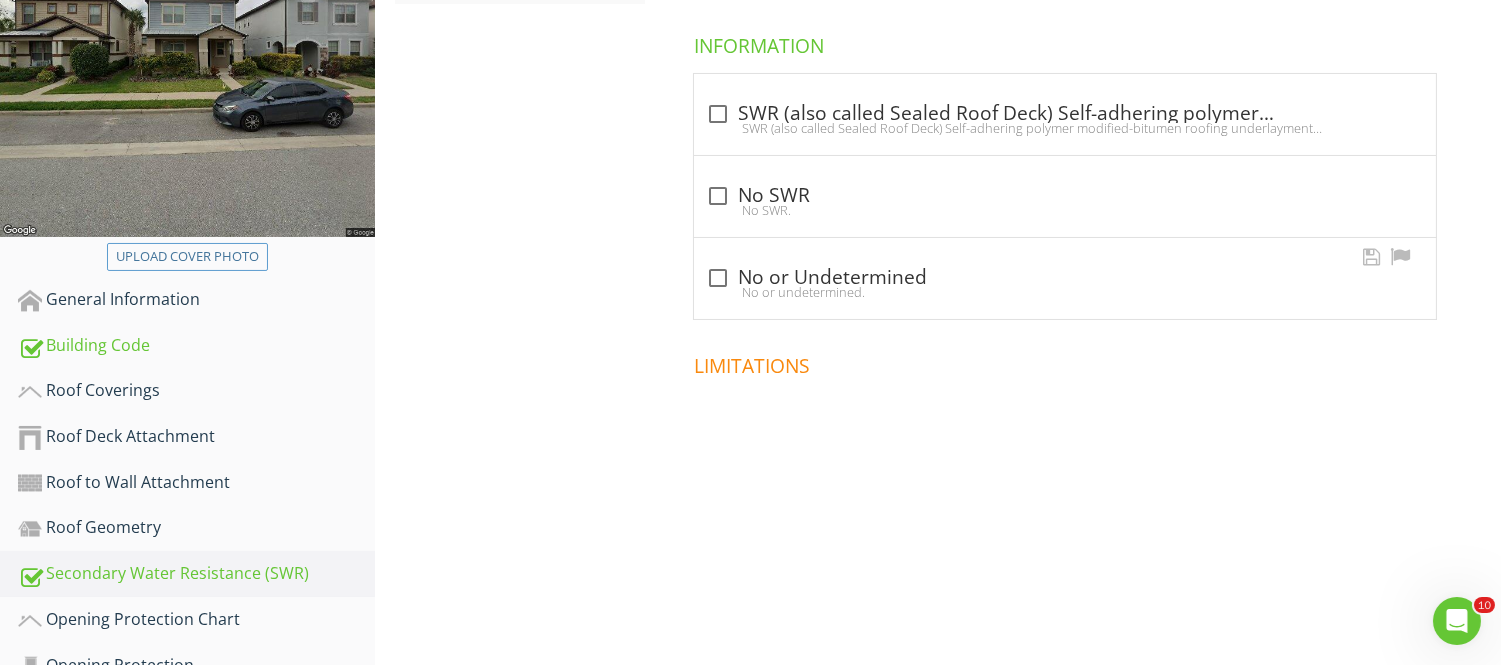 click at bounding box center (718, 278) 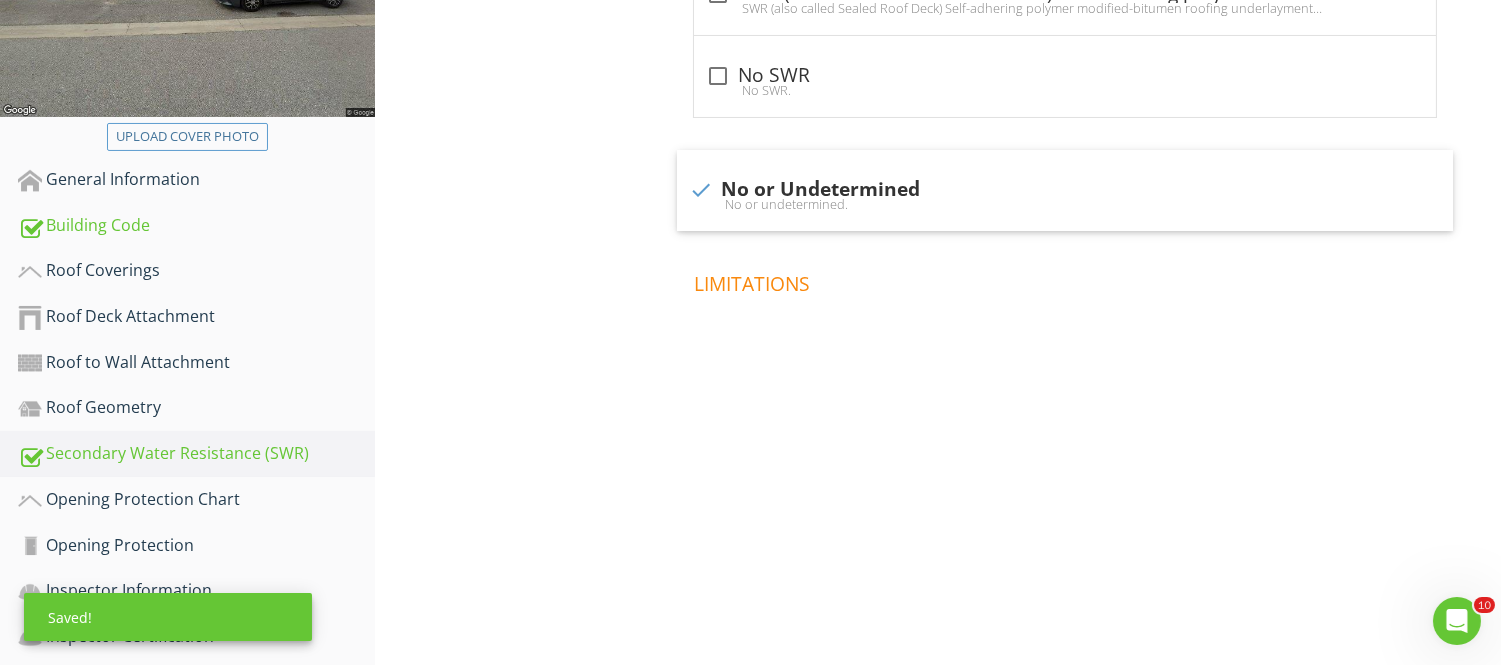scroll, scrollTop: 596, scrollLeft: 0, axis: vertical 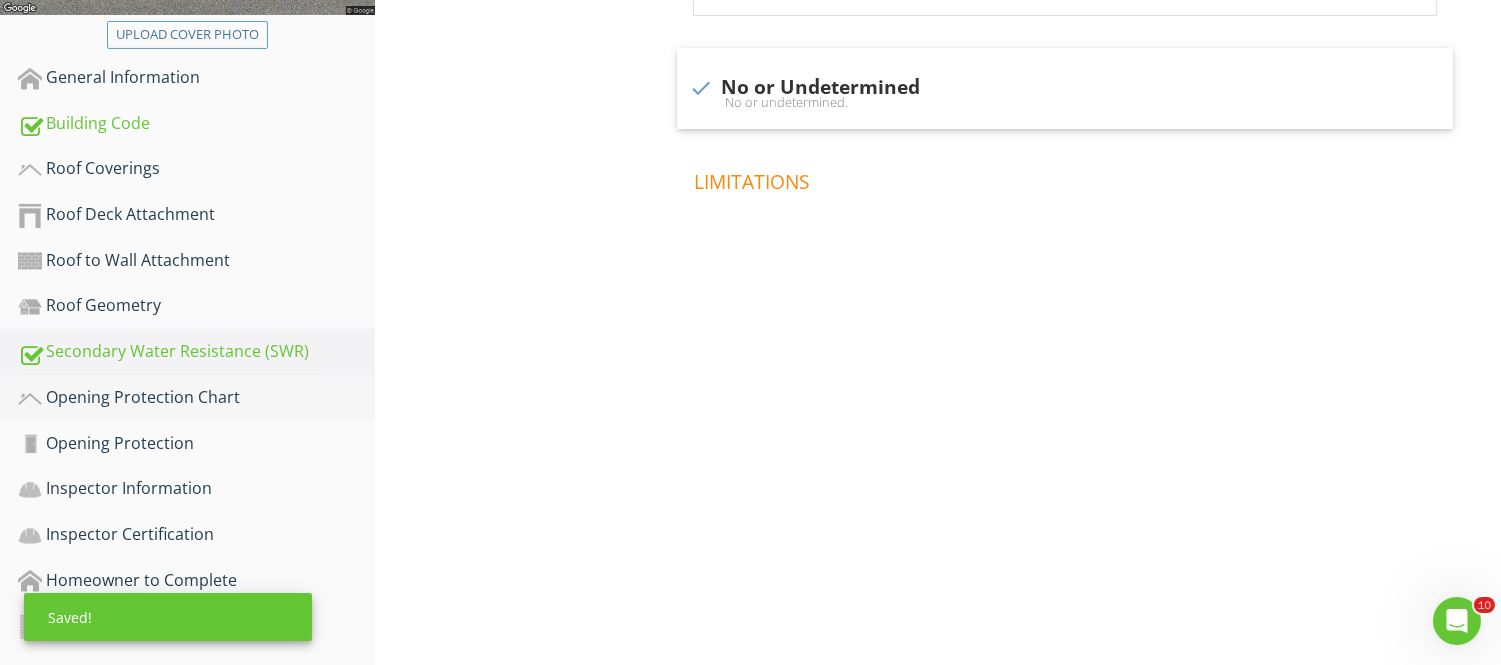 click on "Opening Protection Chart" at bounding box center [196, 398] 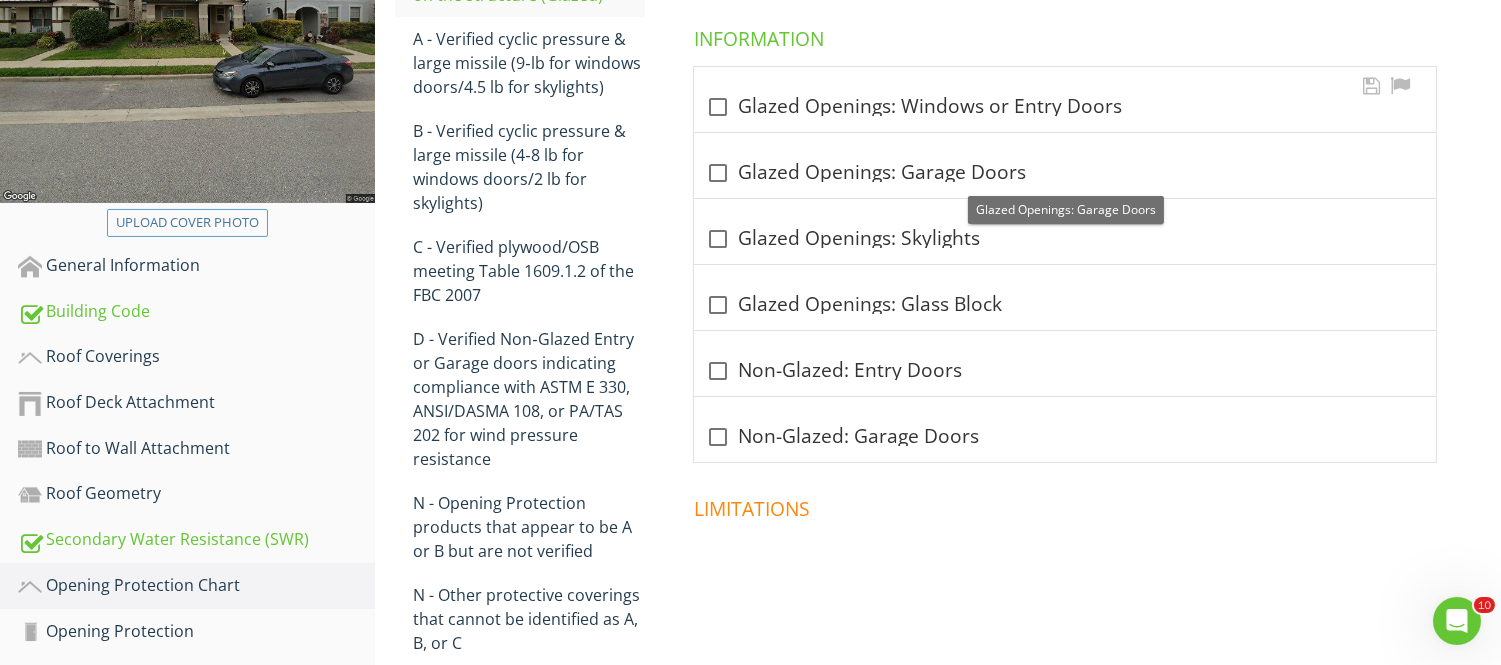 scroll, scrollTop: 374, scrollLeft: 0, axis: vertical 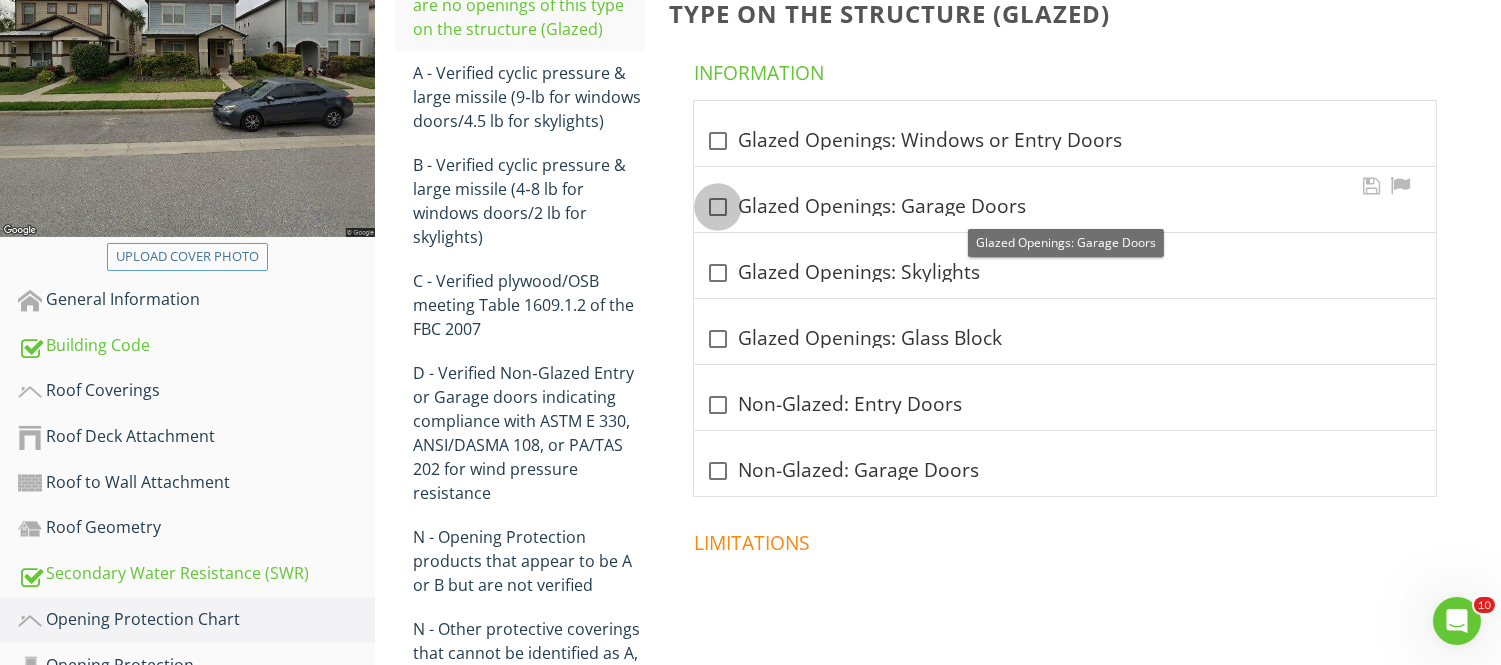 click at bounding box center [718, 207] 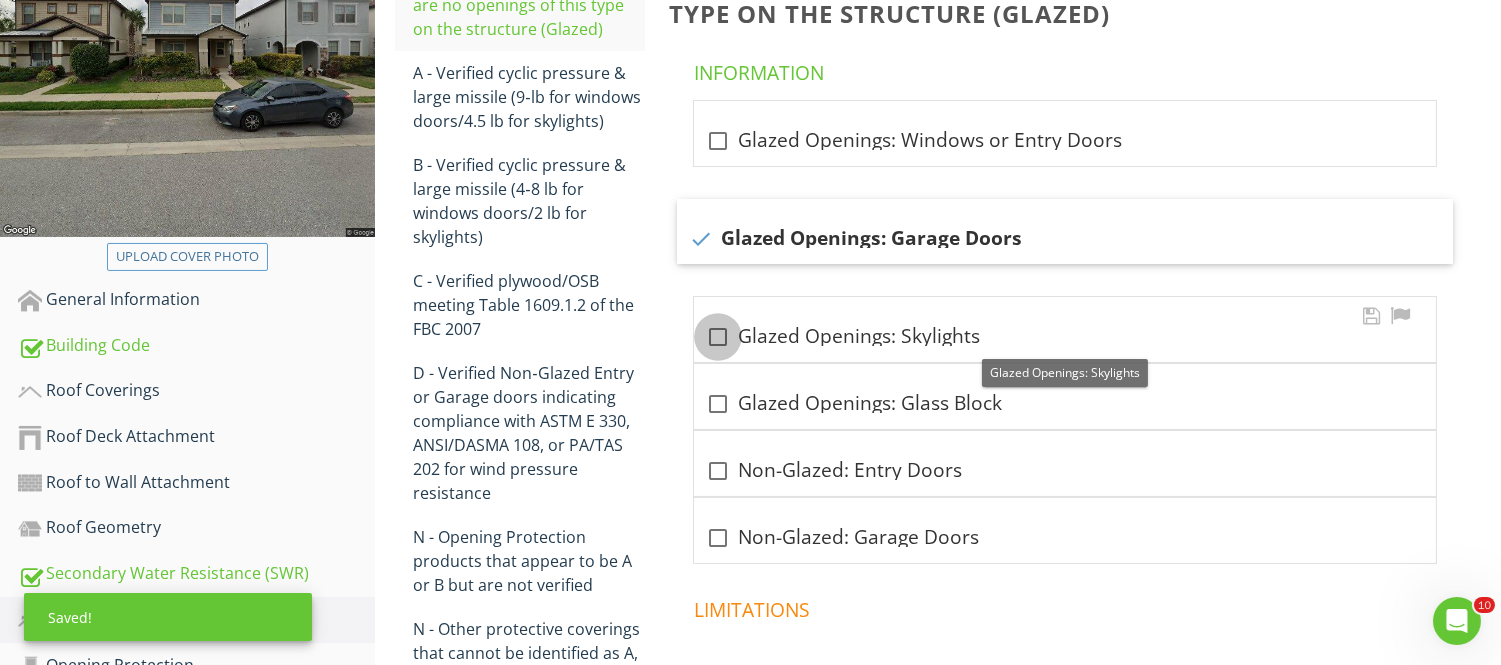 click at bounding box center [718, 337] 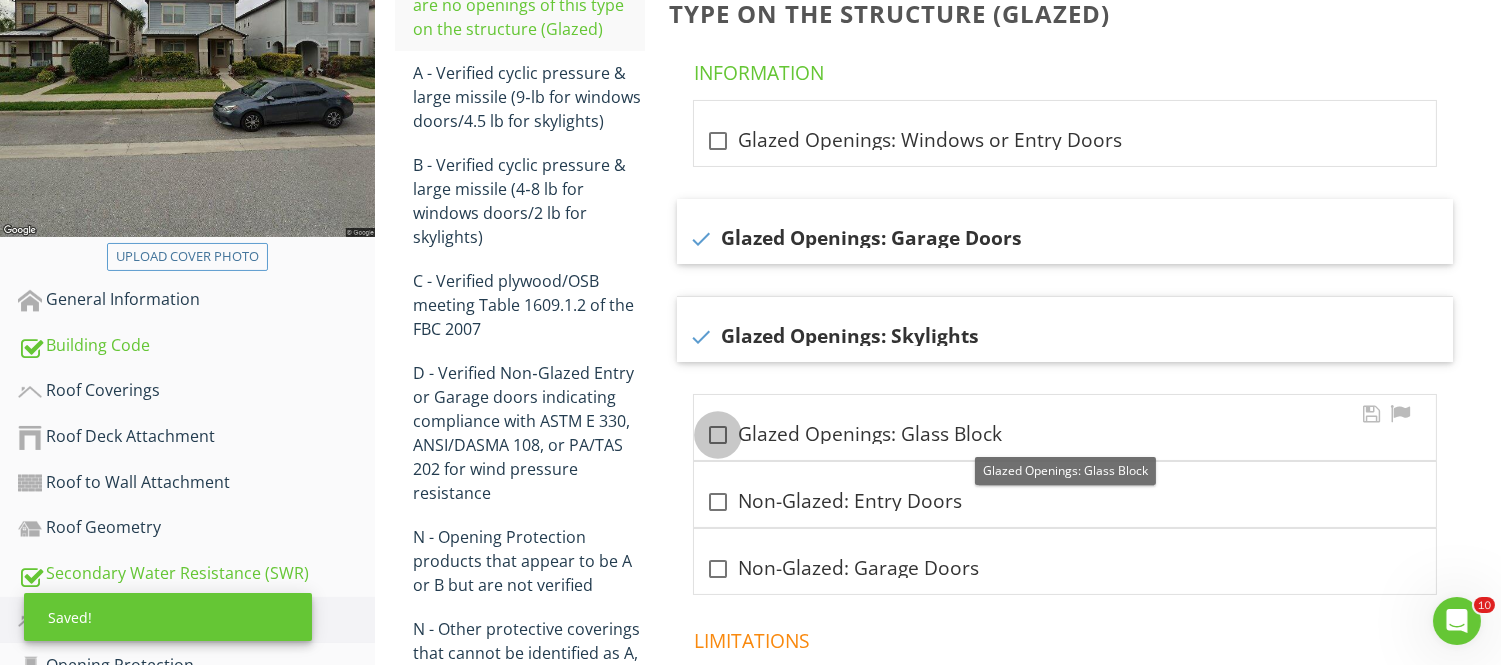 click at bounding box center [718, 435] 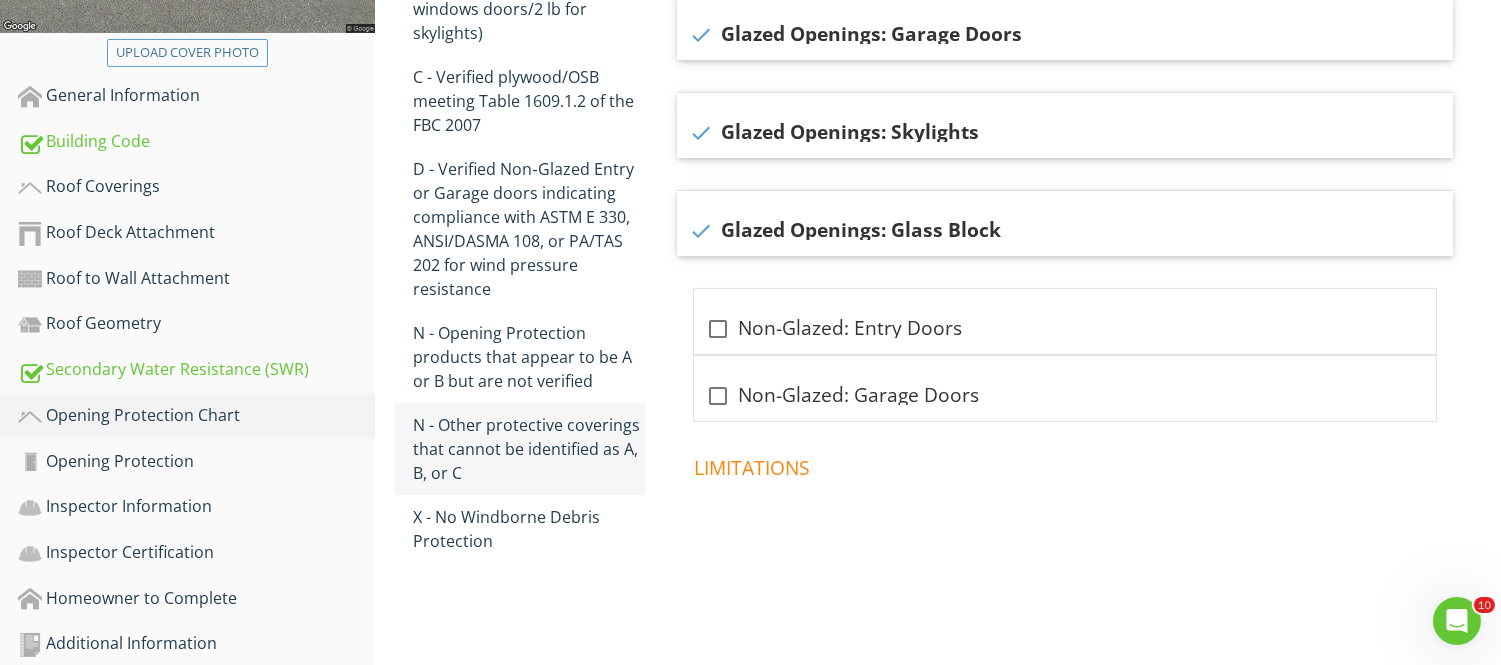 scroll, scrollTop: 596, scrollLeft: 0, axis: vertical 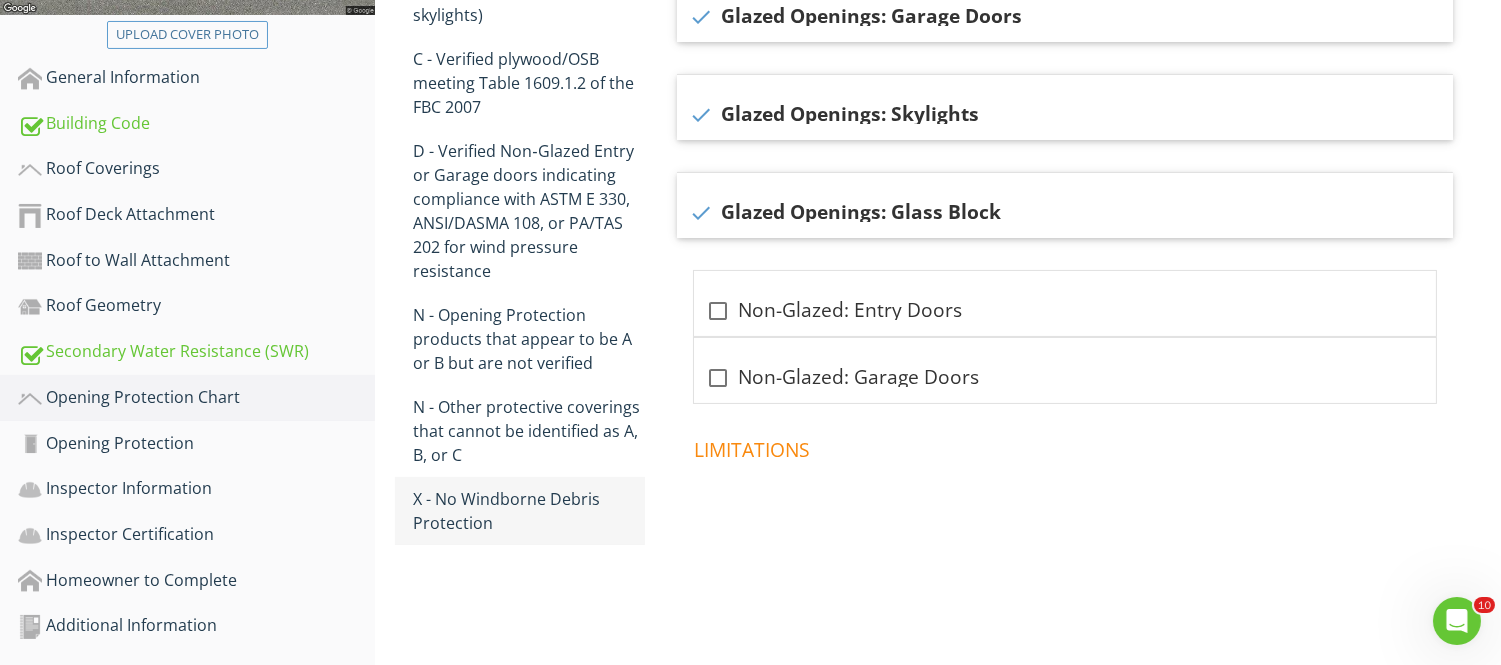 click on "X - No Windborne Debris Protection" at bounding box center (528, 511) 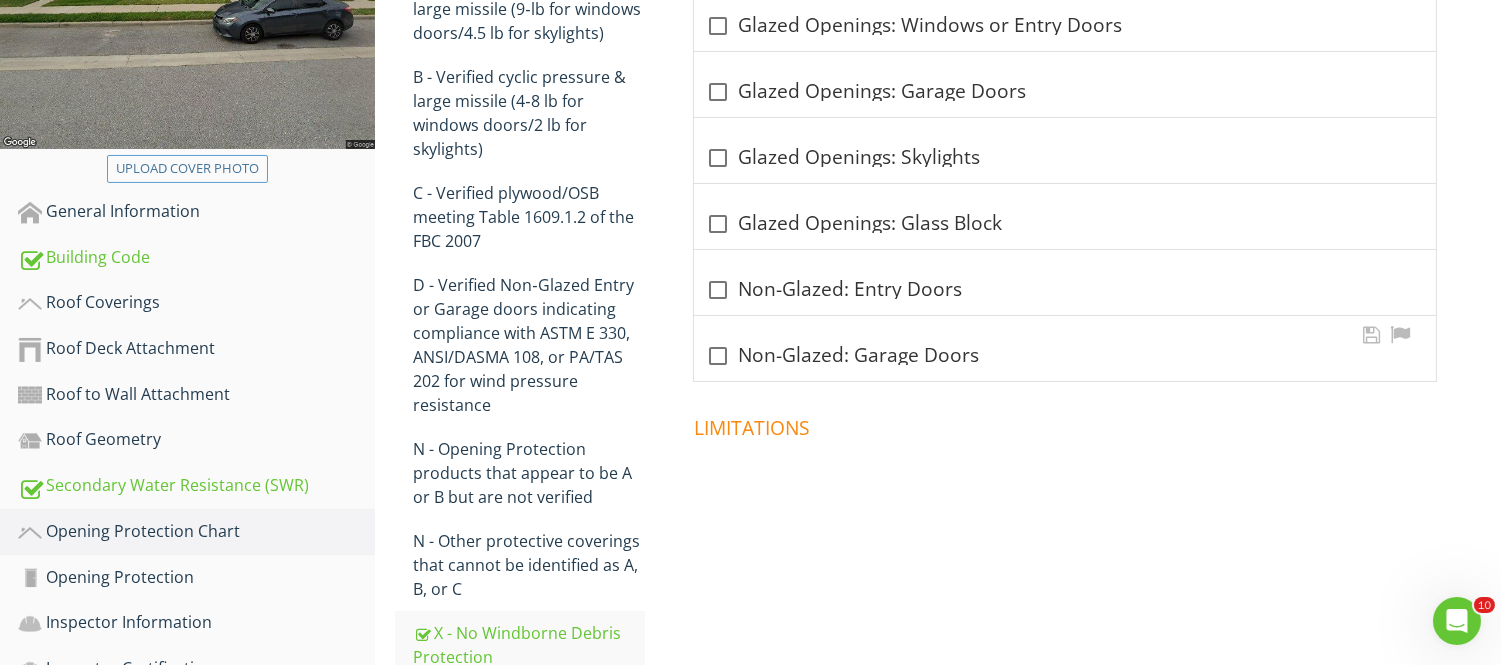 scroll, scrollTop: 374, scrollLeft: 0, axis: vertical 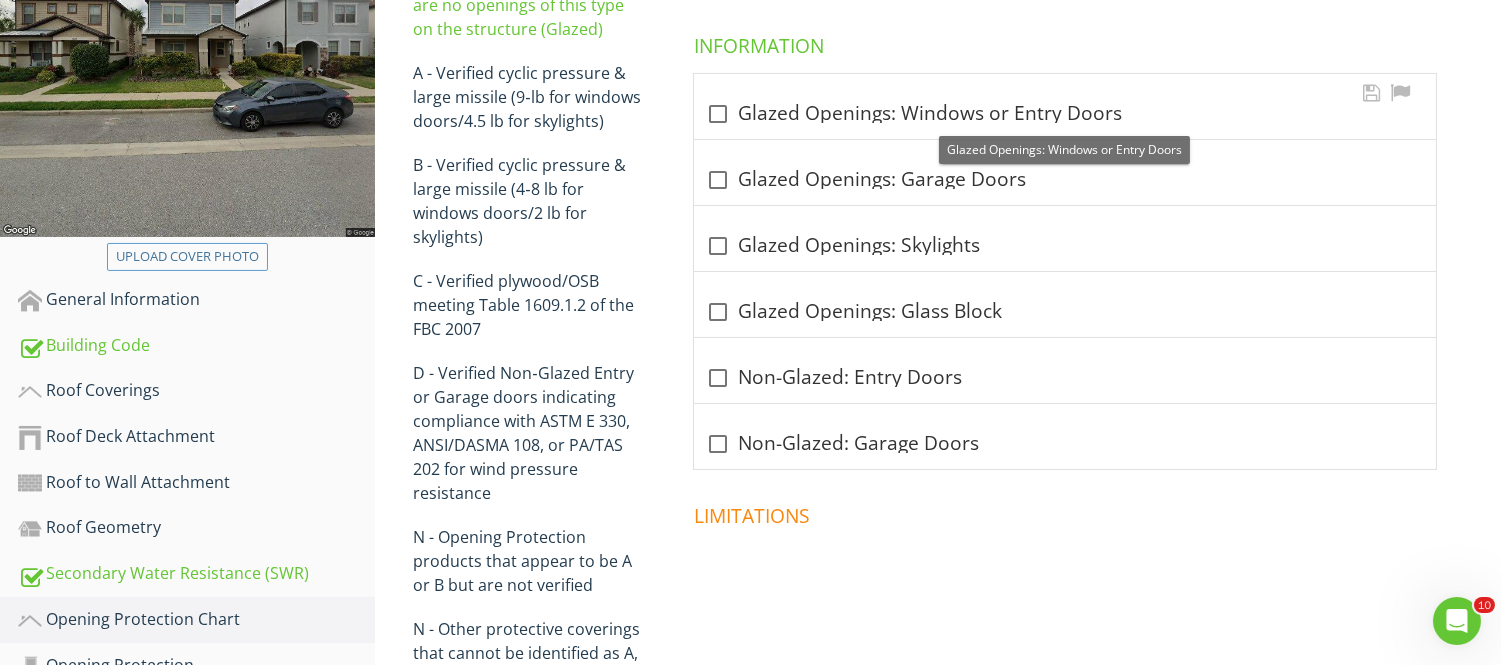 click at bounding box center [718, 114] 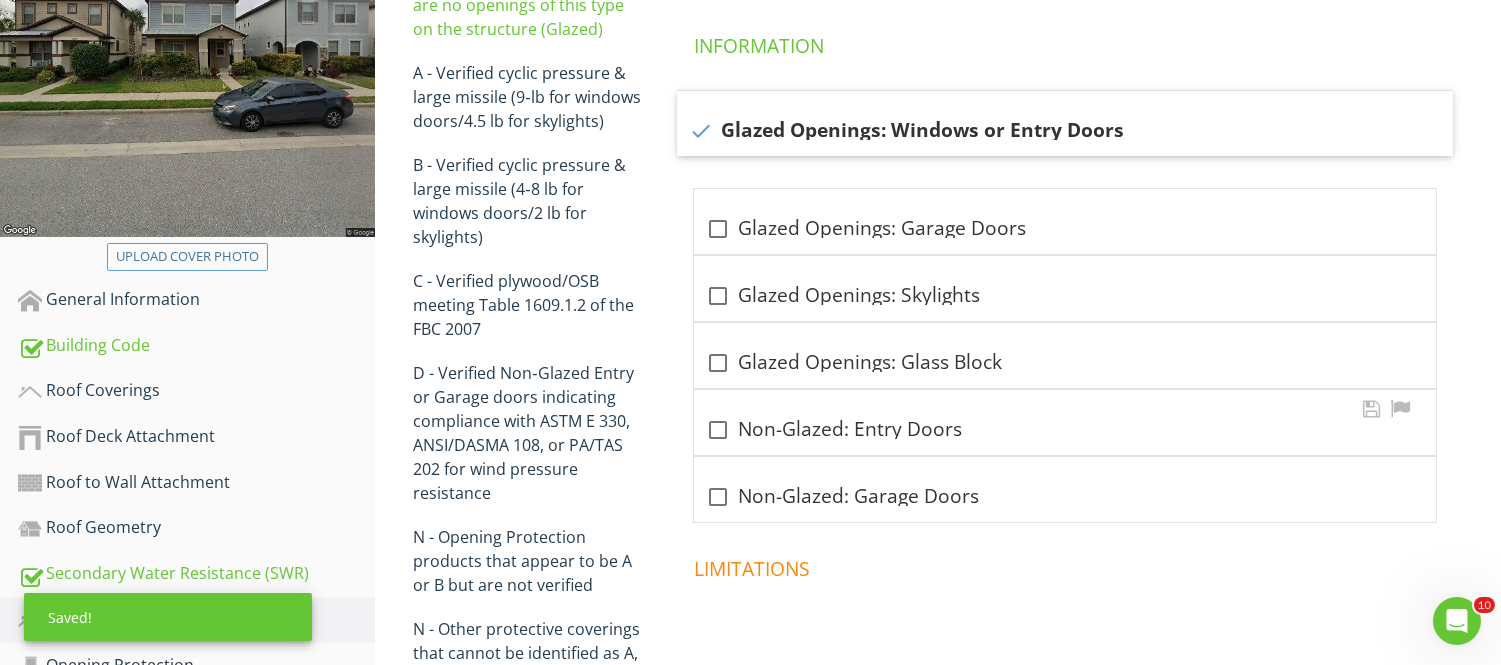 click at bounding box center (718, 430) 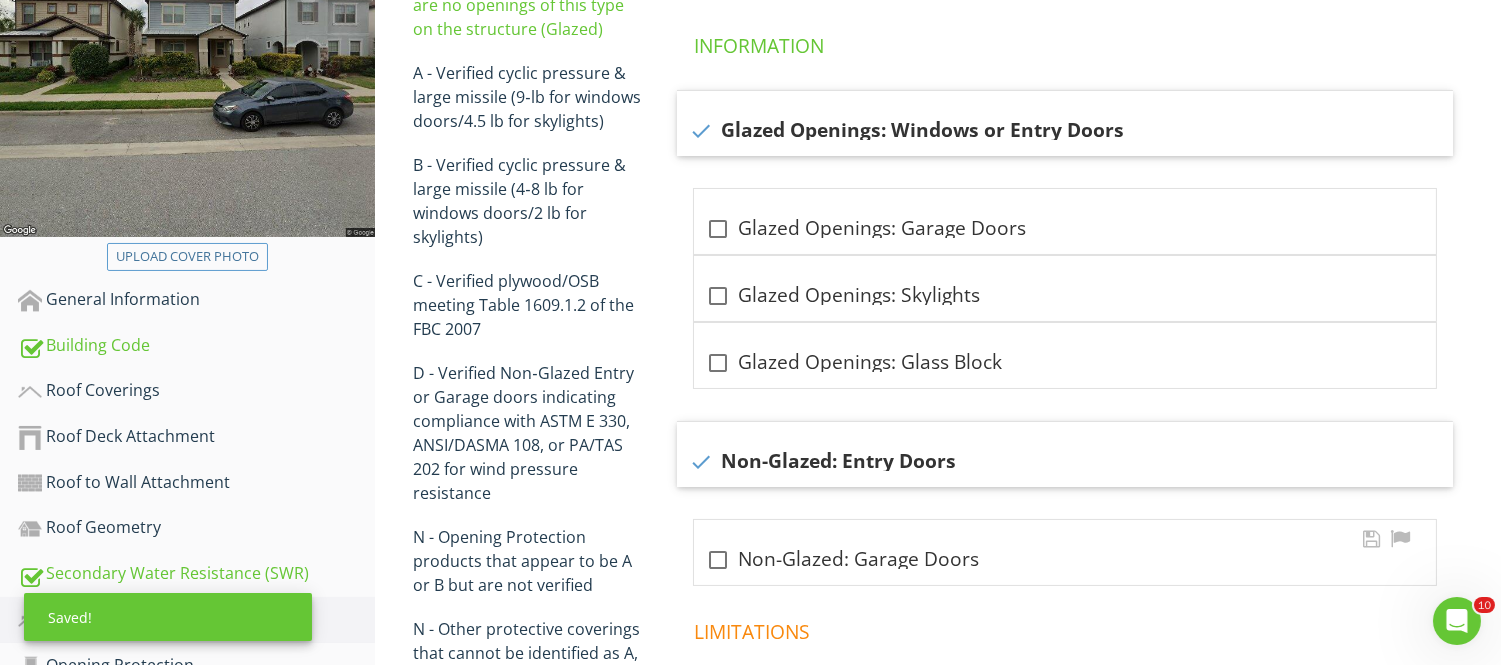 click at bounding box center (718, 560) 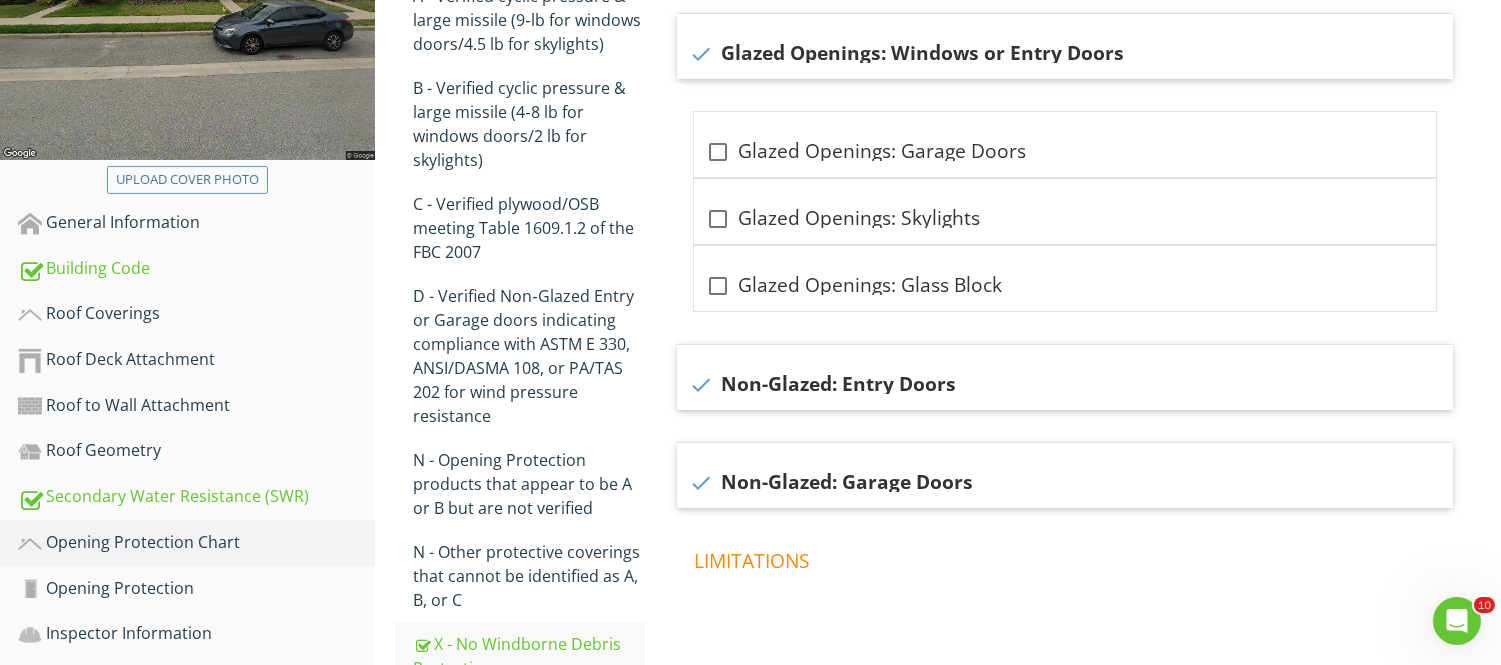 scroll, scrollTop: 596, scrollLeft: 0, axis: vertical 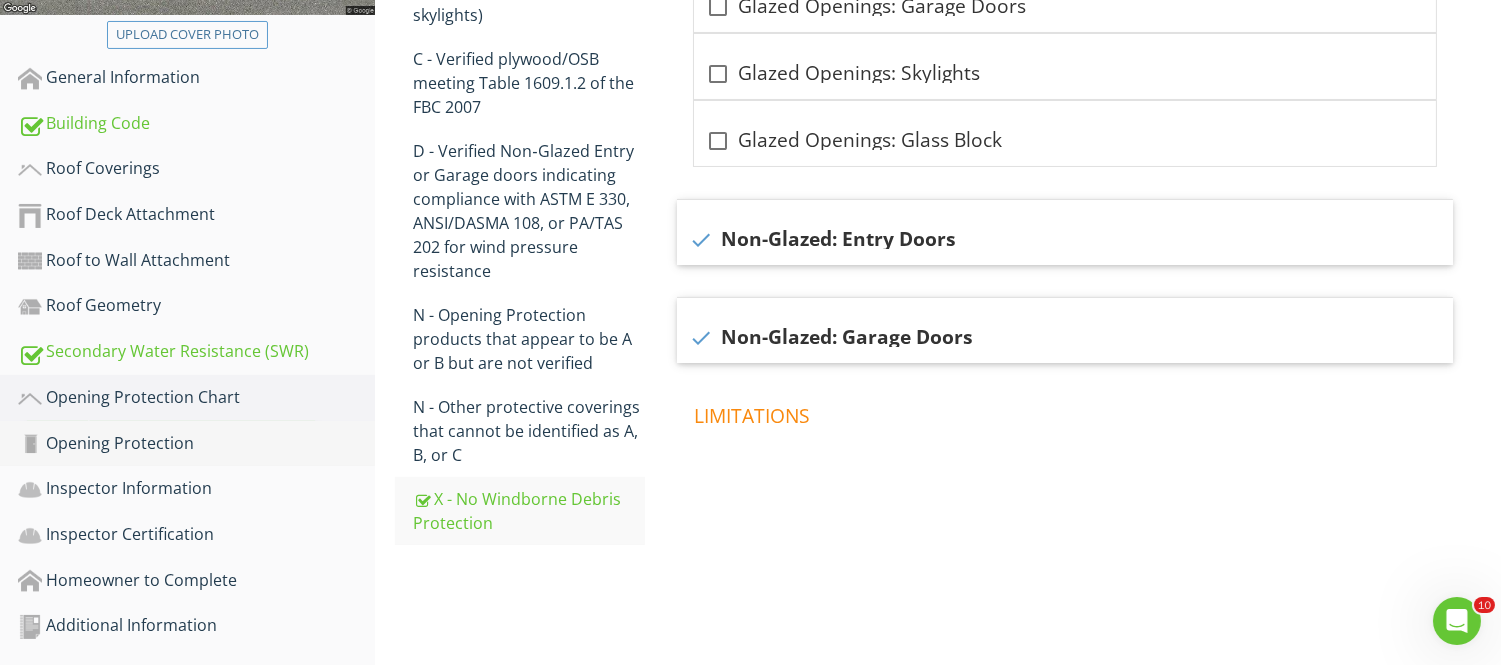 click on "Opening Protection" at bounding box center (196, 444) 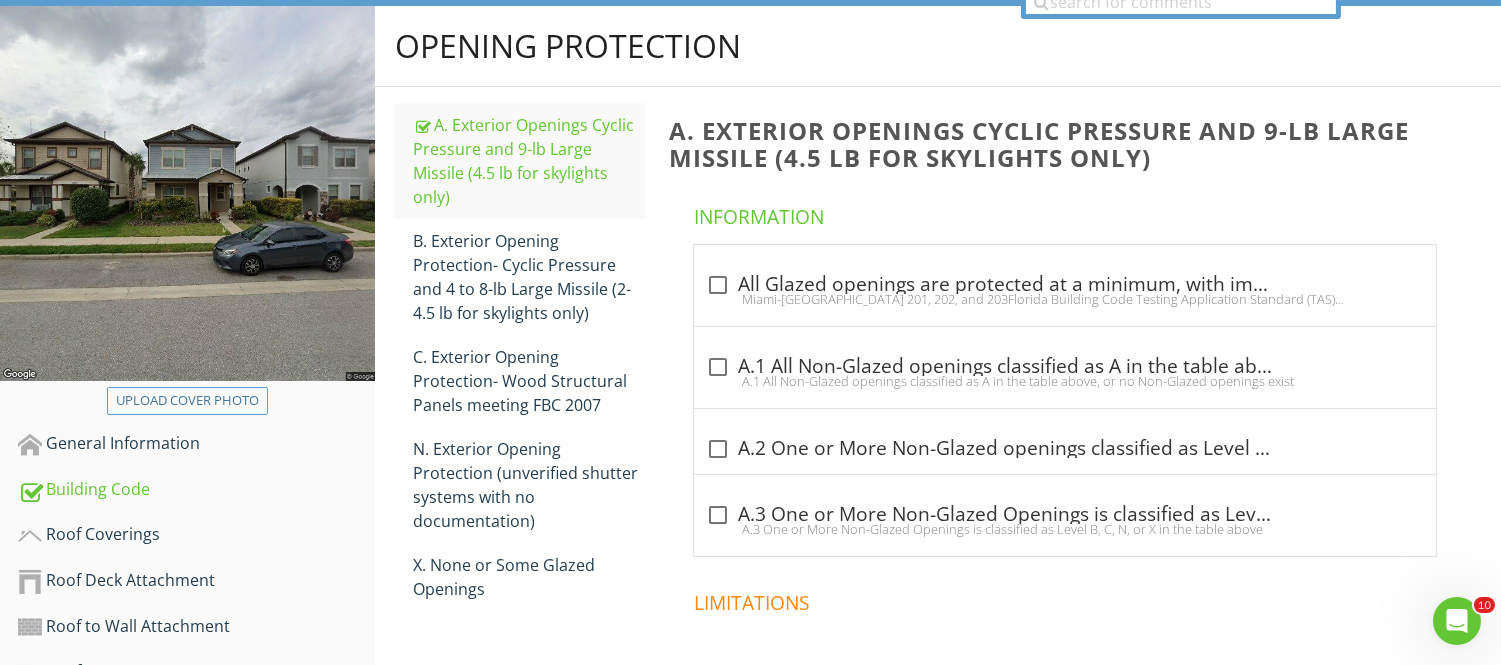 scroll, scrollTop: 152, scrollLeft: 0, axis: vertical 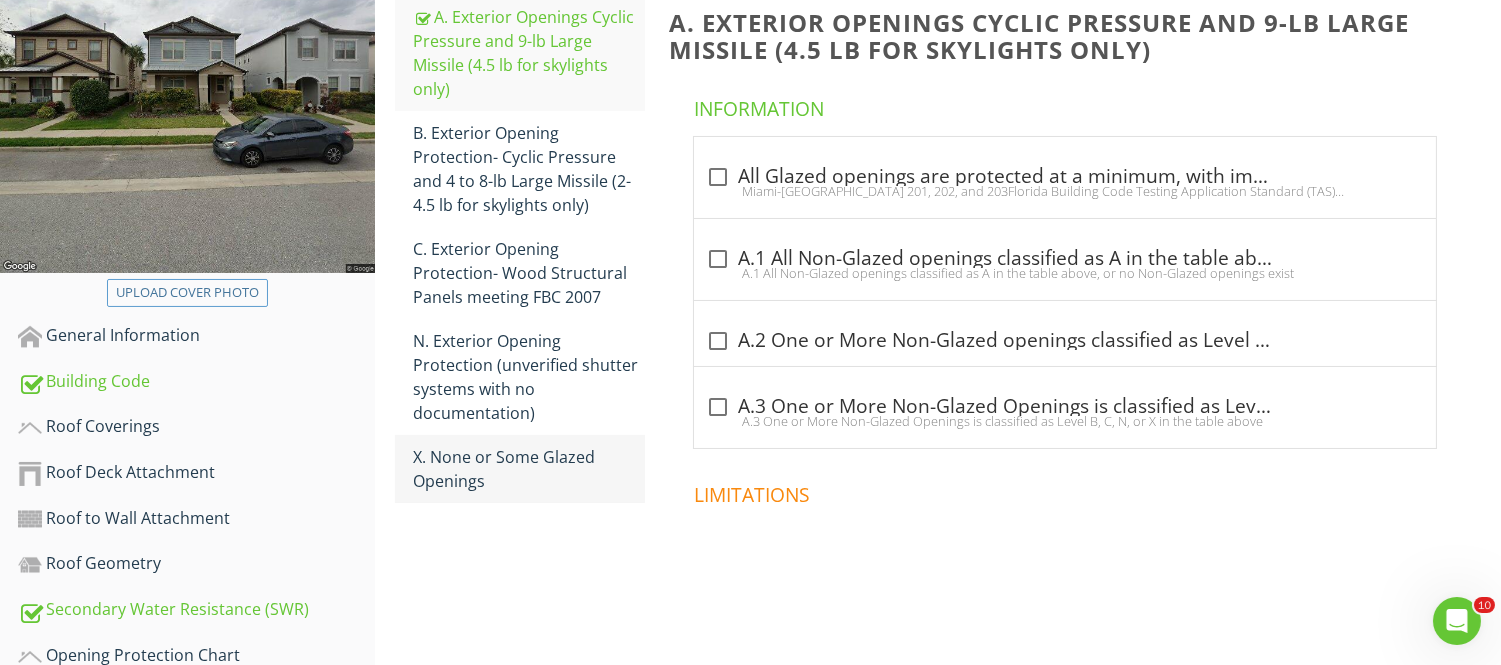 click on "X. None or Some Glazed Openings" at bounding box center (528, 469) 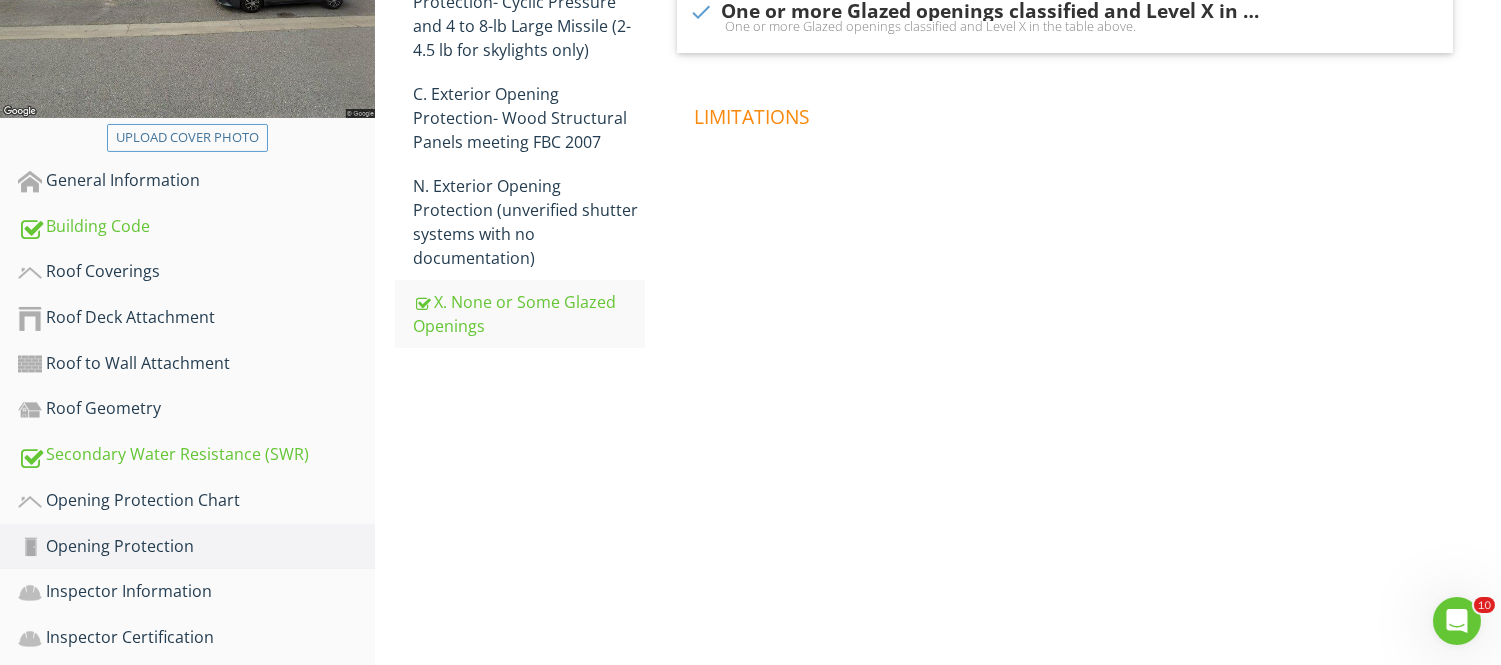 scroll, scrollTop: 596, scrollLeft: 0, axis: vertical 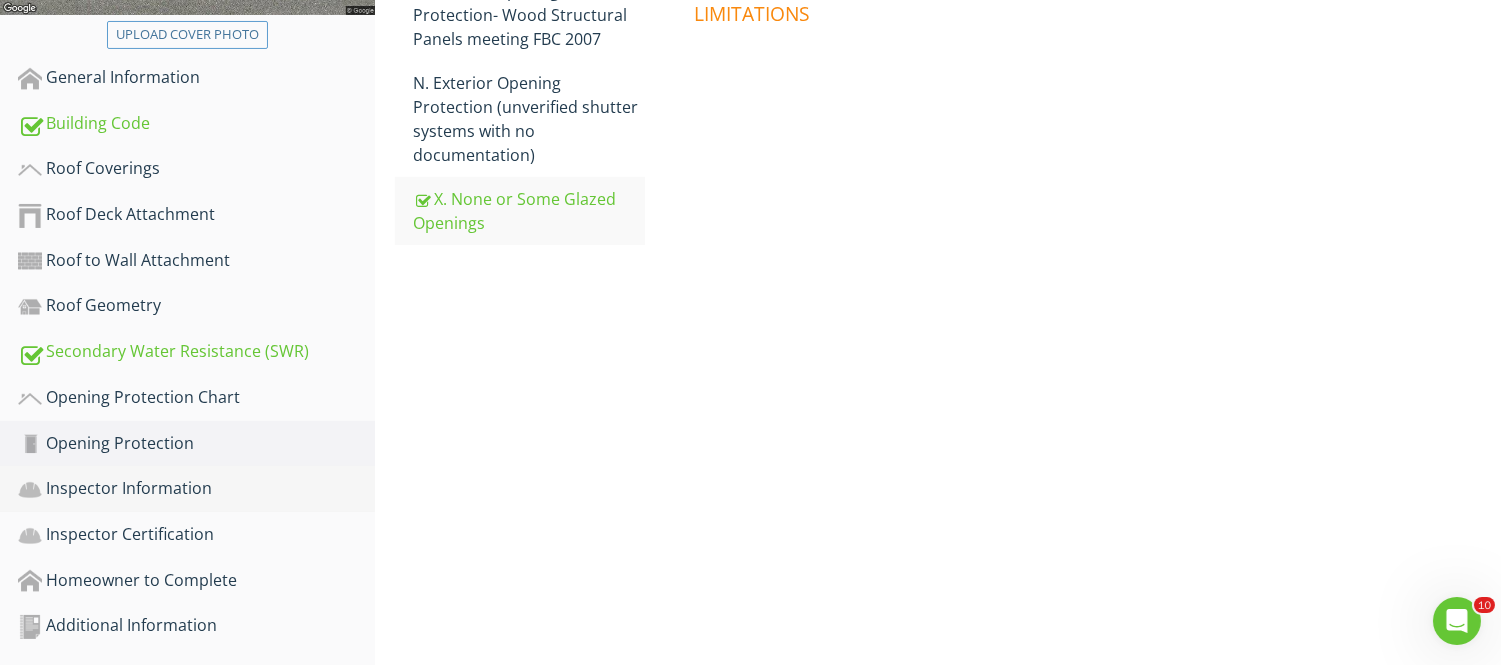 click on "Inspector Information" at bounding box center (196, 489) 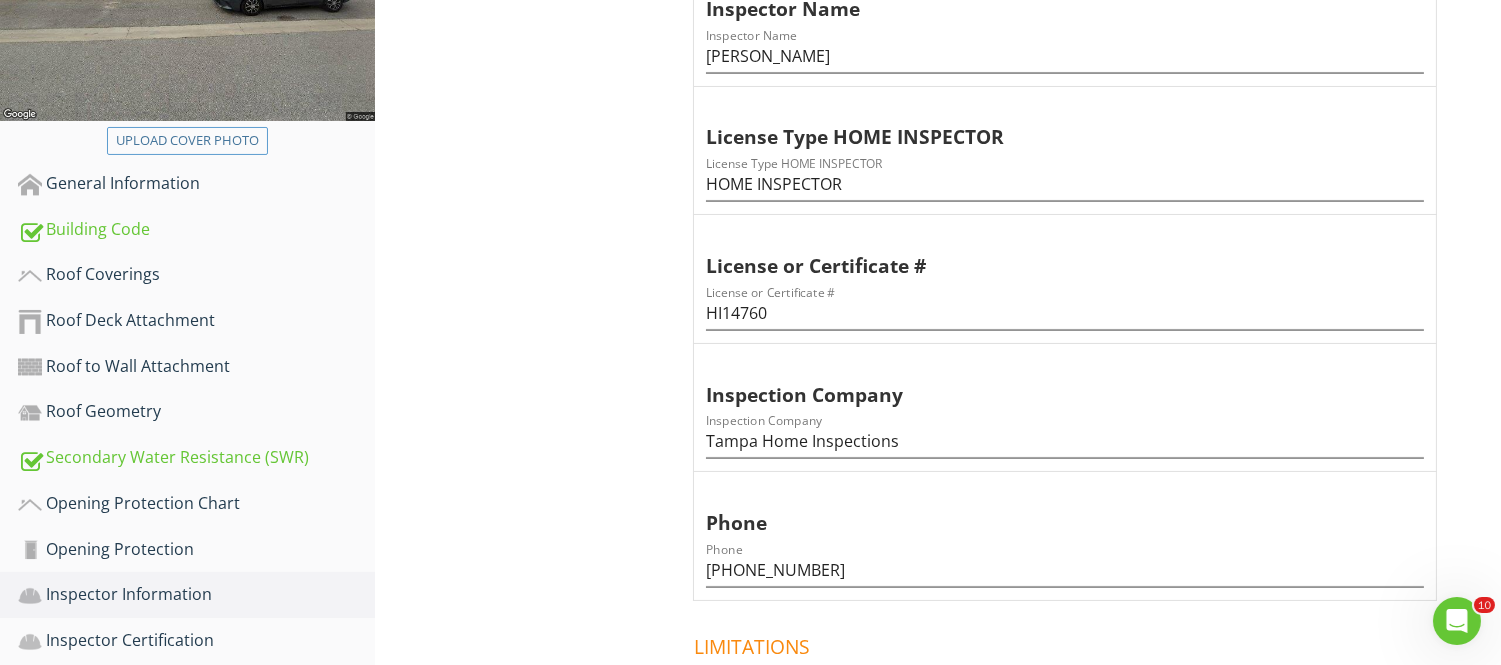 scroll, scrollTop: 650, scrollLeft: 0, axis: vertical 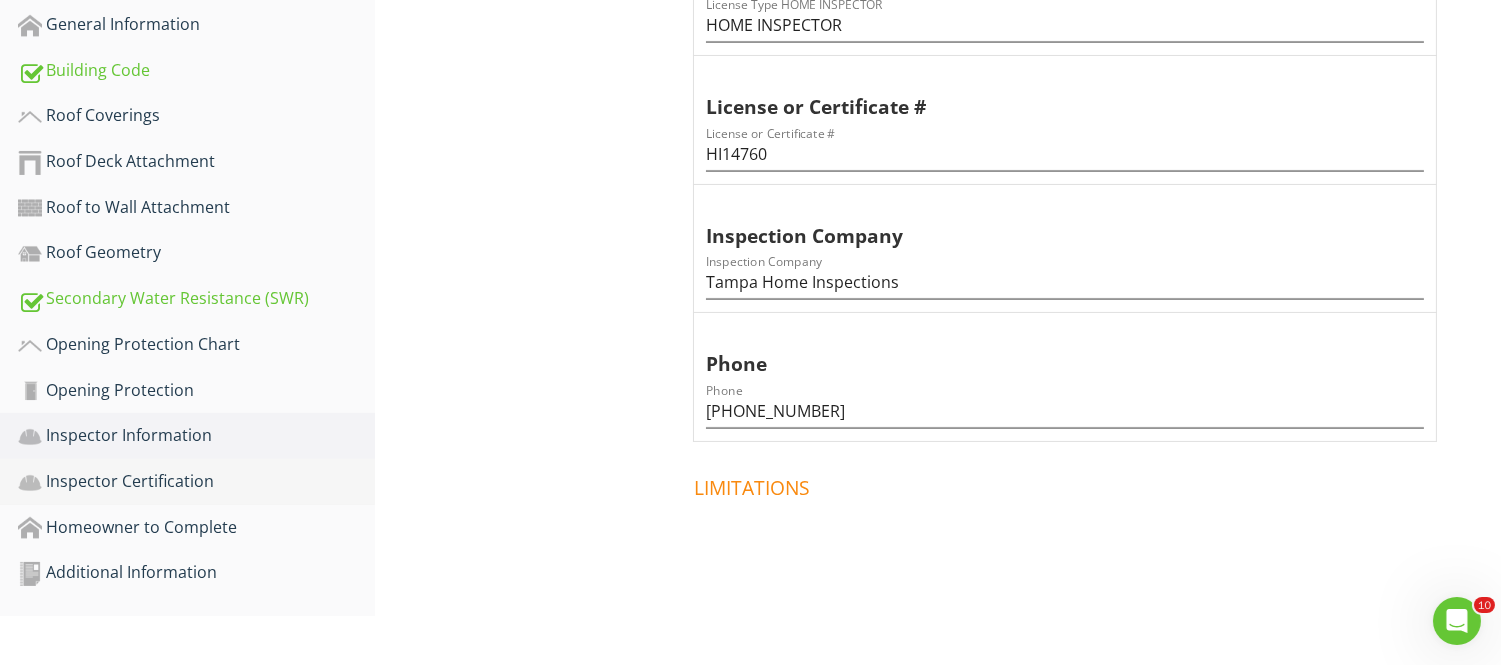 click on "Inspector Certification" at bounding box center (196, 482) 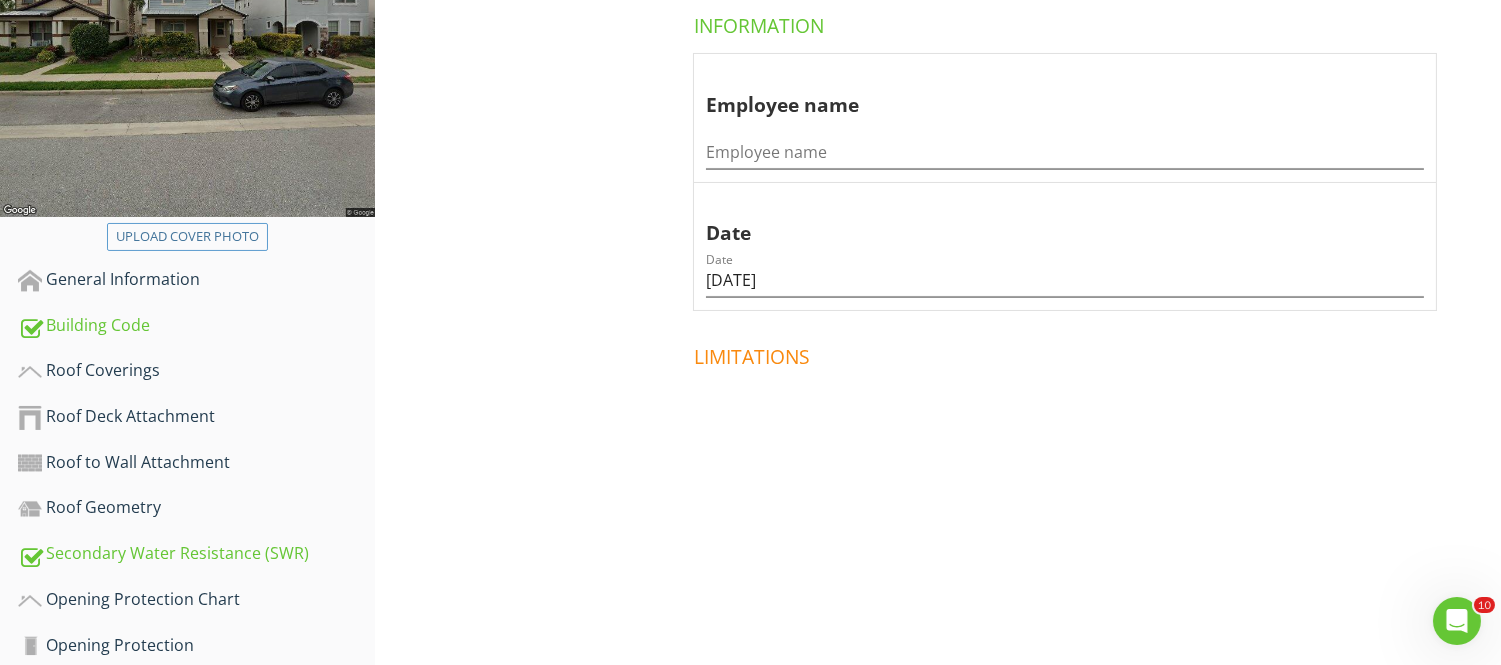 scroll, scrollTop: 596, scrollLeft: 0, axis: vertical 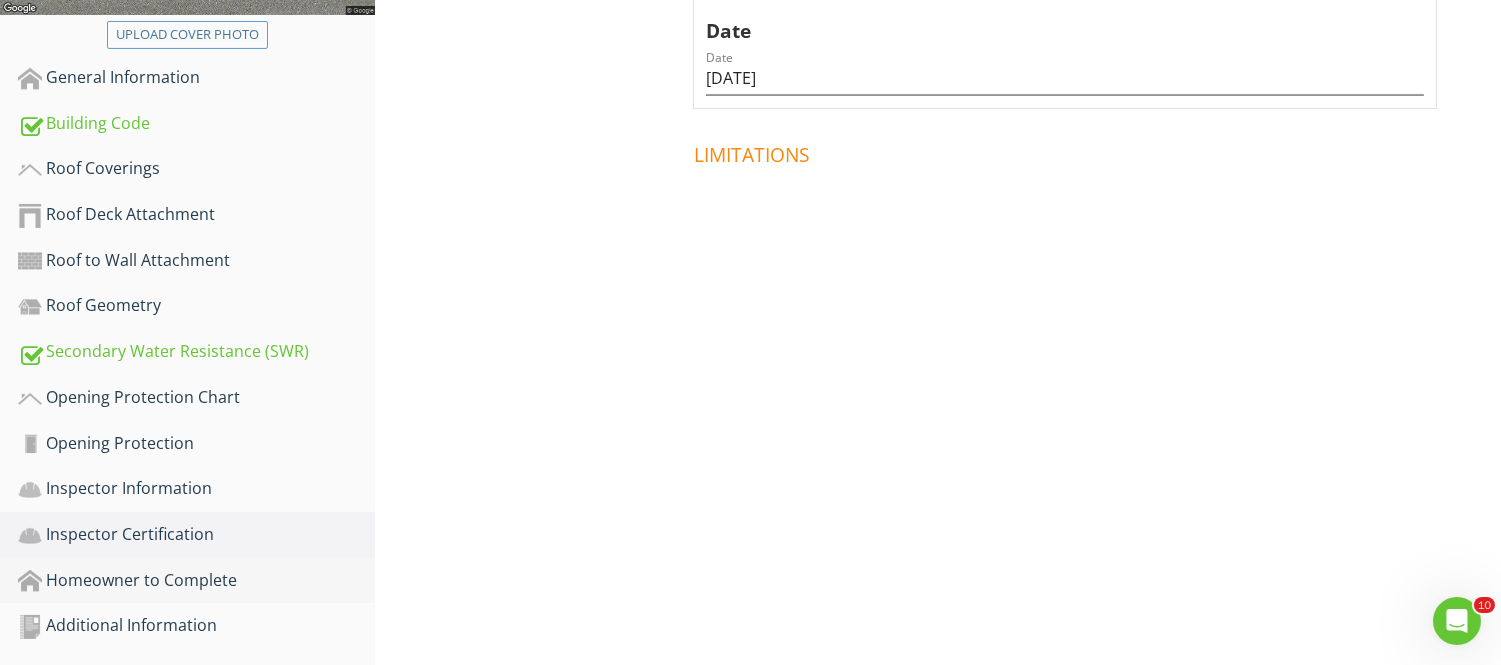 click on "Homeowner to Complete" at bounding box center [196, 581] 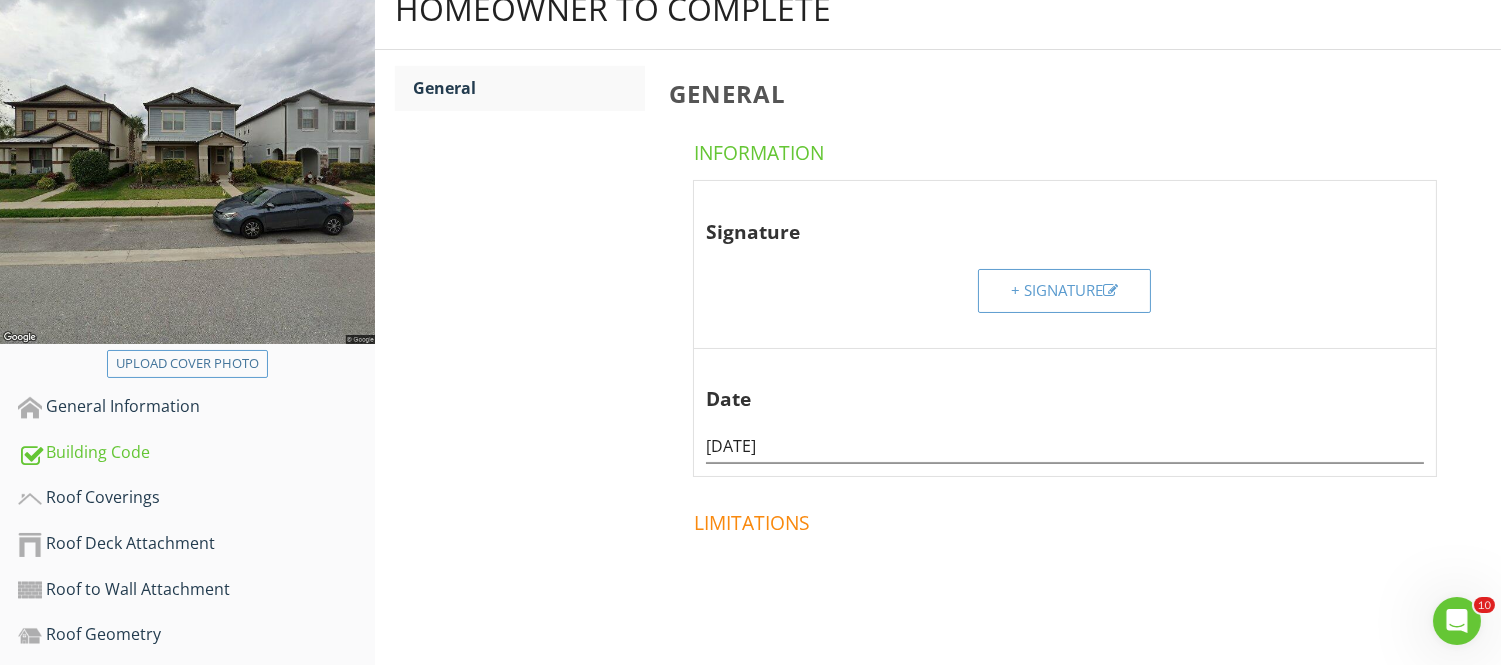 scroll, scrollTop: 596, scrollLeft: 0, axis: vertical 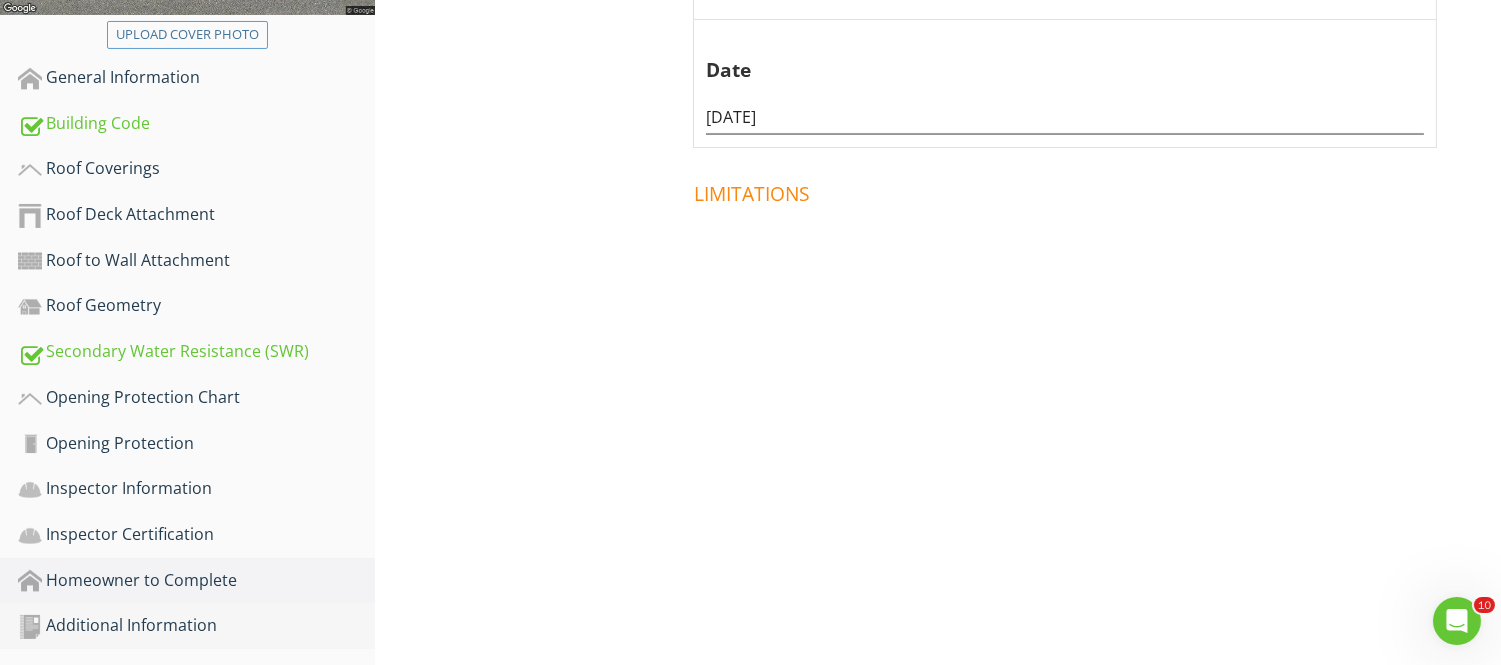 click on "Additional Information" at bounding box center (196, 626) 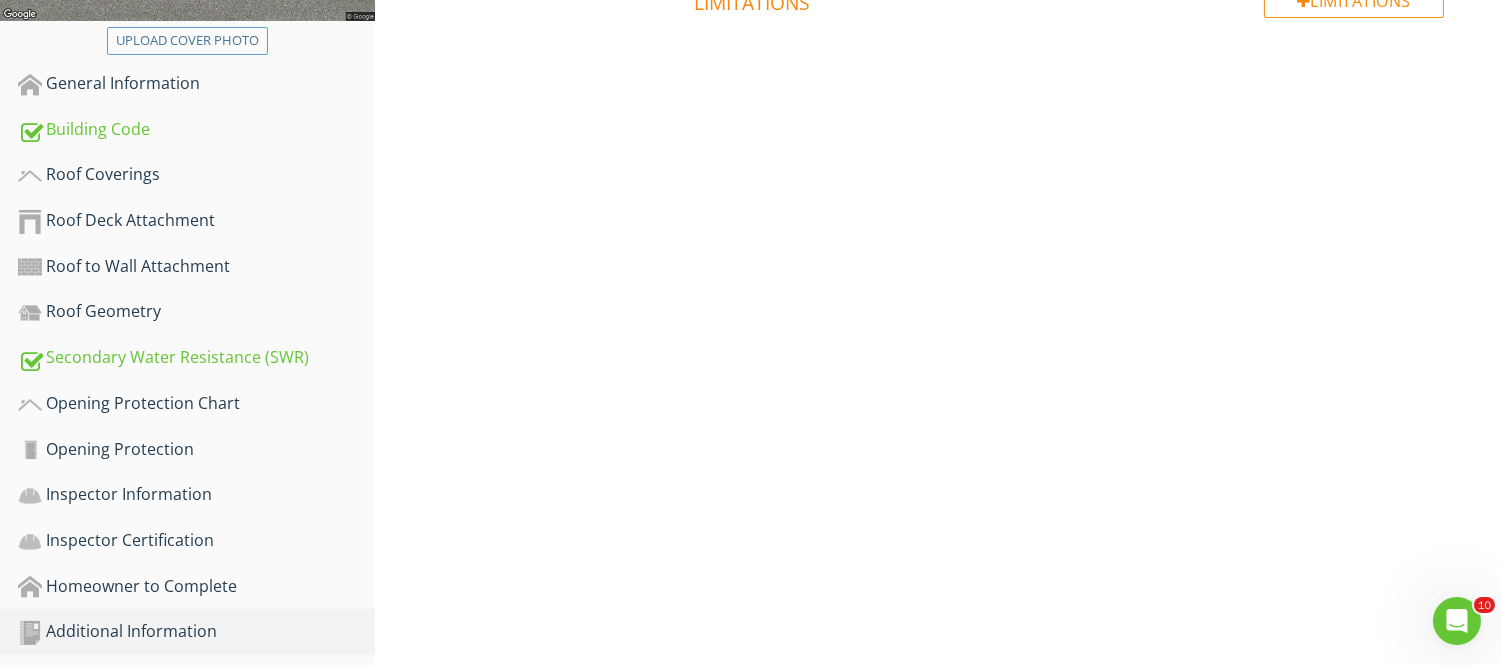 scroll, scrollTop: 152, scrollLeft: 0, axis: vertical 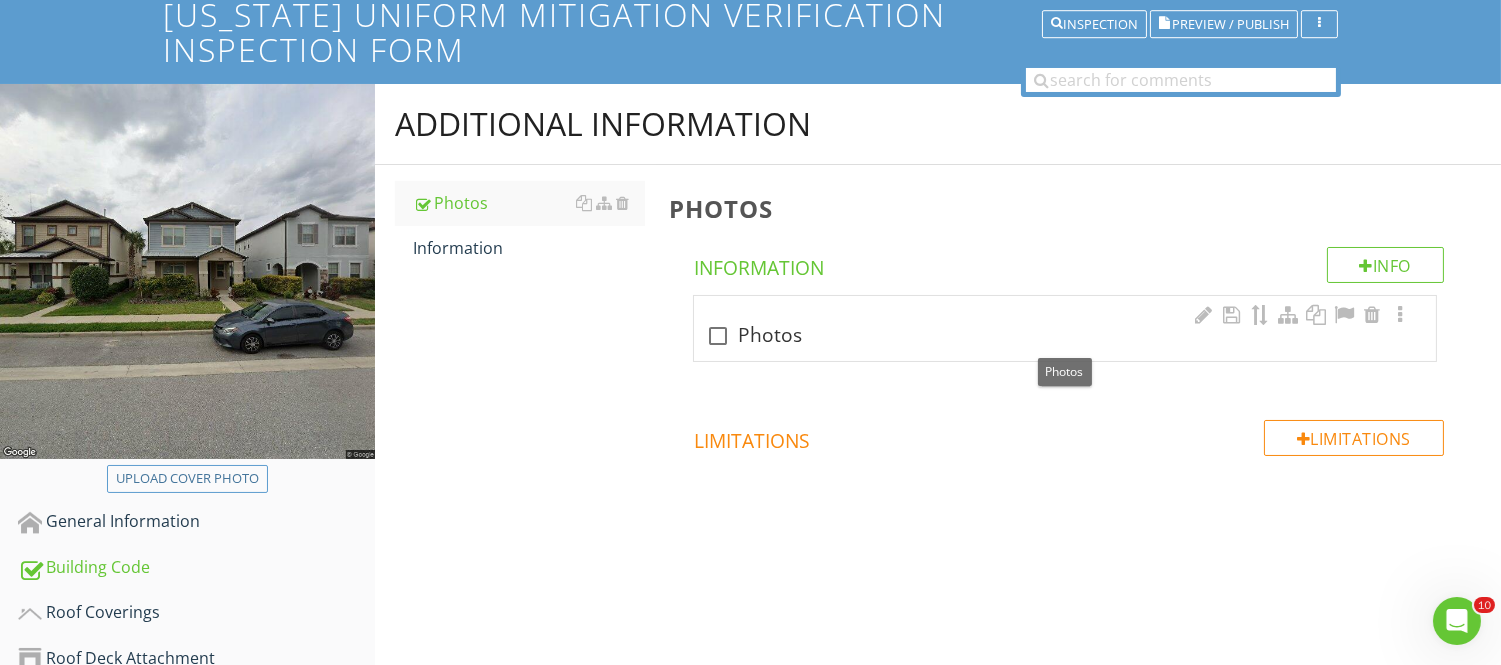 click on "check_box_outline_blank
Photos" at bounding box center (1065, 336) 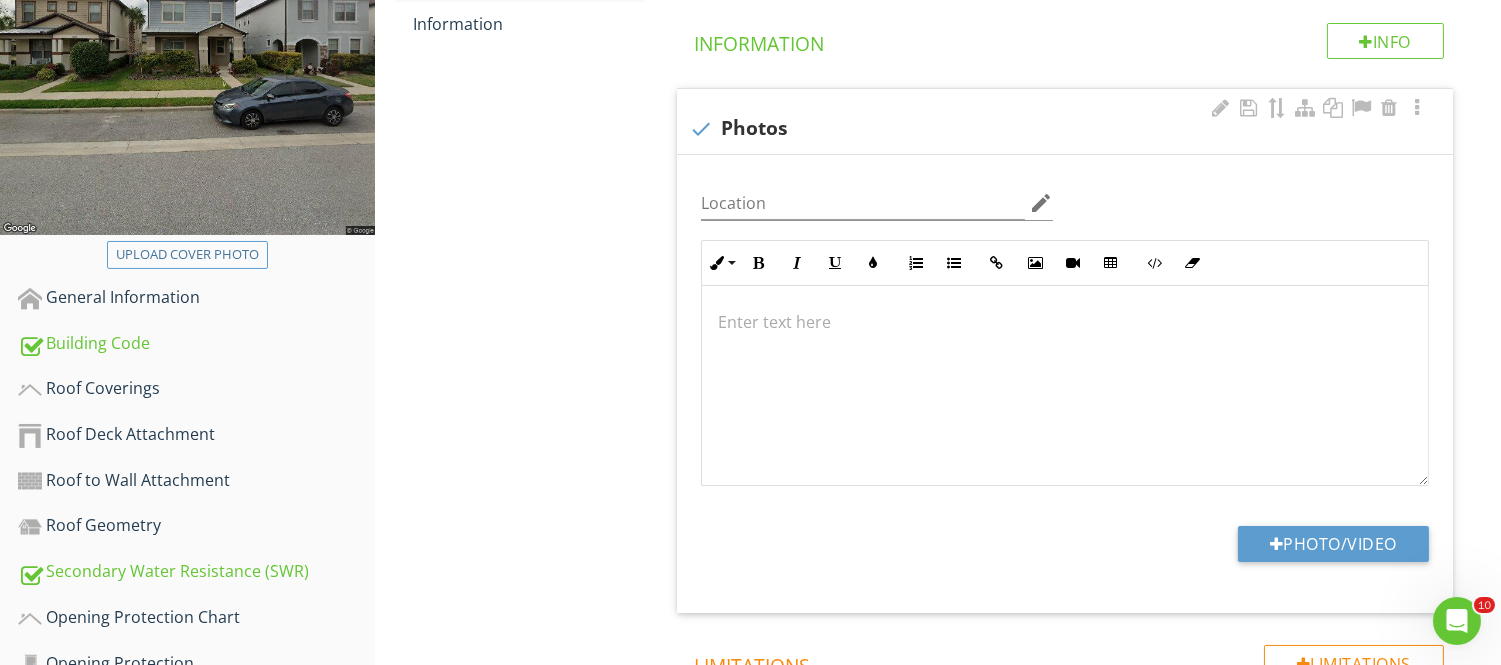 scroll, scrollTop: 374, scrollLeft: 0, axis: vertical 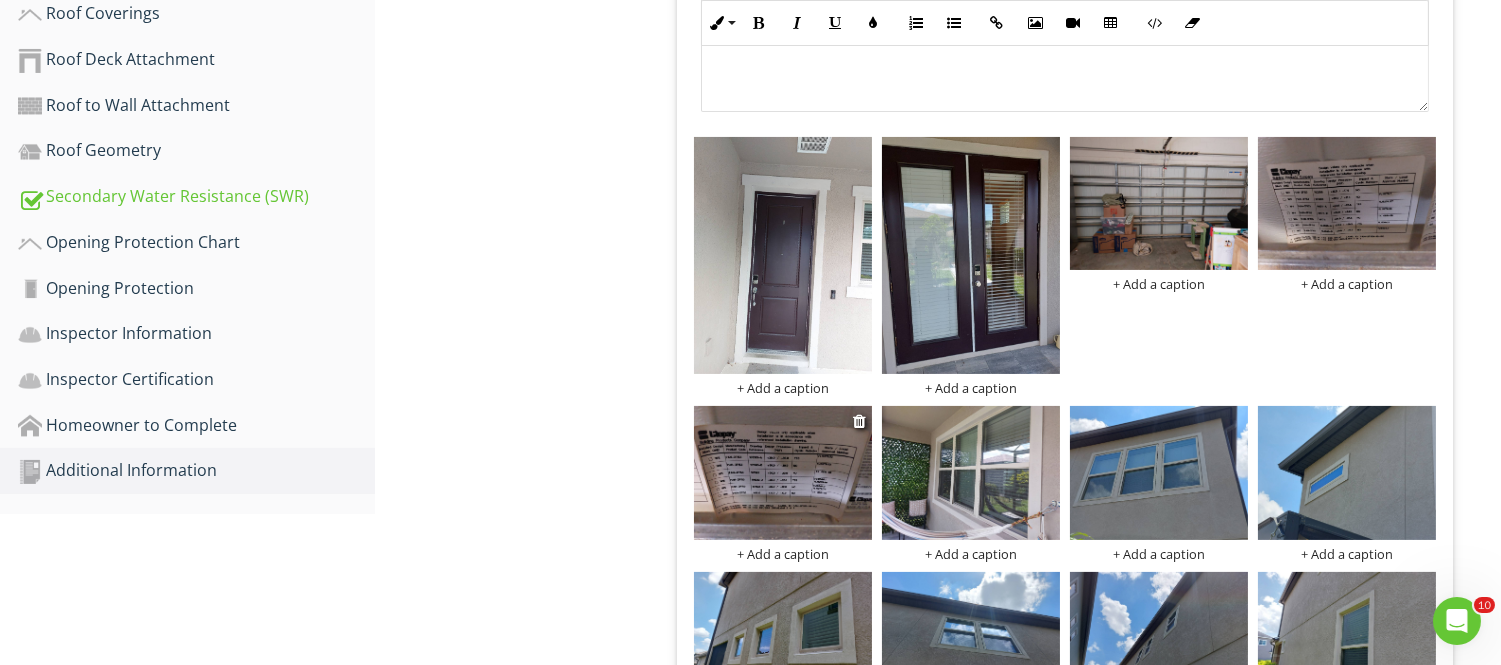 click at bounding box center (783, 473) 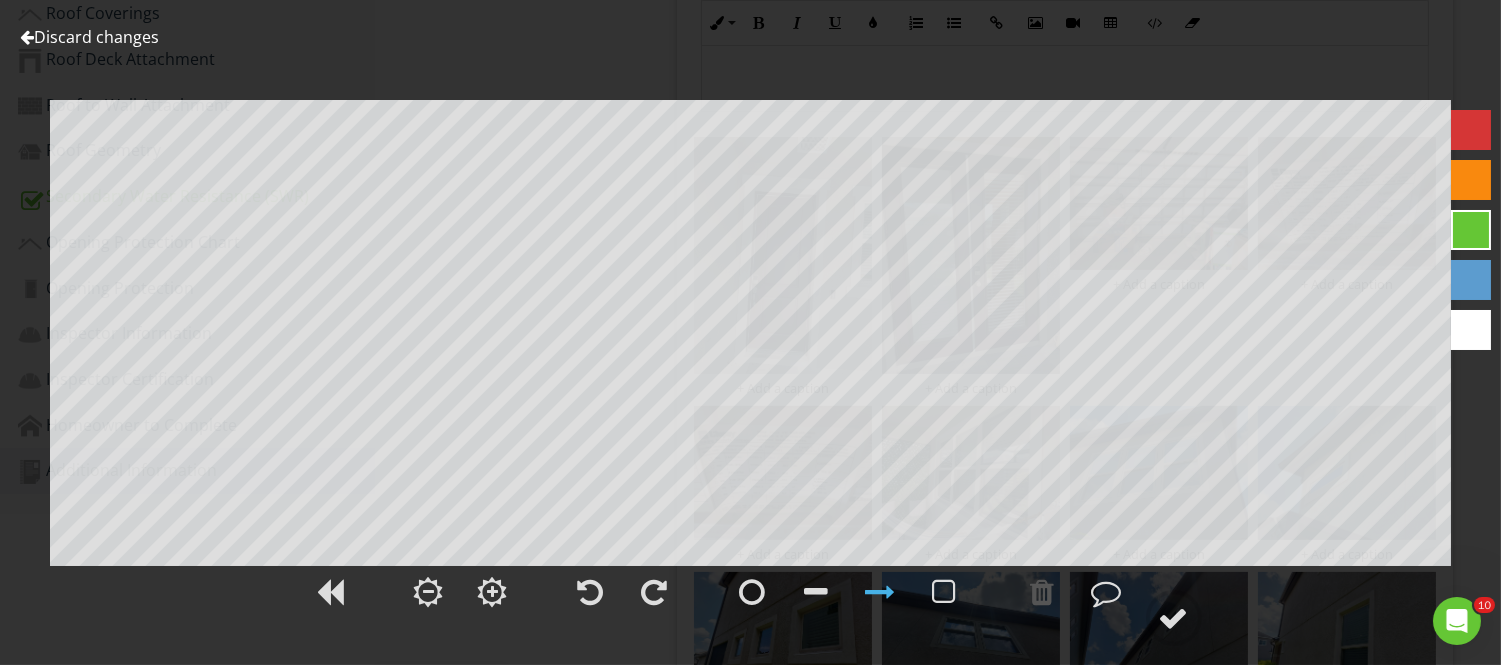 drag, startPoint x: 137, startPoint y: 38, endPoint x: 627, endPoint y: 62, distance: 490.5874 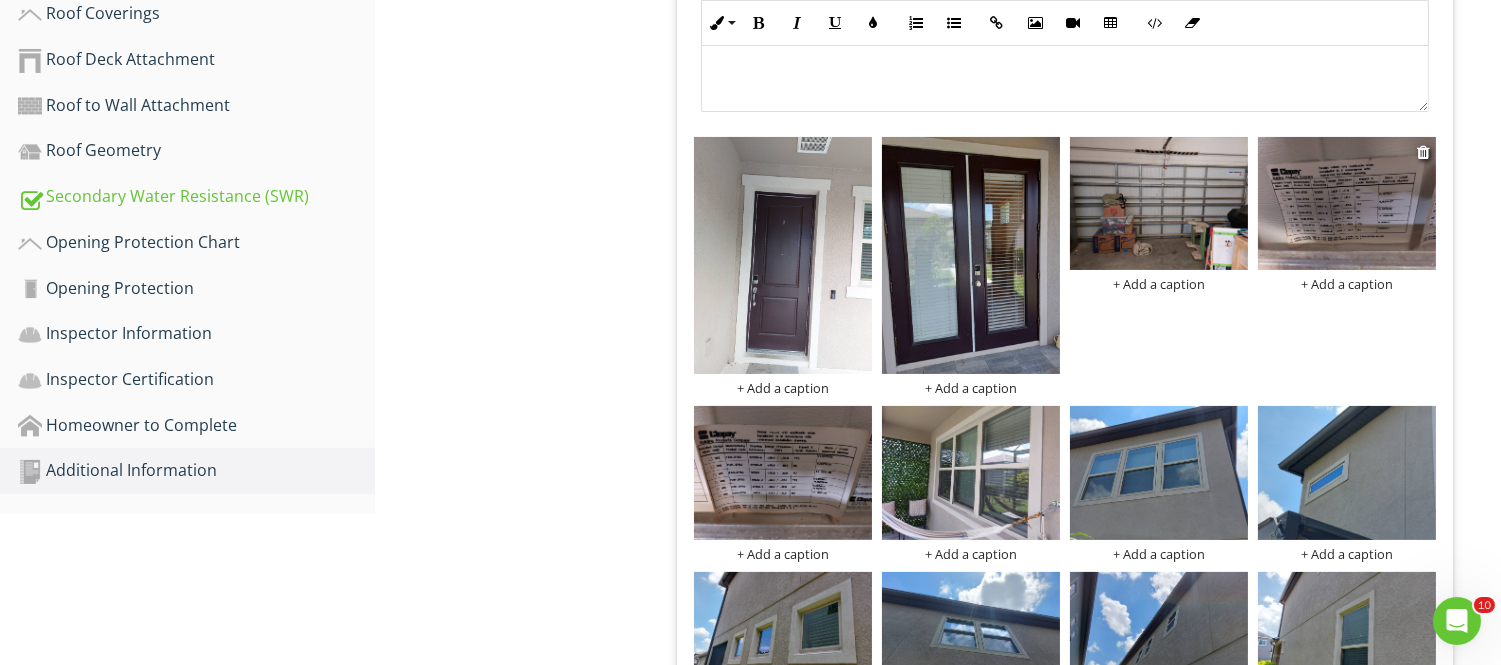 click at bounding box center (1347, 204) 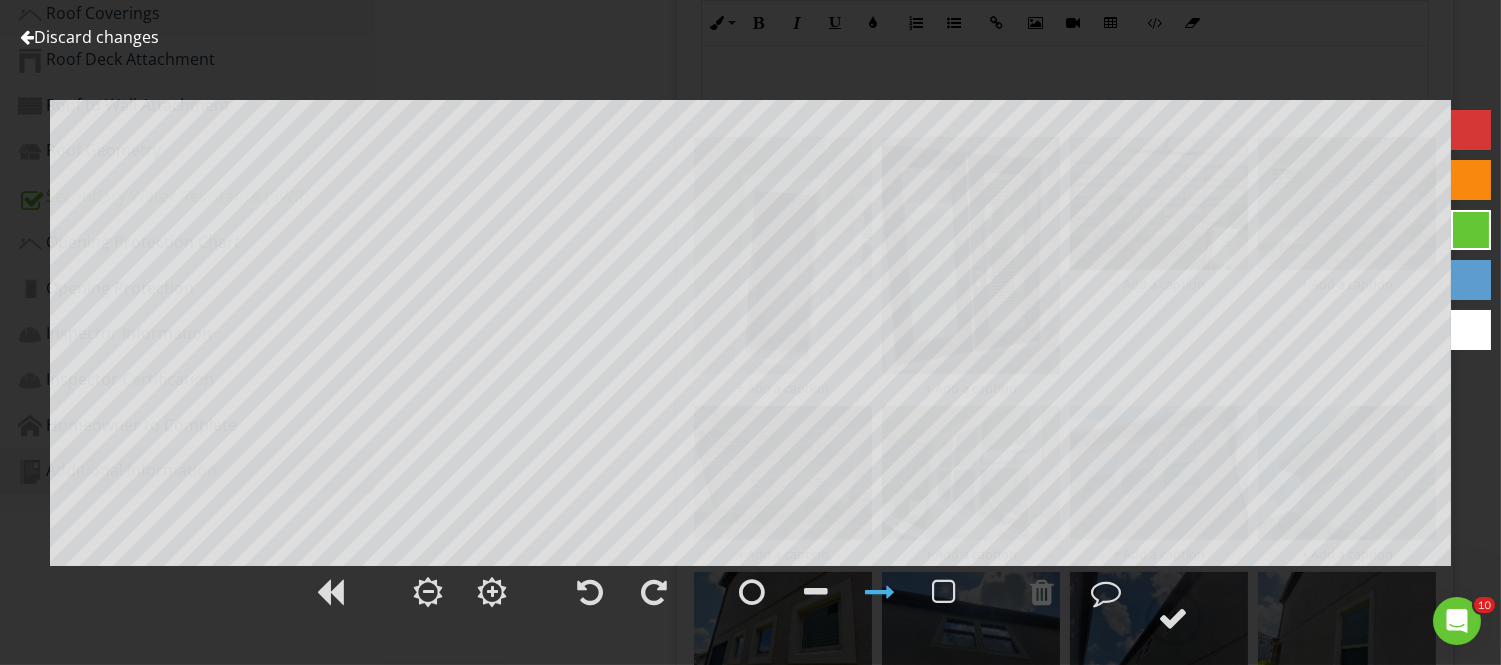 drag, startPoint x: 128, startPoint y: 42, endPoint x: 154, endPoint y: 33, distance: 27.513634 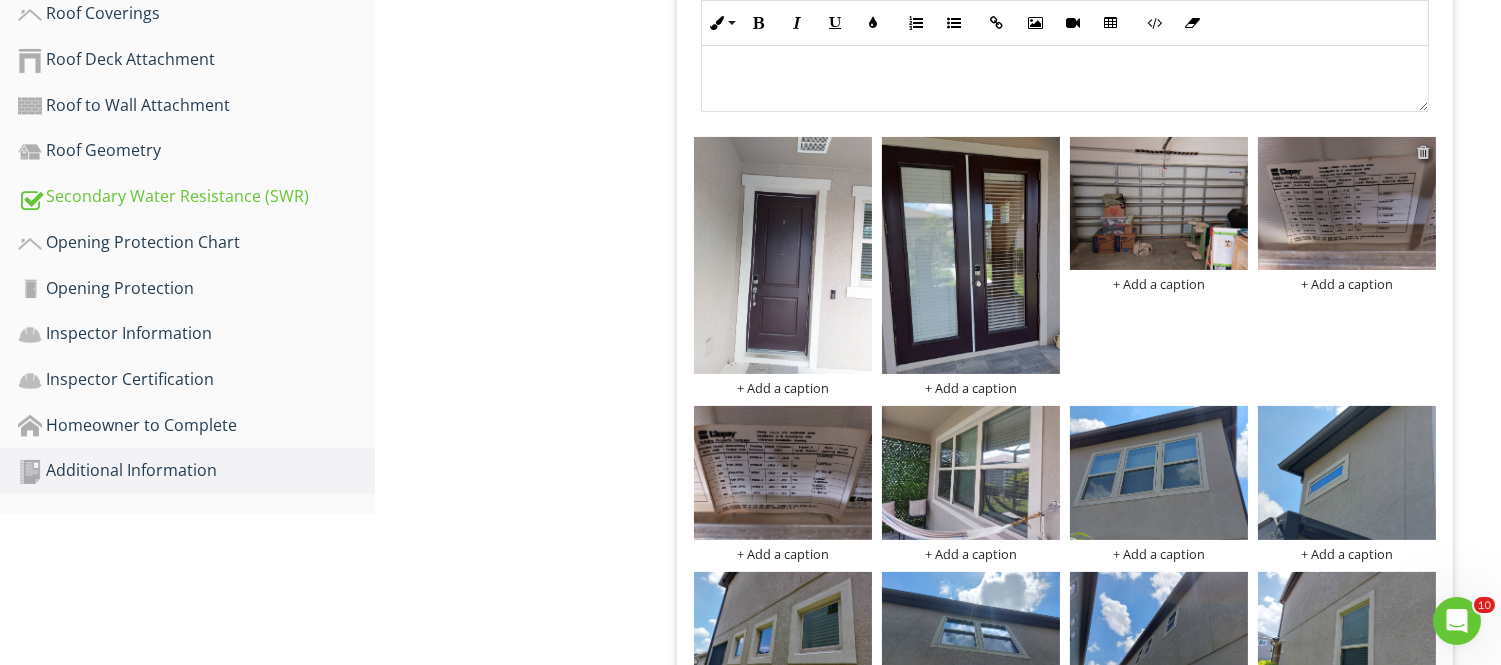 click at bounding box center [1423, 152] 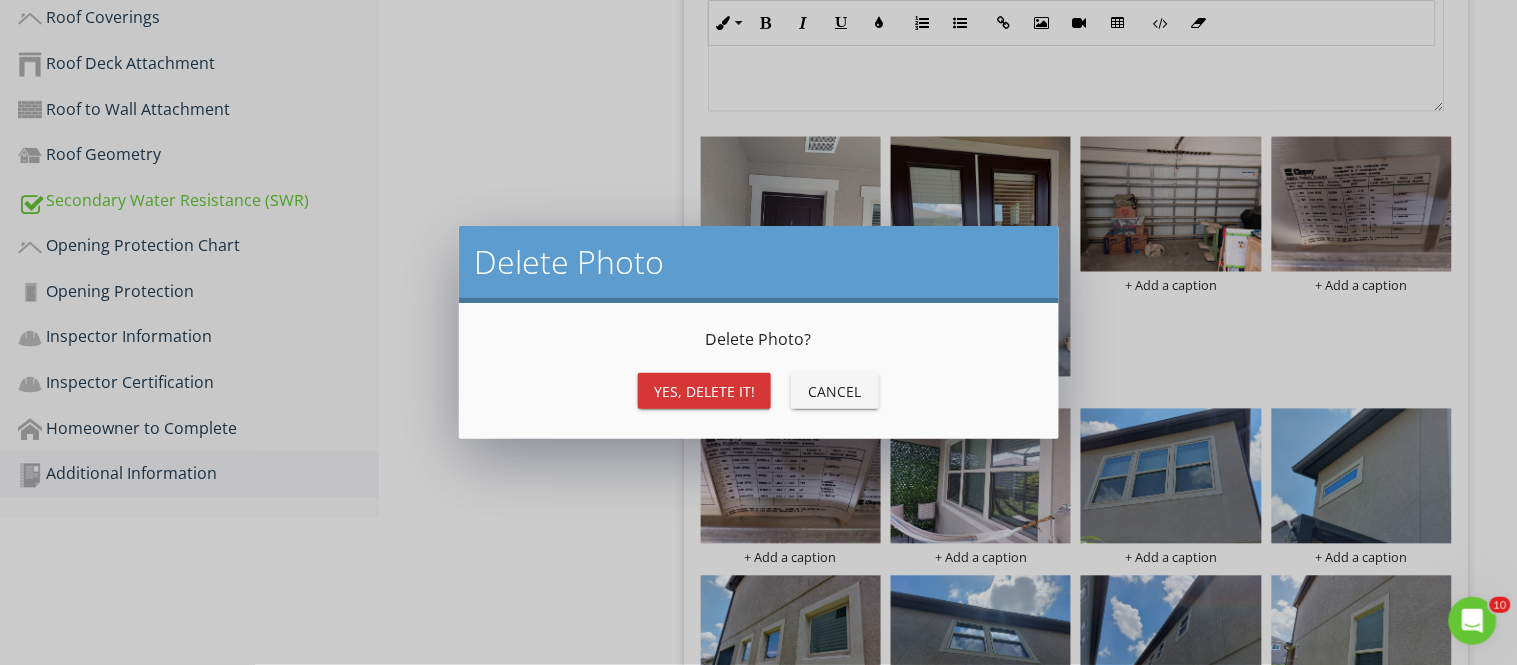 click on "Yes, Delete it!" at bounding box center [704, 391] 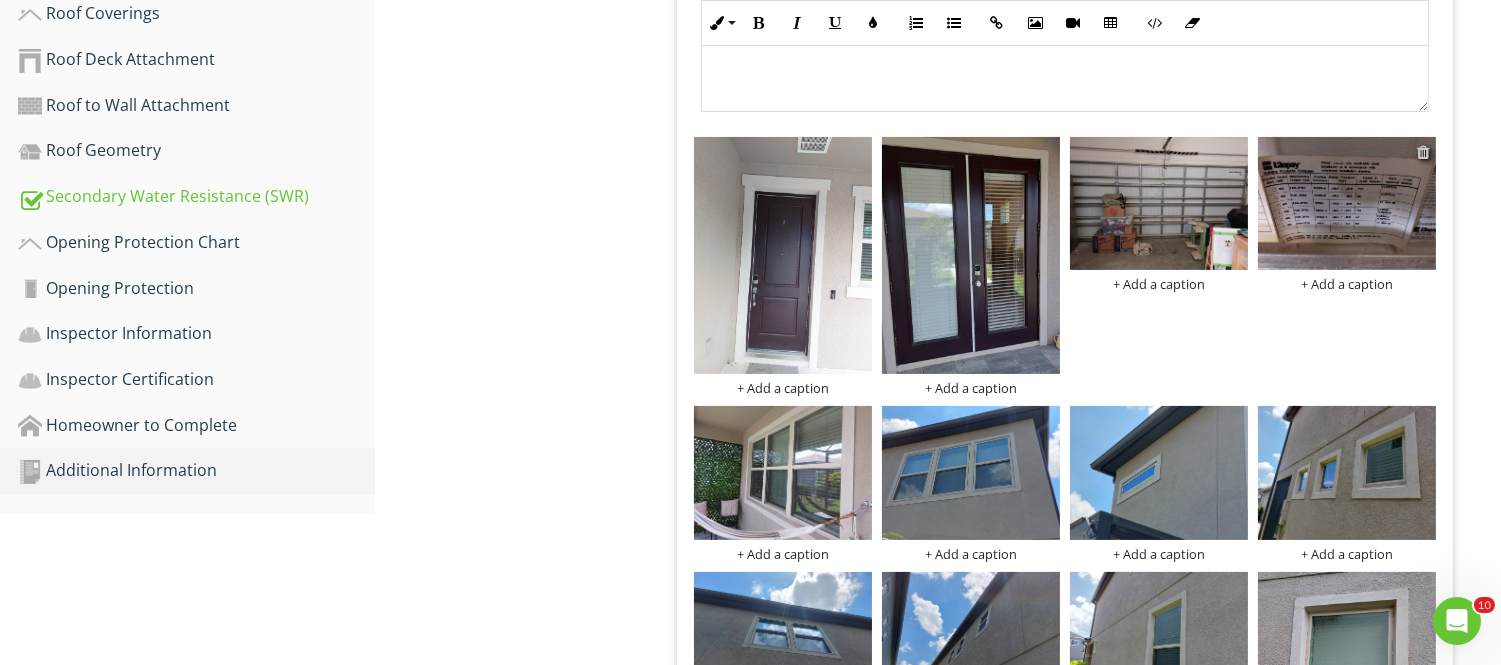 click at bounding box center [1423, 152] 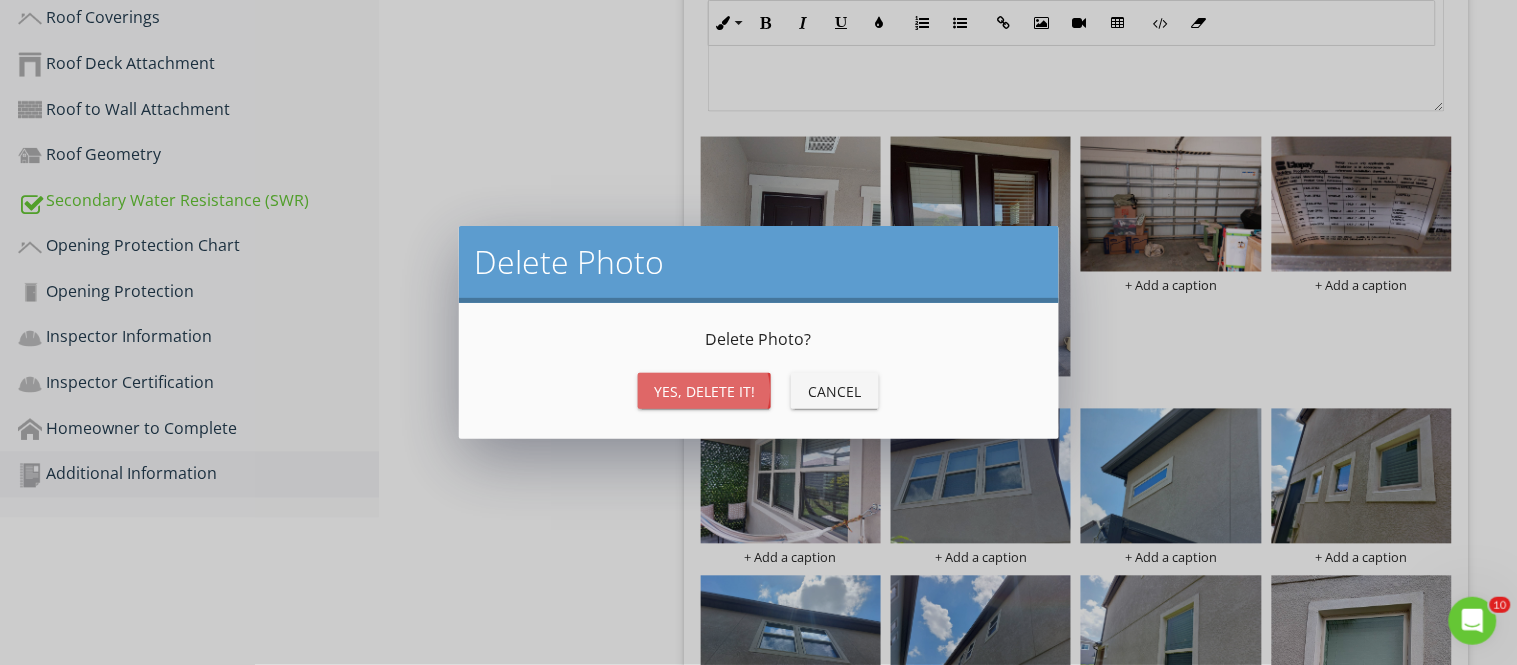 click on "Yes, Delete it!" at bounding box center [704, 391] 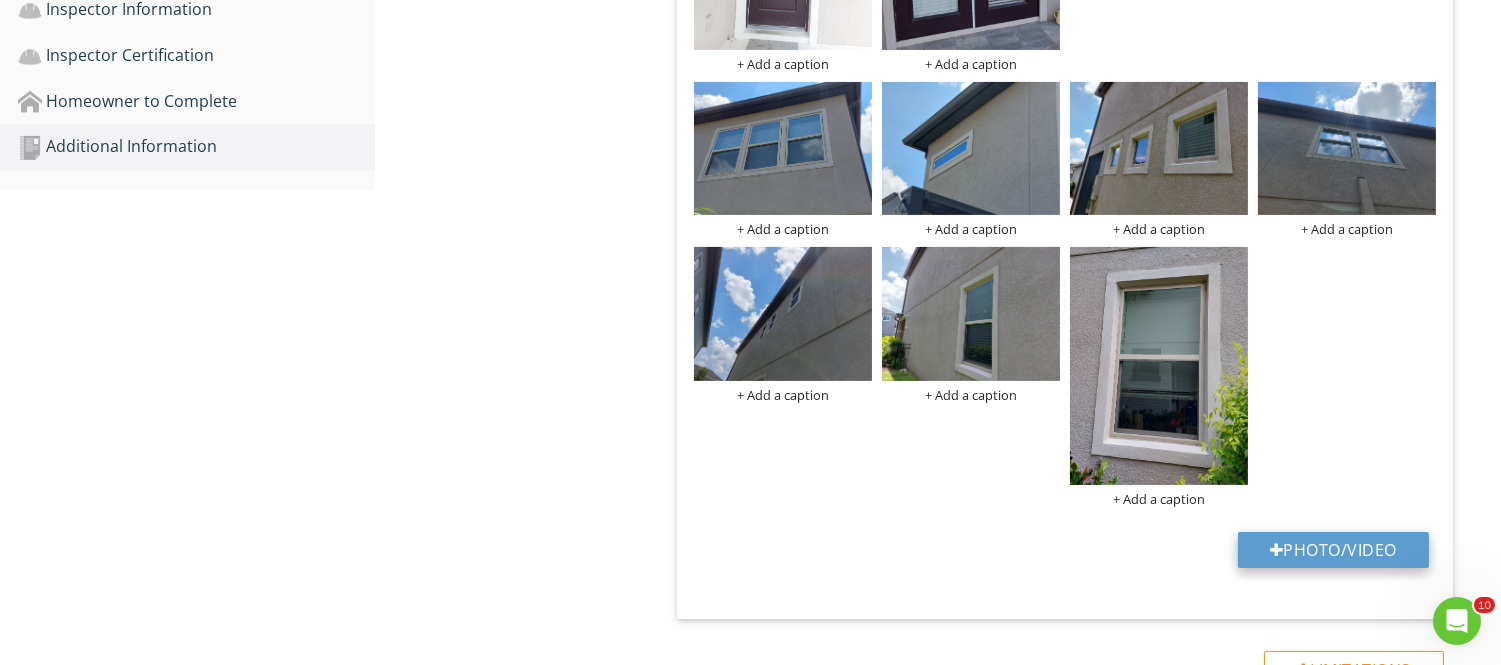 scroll, scrollTop: 1195, scrollLeft: 0, axis: vertical 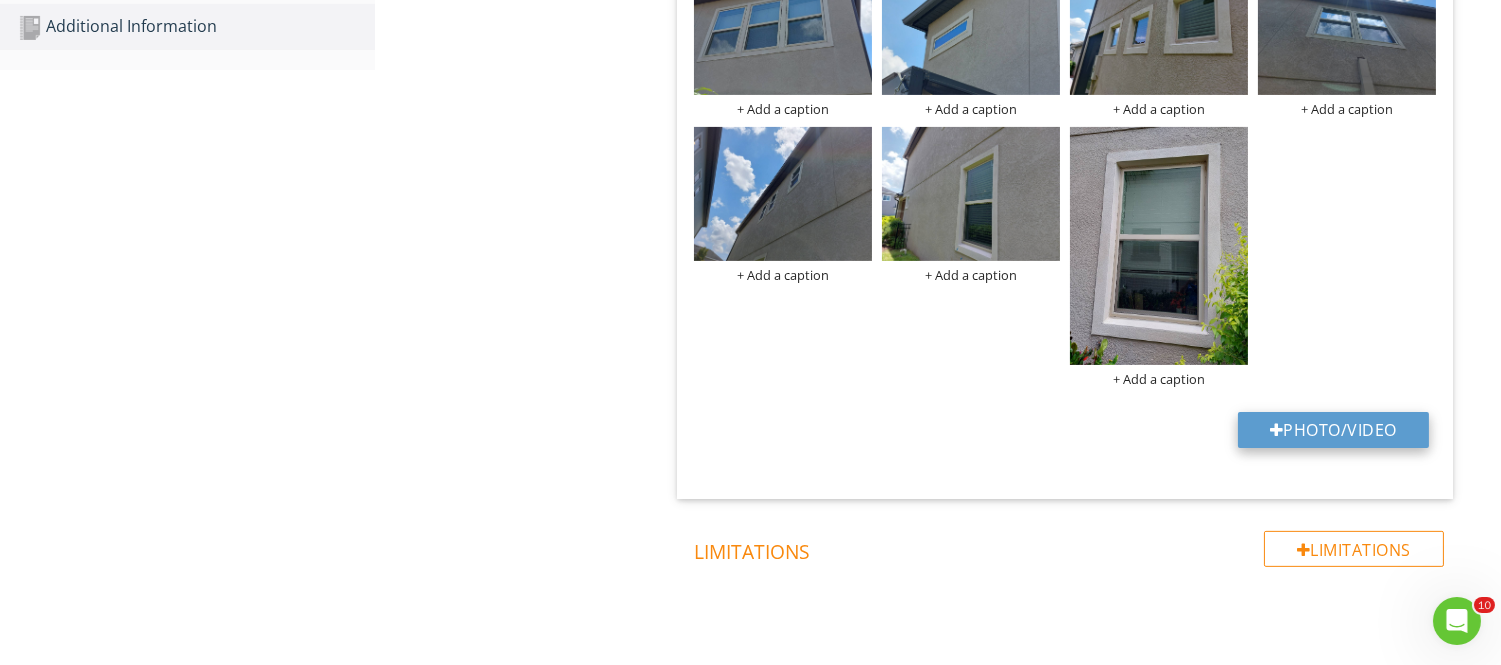 click on "Photo/Video" at bounding box center [1333, 430] 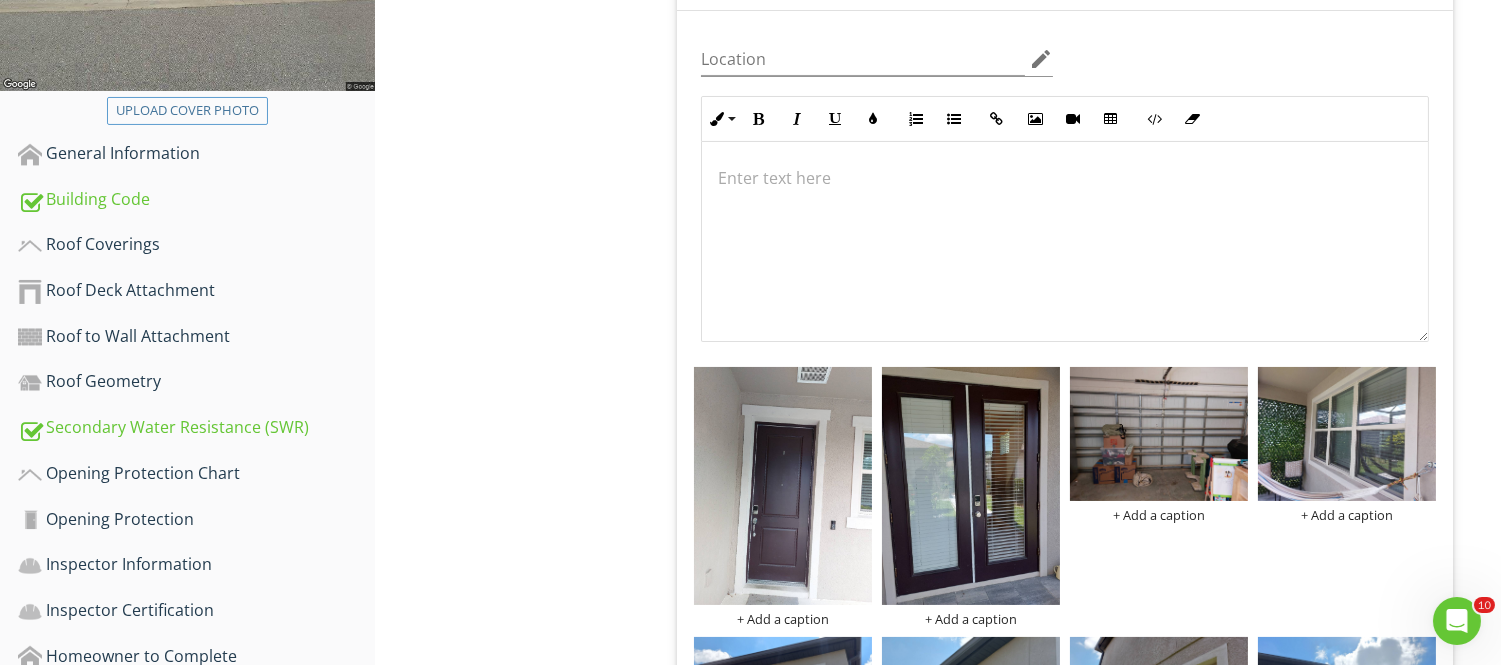 scroll, scrollTop: 306, scrollLeft: 0, axis: vertical 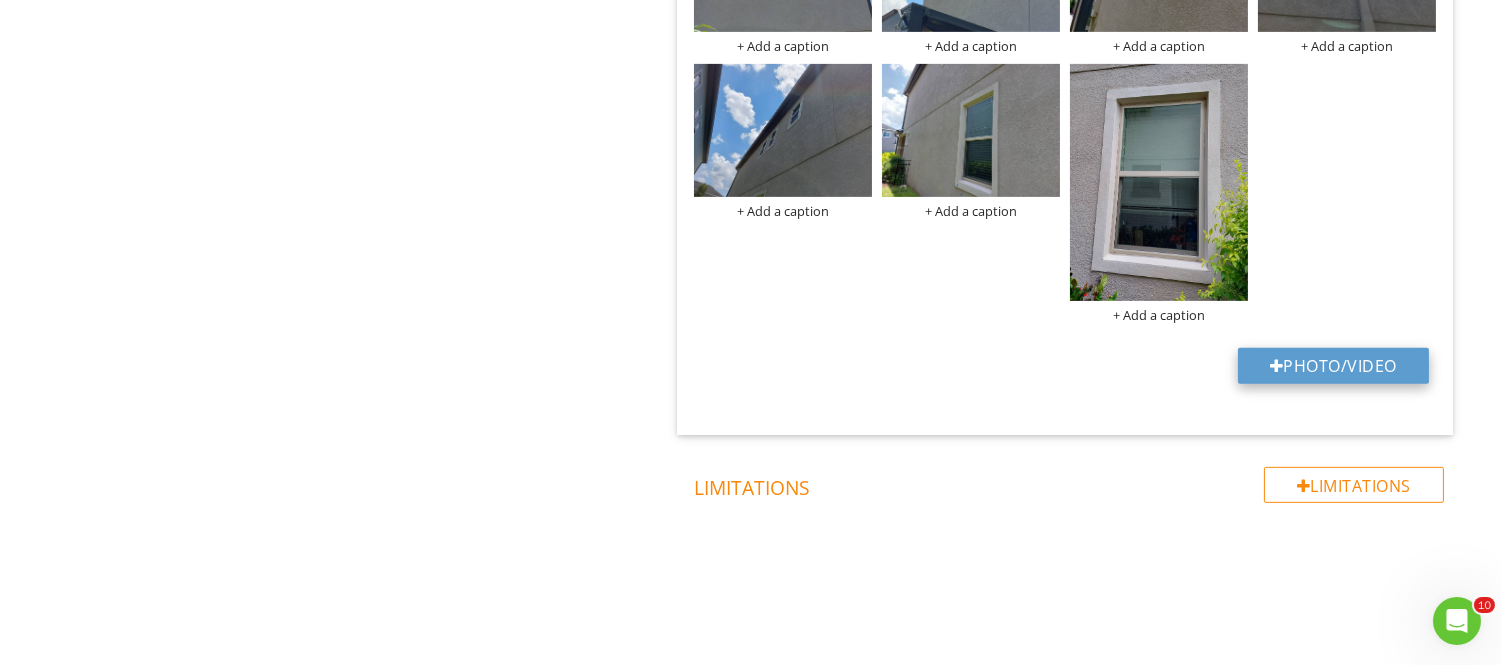 click on "Photo/Video" at bounding box center (1333, 366) 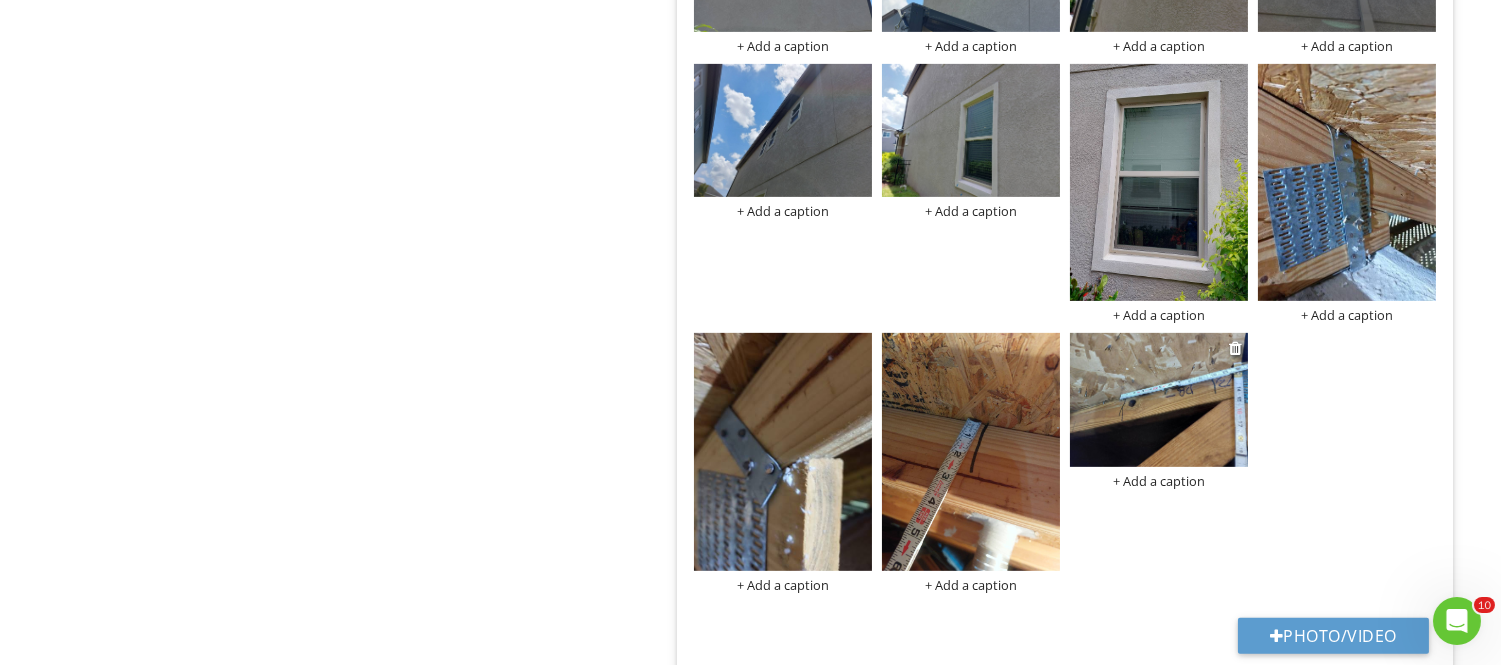click at bounding box center [1159, 400] 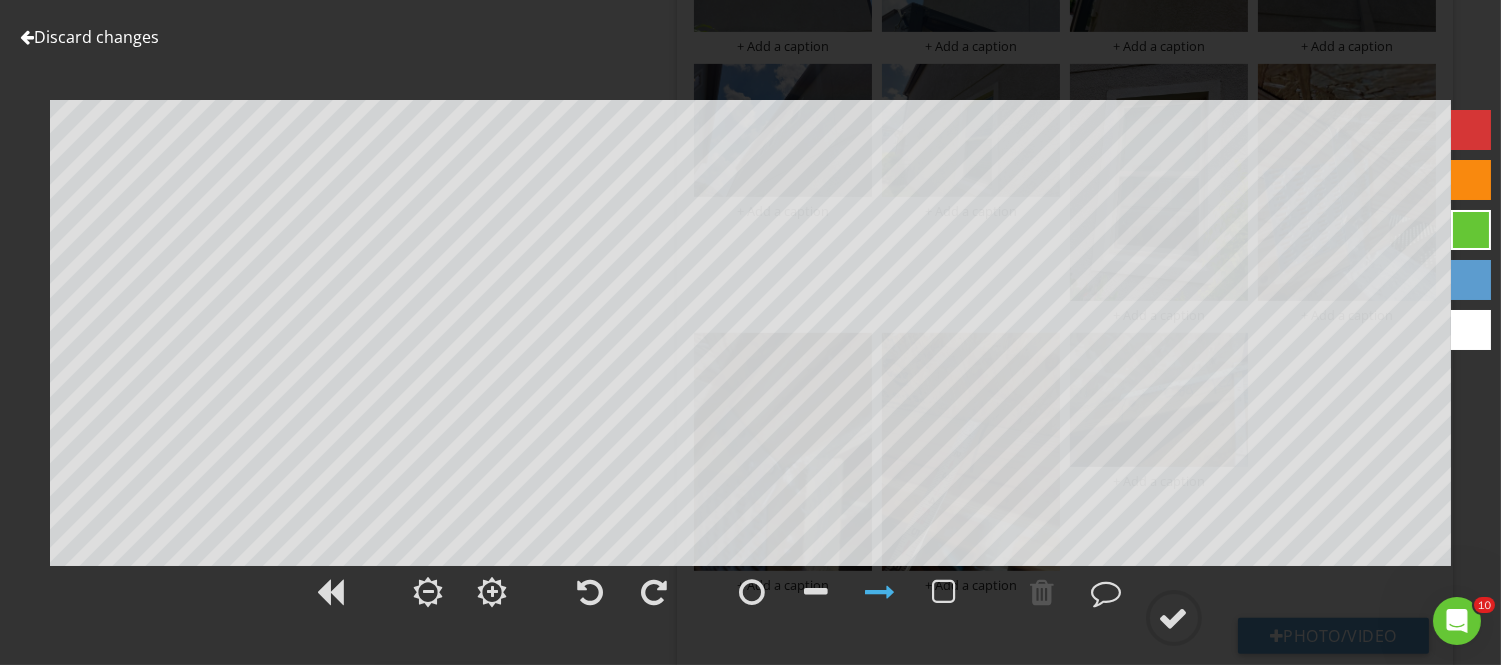 click on "Discard changes" at bounding box center [89, 37] 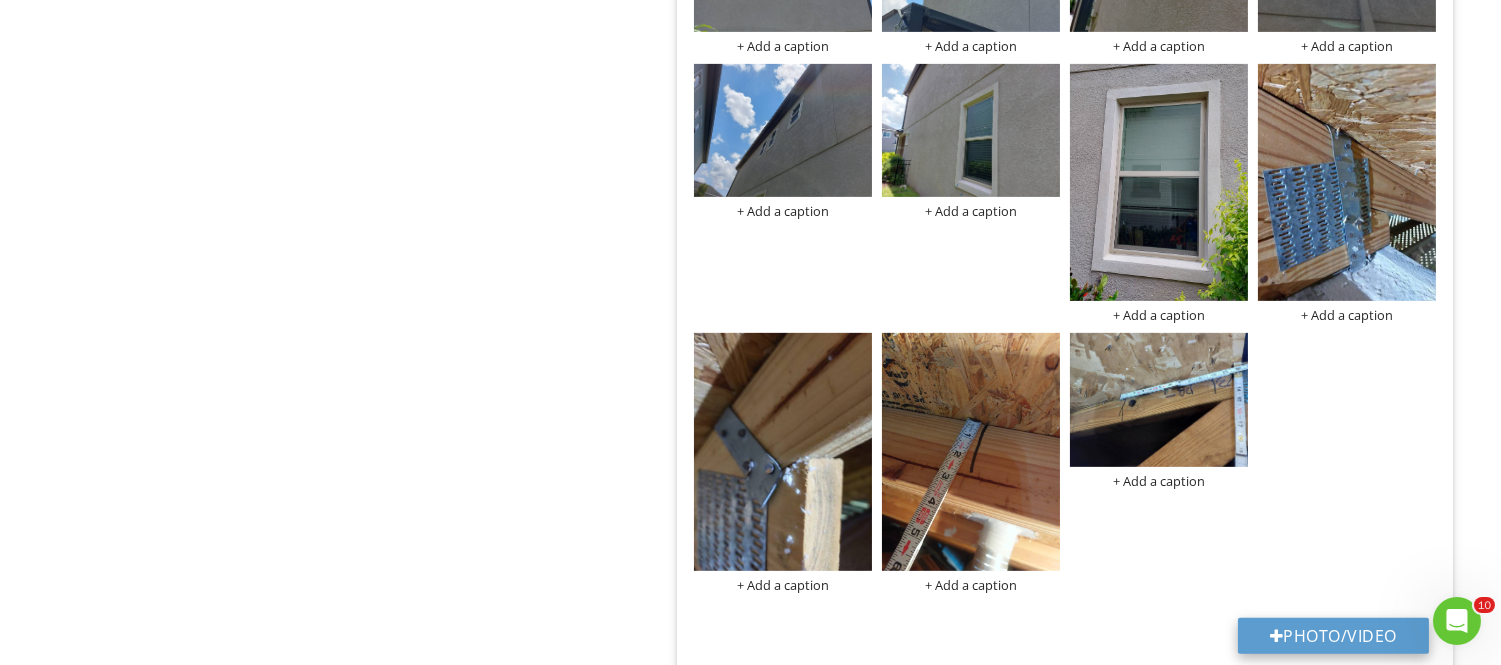 click on "Photo/Video" at bounding box center (1333, 636) 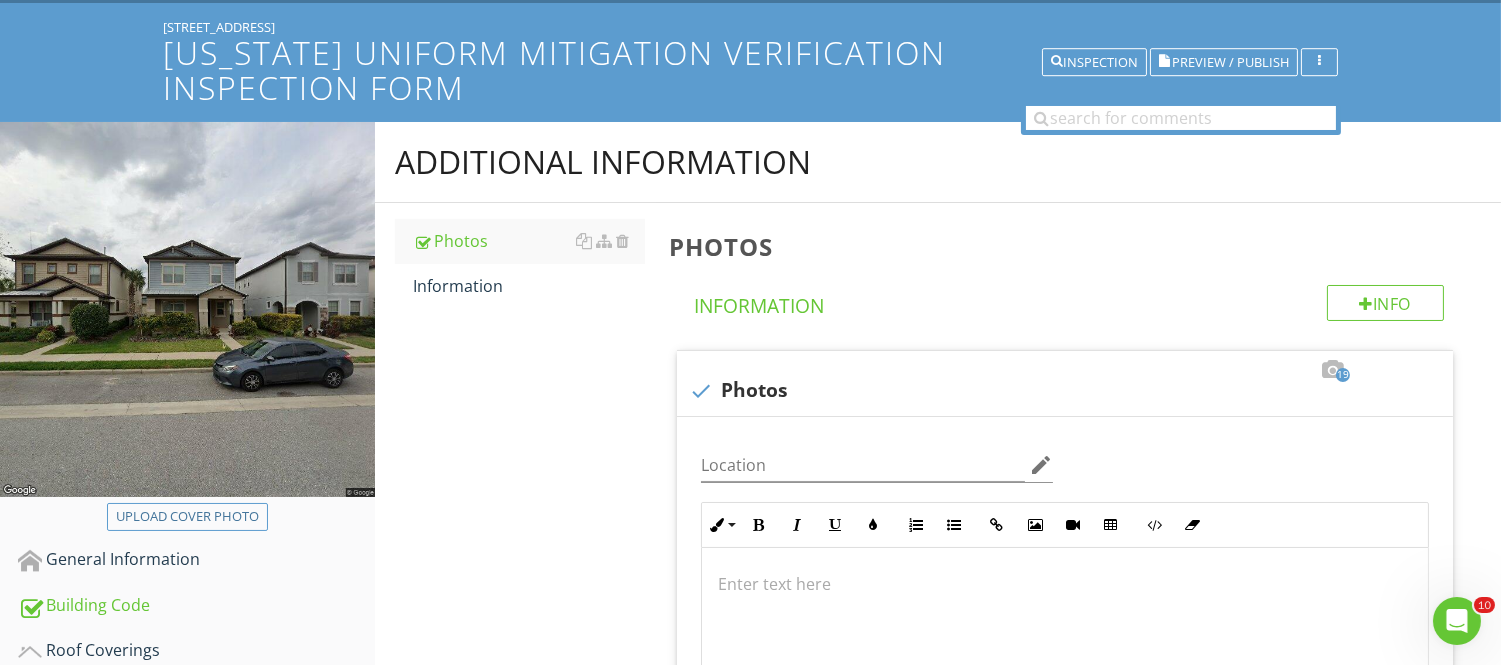 scroll, scrollTop: 84, scrollLeft: 0, axis: vertical 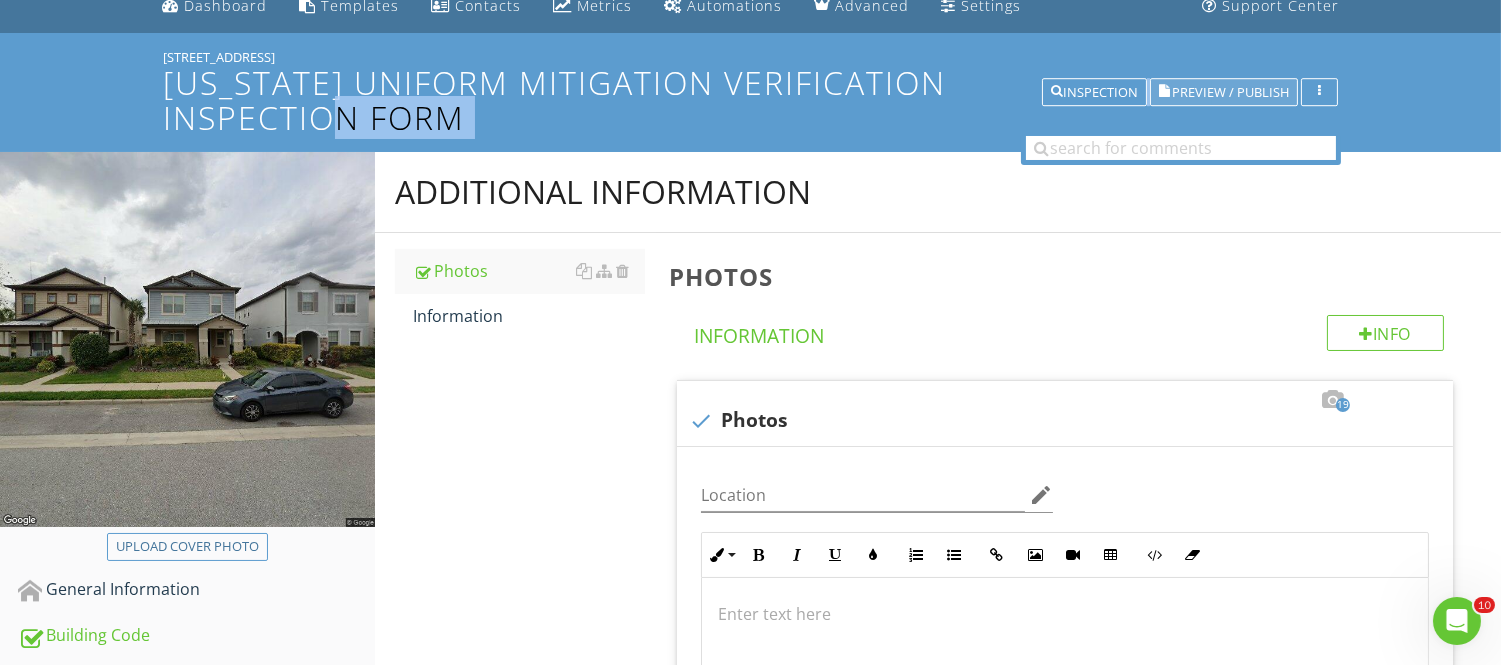 click on "5831 Caldera Ridge Dr
Florida Uniform Mitigation Verification Inspection Form
Inspection
Preview / Publish" at bounding box center [750, 92] 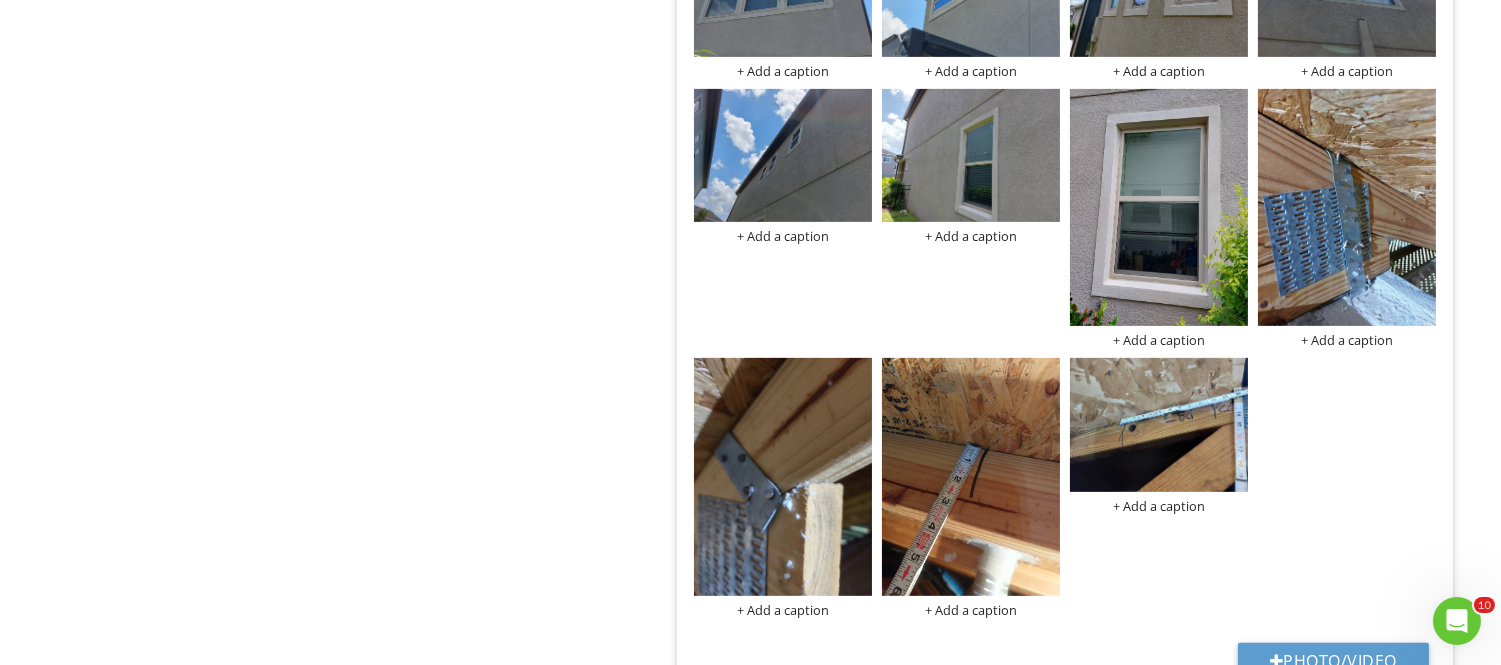 scroll, scrollTop: 1640, scrollLeft: 0, axis: vertical 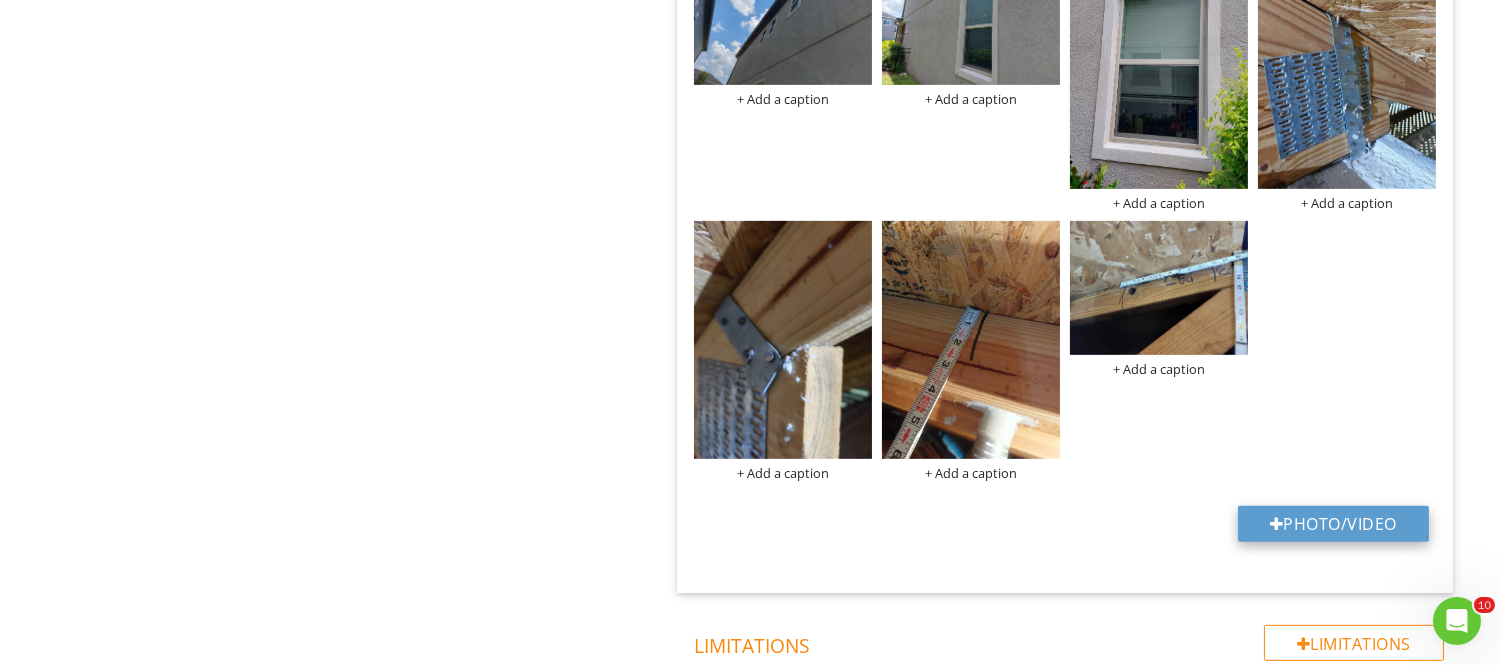 click on "Photo/Video" at bounding box center (1333, 524) 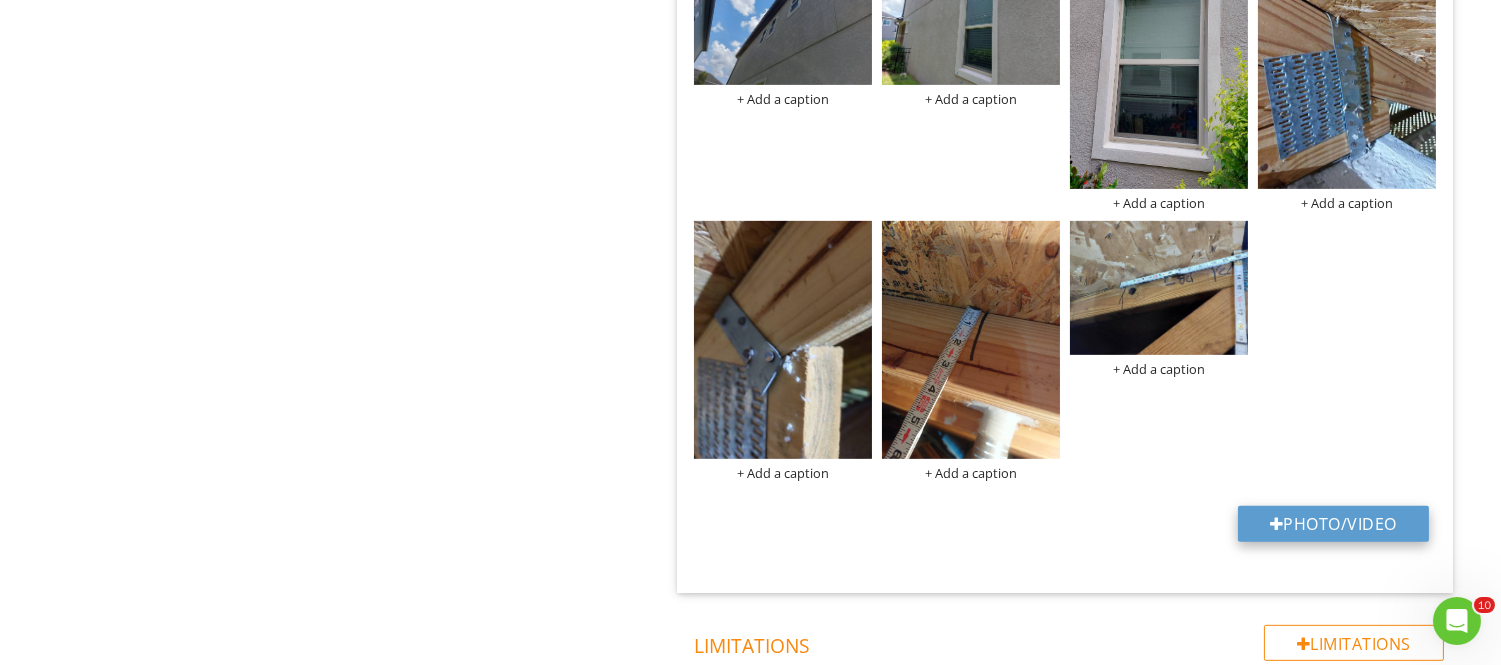 click on "Photo/Video" at bounding box center [1333, 524] 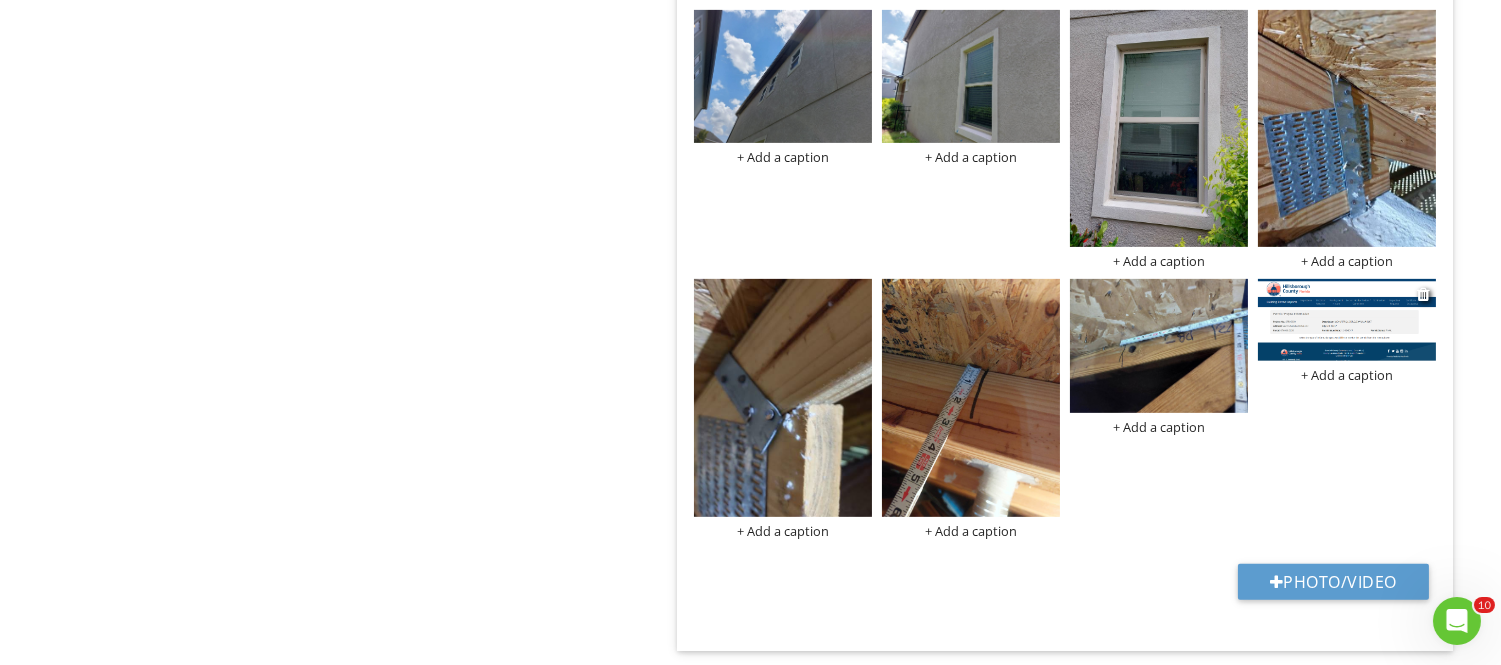 scroll, scrollTop: 1528, scrollLeft: 0, axis: vertical 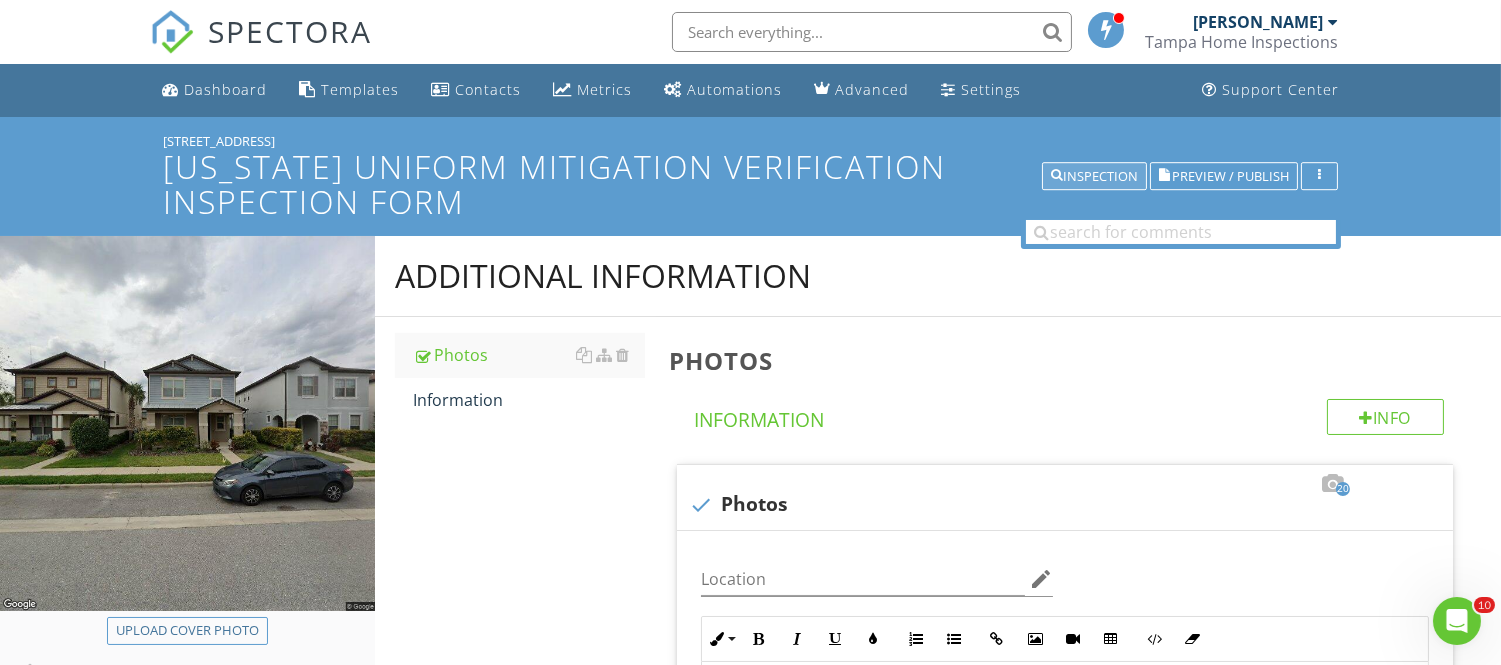 click on "Inspection" at bounding box center (1094, 177) 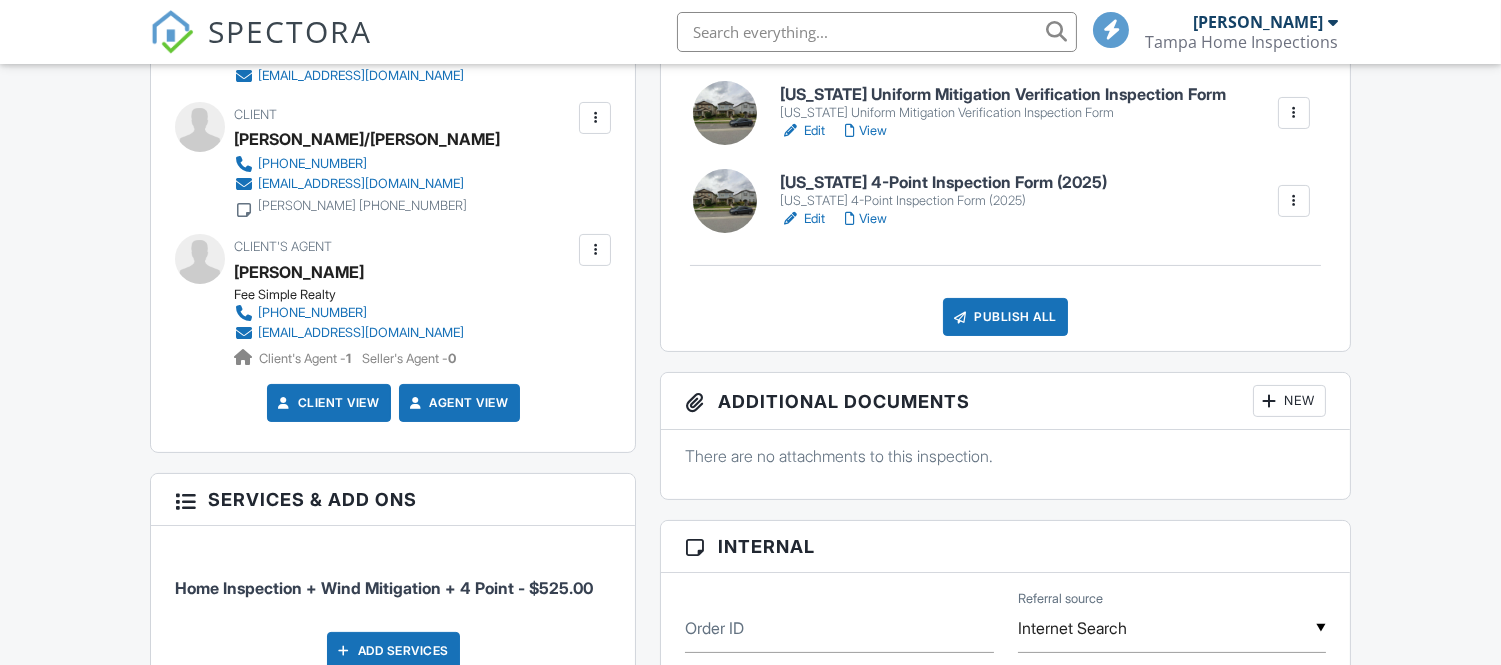 scroll, scrollTop: 555, scrollLeft: 0, axis: vertical 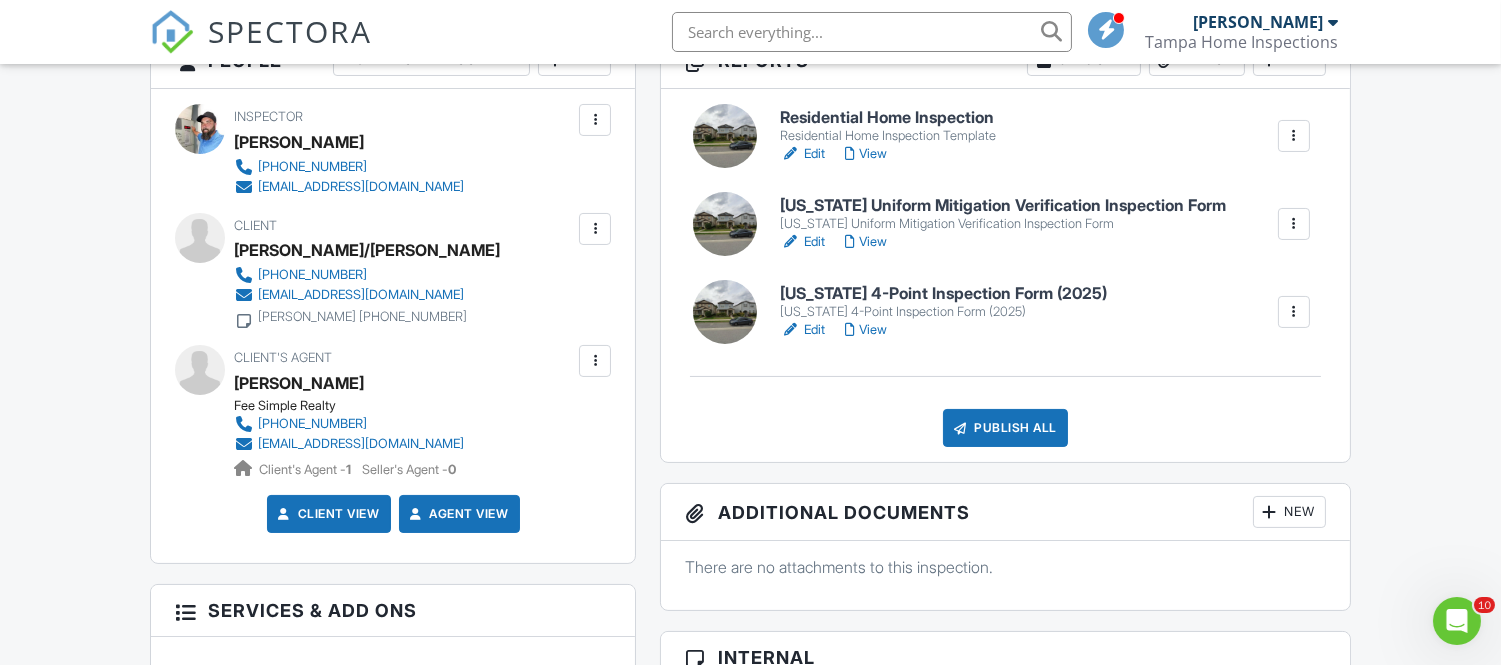 click on "Edit" at bounding box center (802, 330) 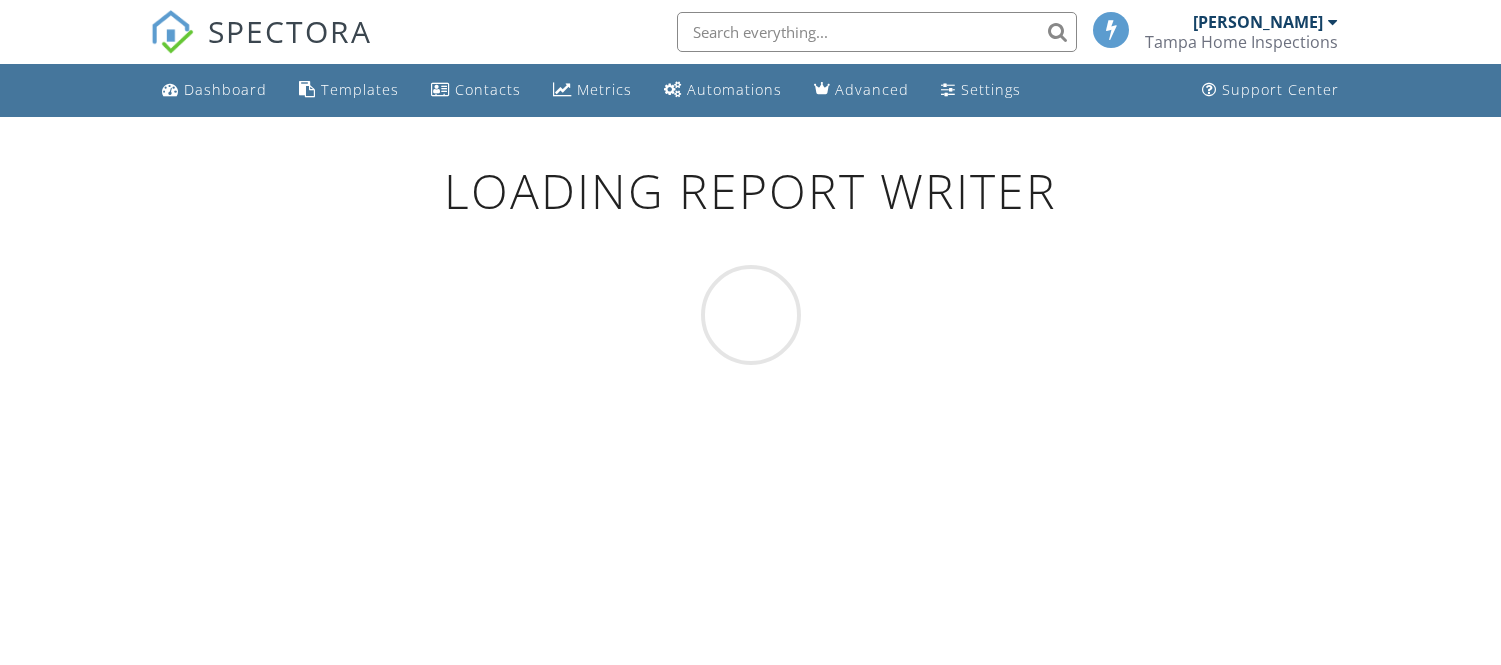scroll, scrollTop: 0, scrollLeft: 0, axis: both 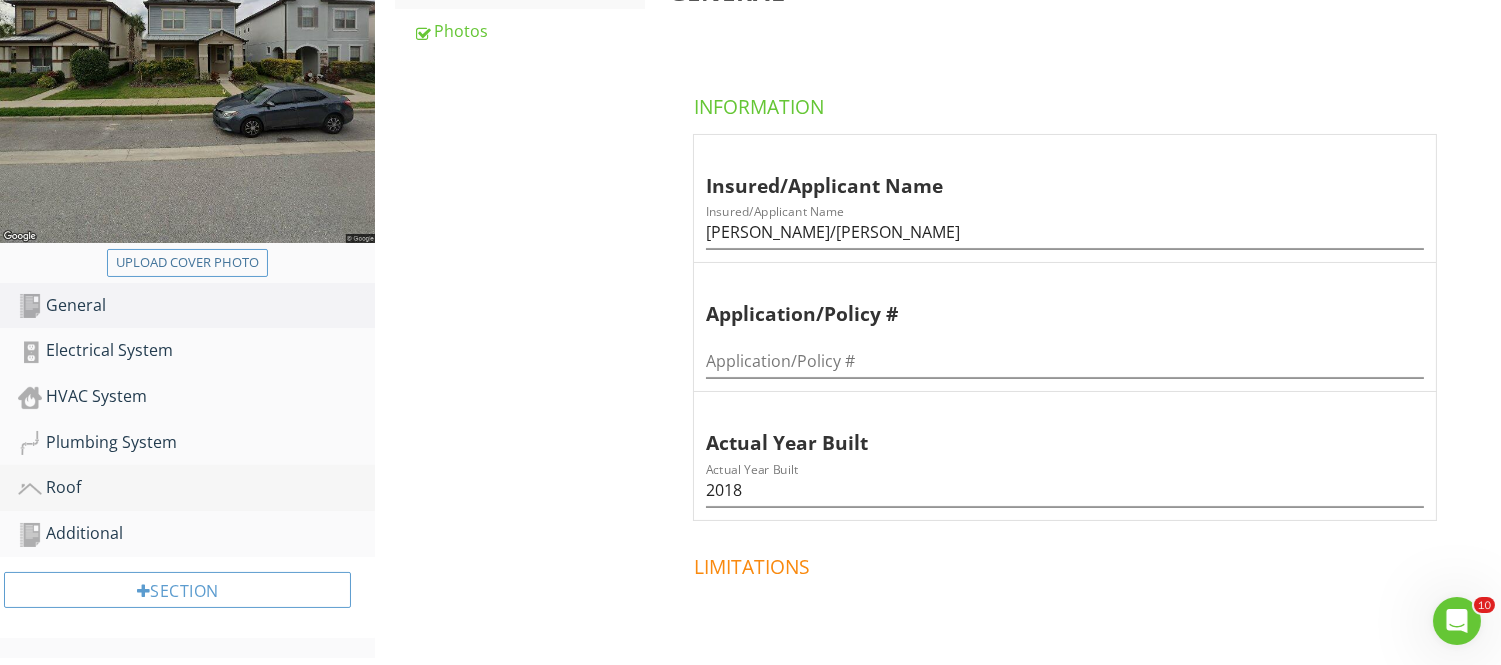 click on "Roof" at bounding box center [196, 488] 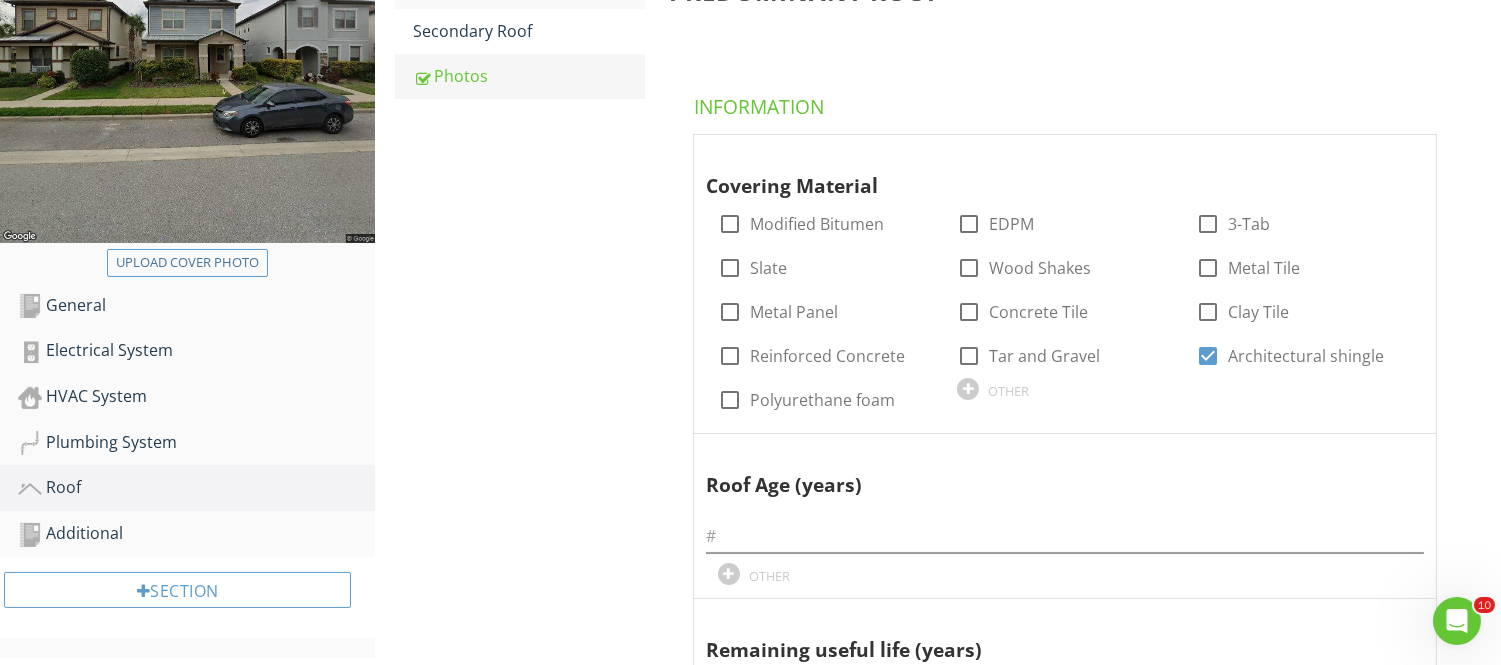 click on "Photos" at bounding box center [528, 76] 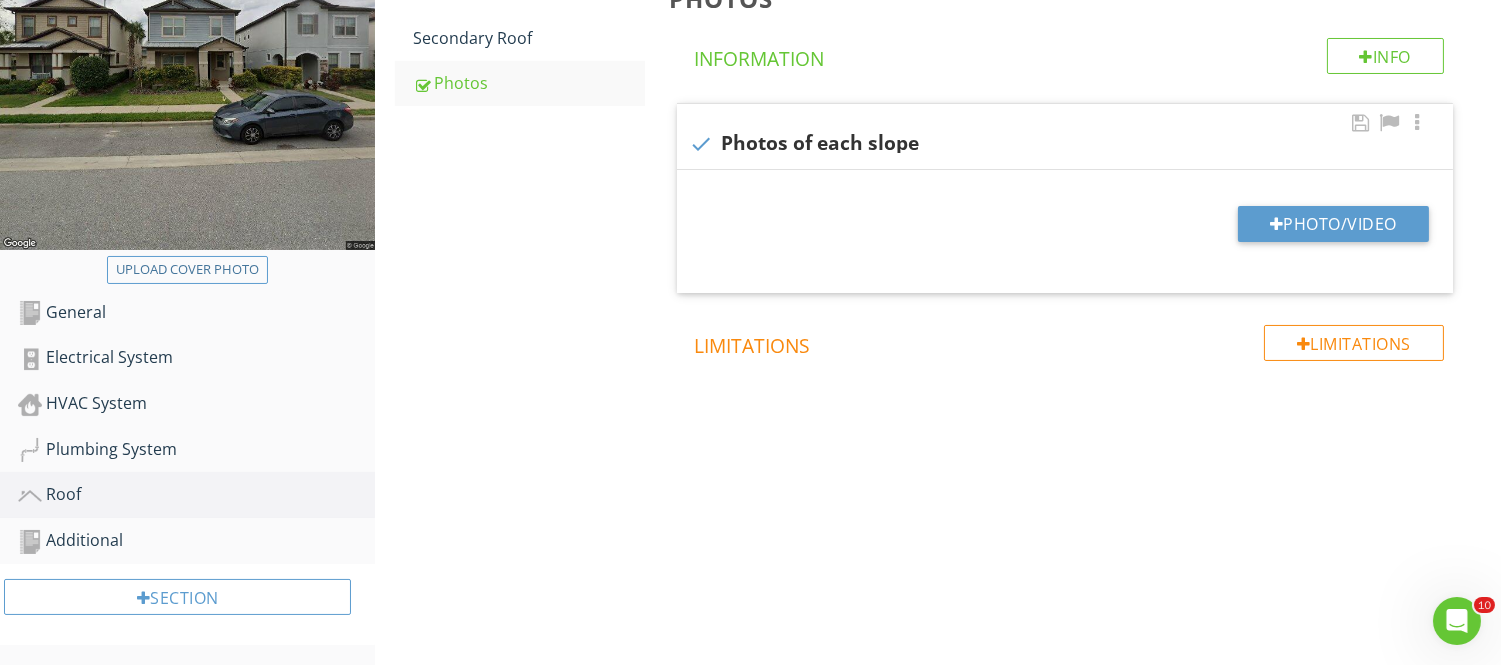 scroll, scrollTop: 324, scrollLeft: 0, axis: vertical 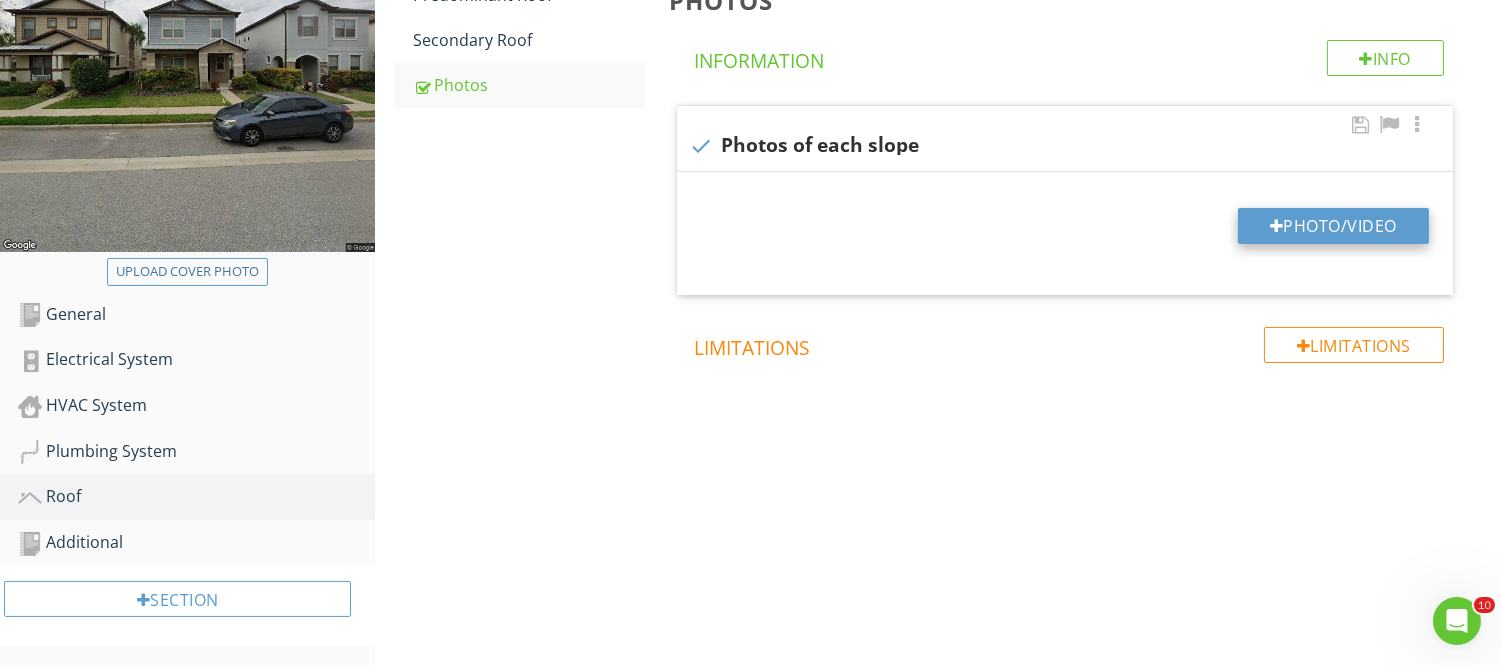 click on "Photo/Video" at bounding box center [1333, 226] 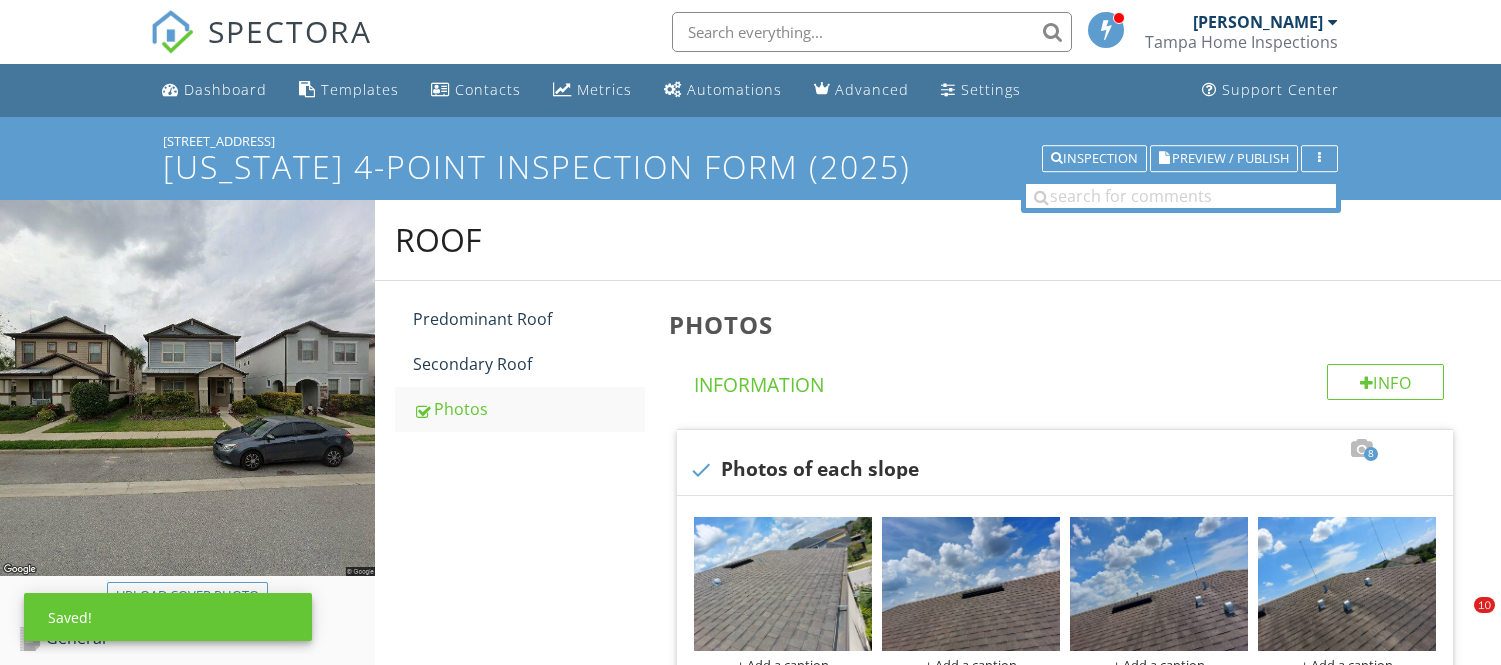 scroll, scrollTop: 515, scrollLeft: 0, axis: vertical 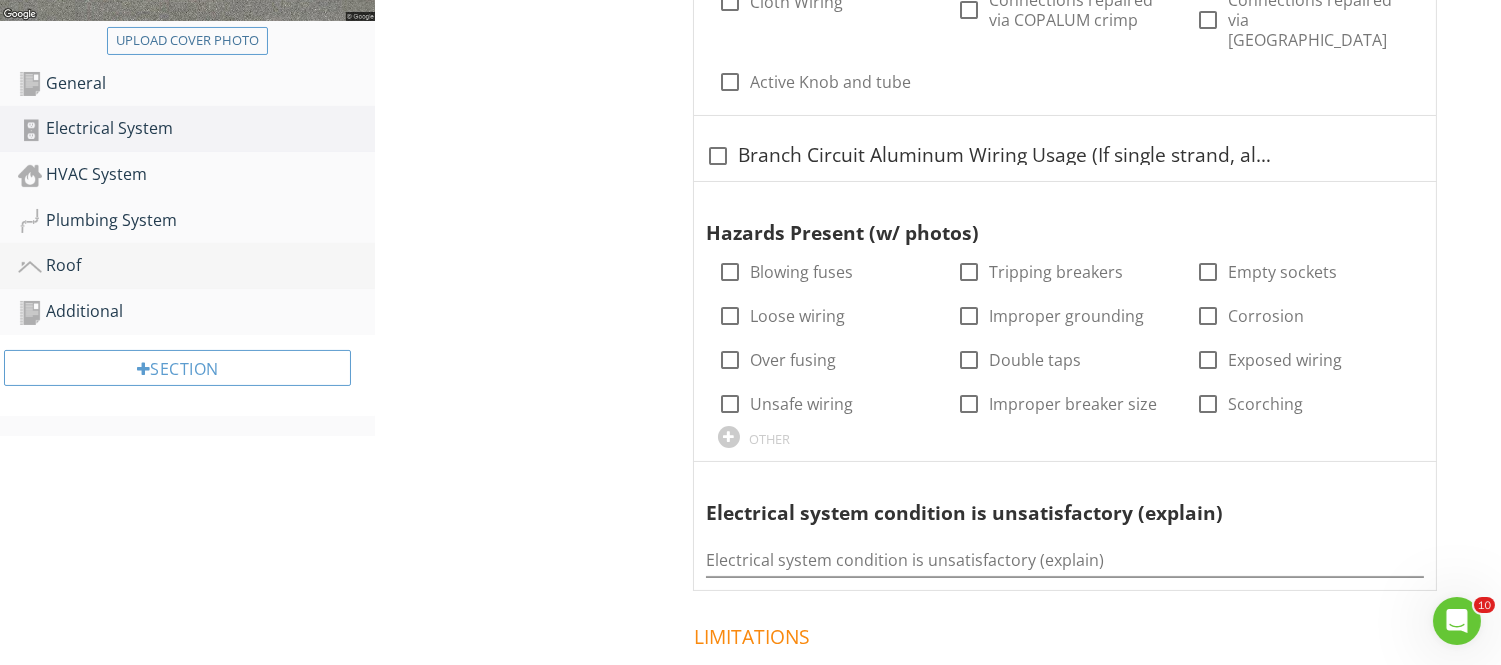 click on "Roof" at bounding box center [196, 266] 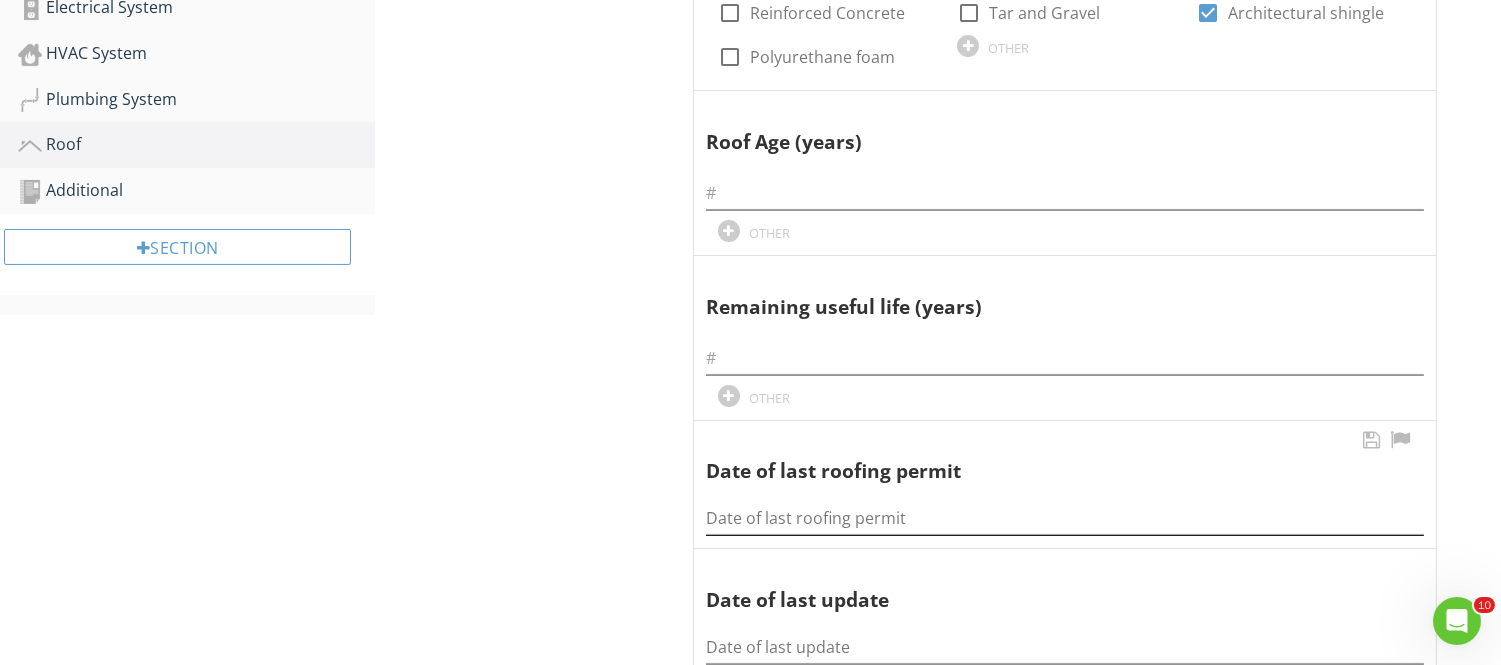 scroll, scrollTop: 888, scrollLeft: 0, axis: vertical 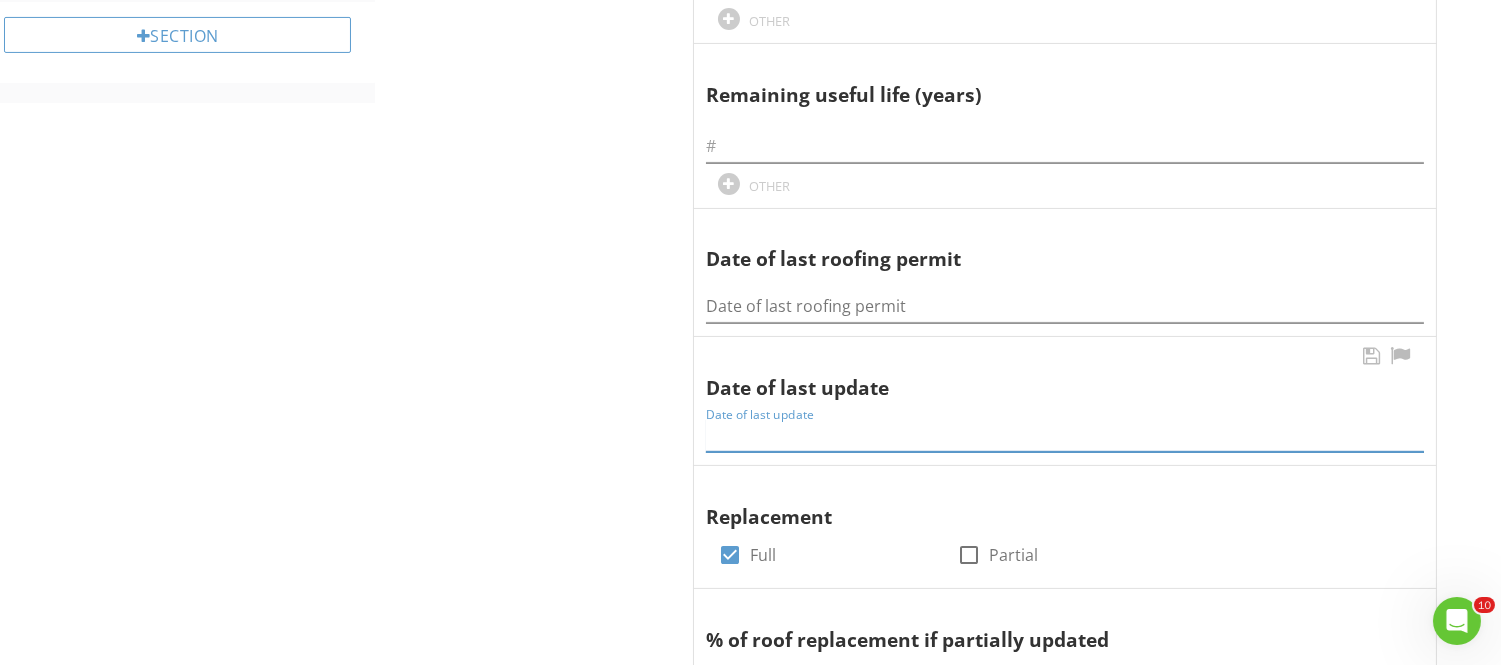paste on "[DATE]" 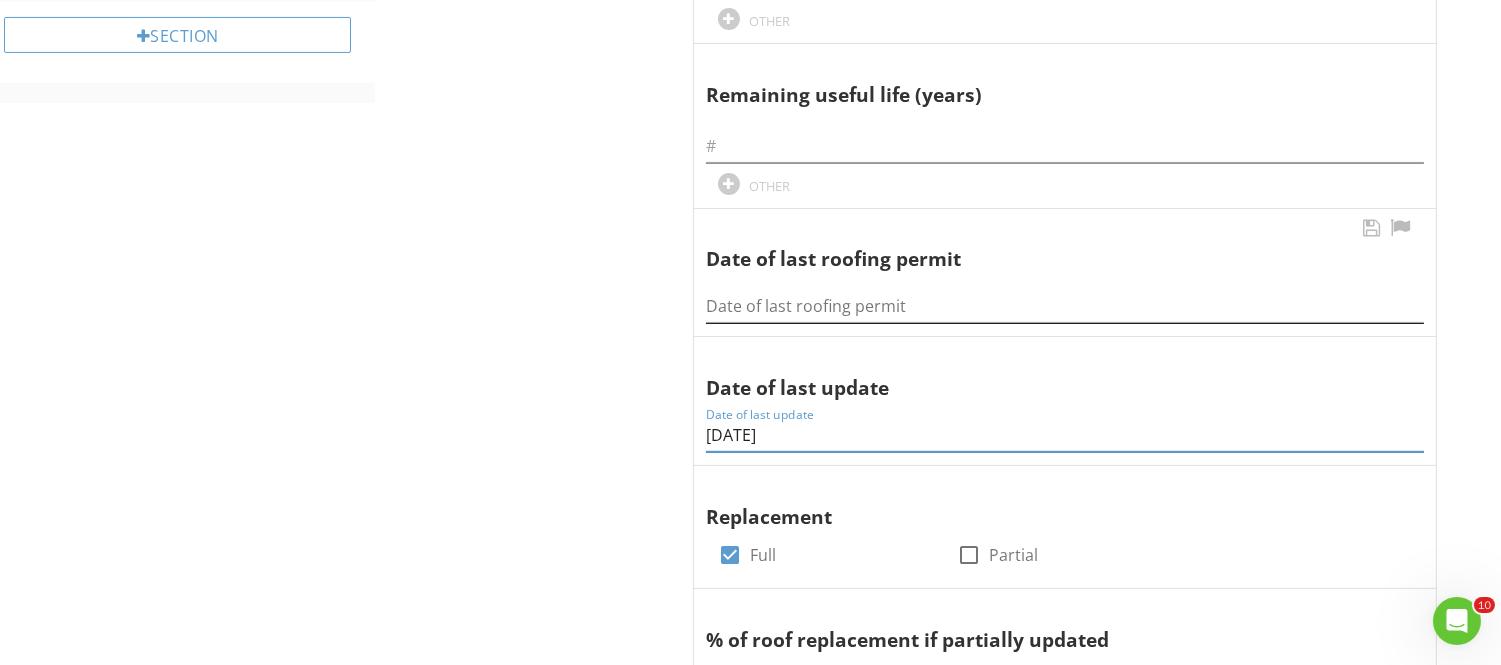 type on "12/12/2017" 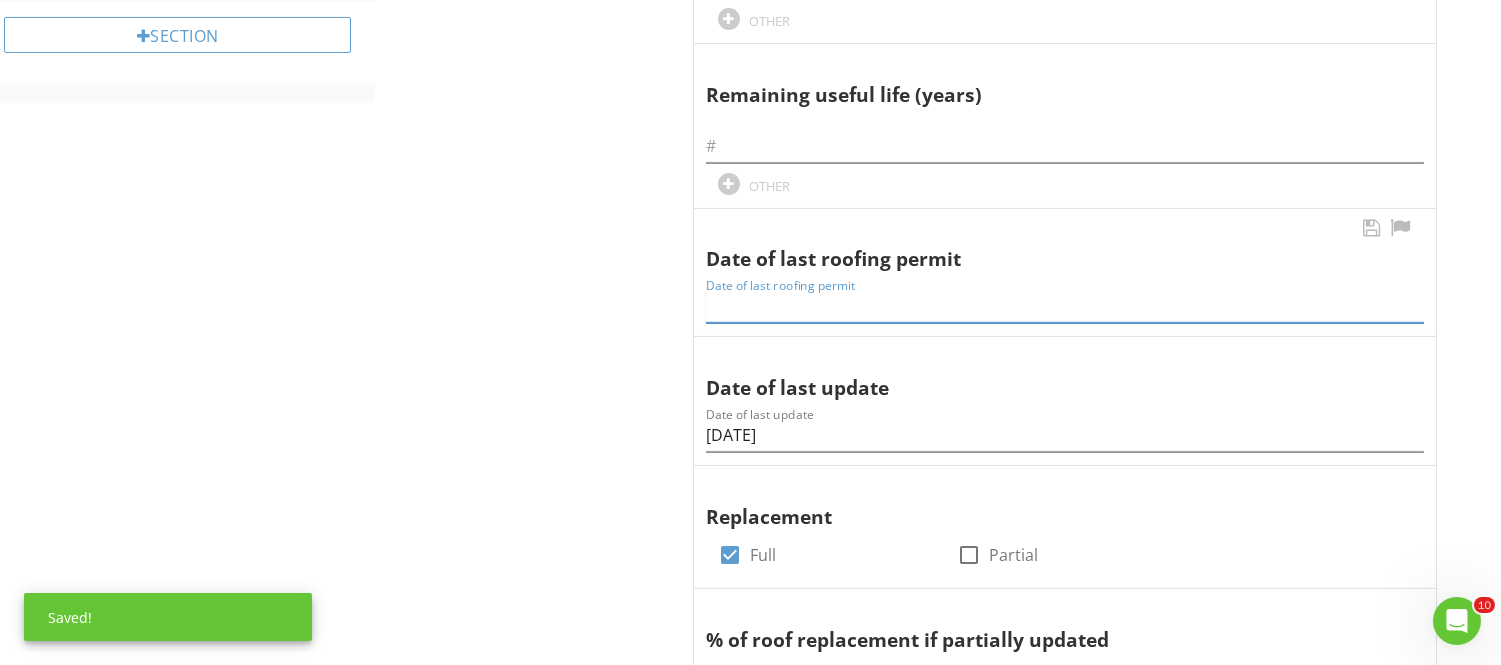paste on "[DATE]" 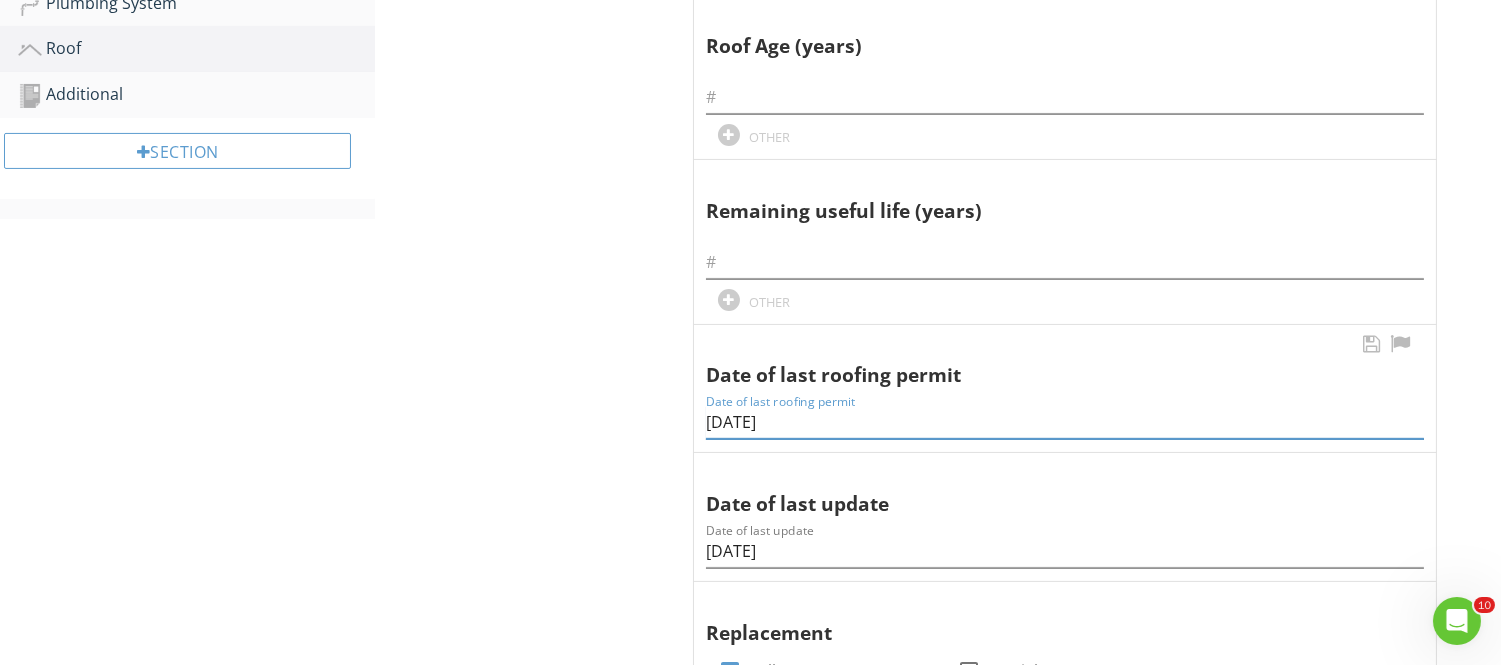 scroll, scrollTop: 666, scrollLeft: 0, axis: vertical 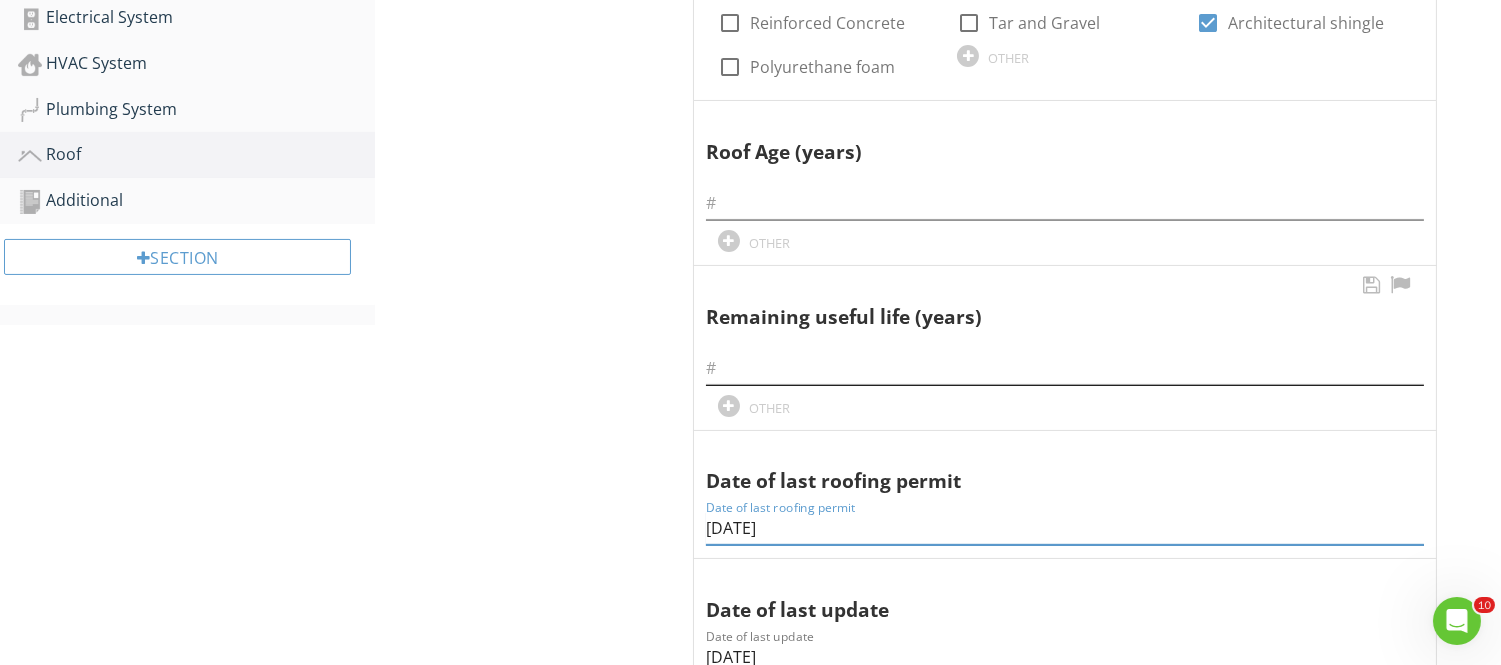 type on "[DATE]" 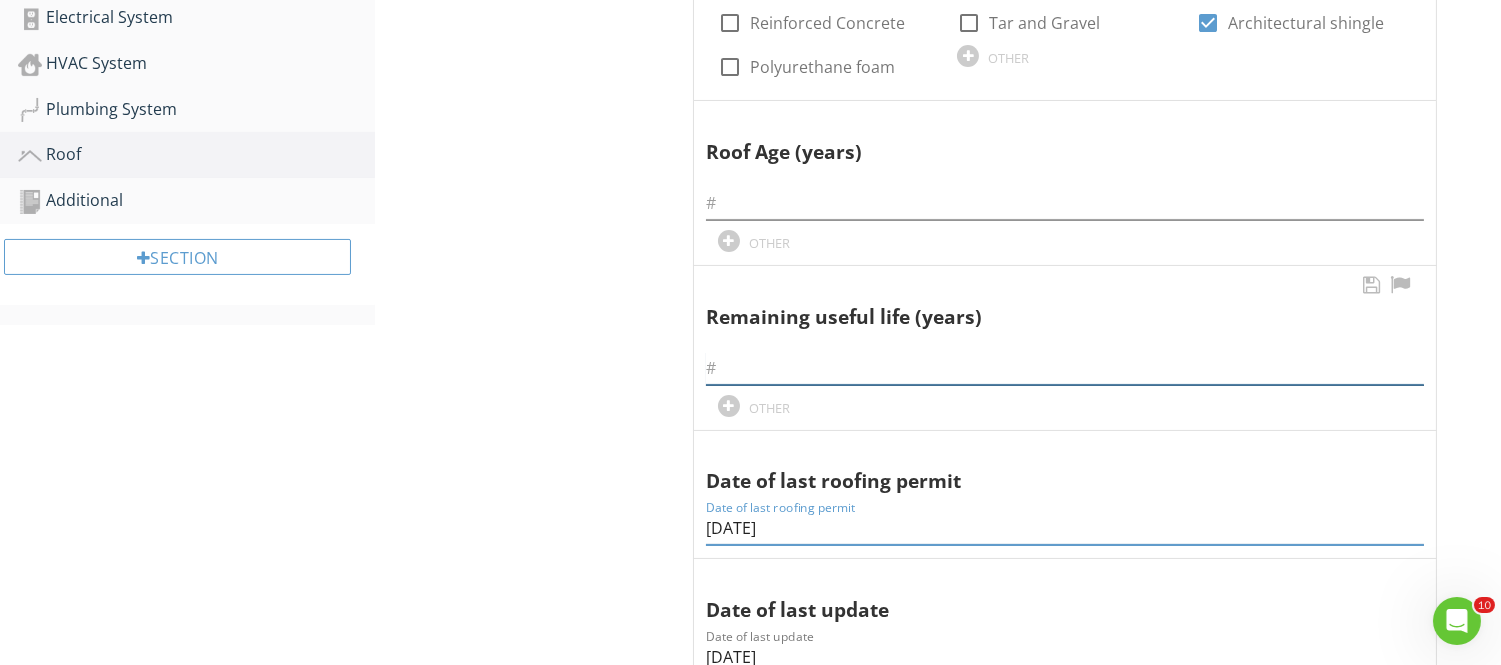 click at bounding box center (1065, 368) 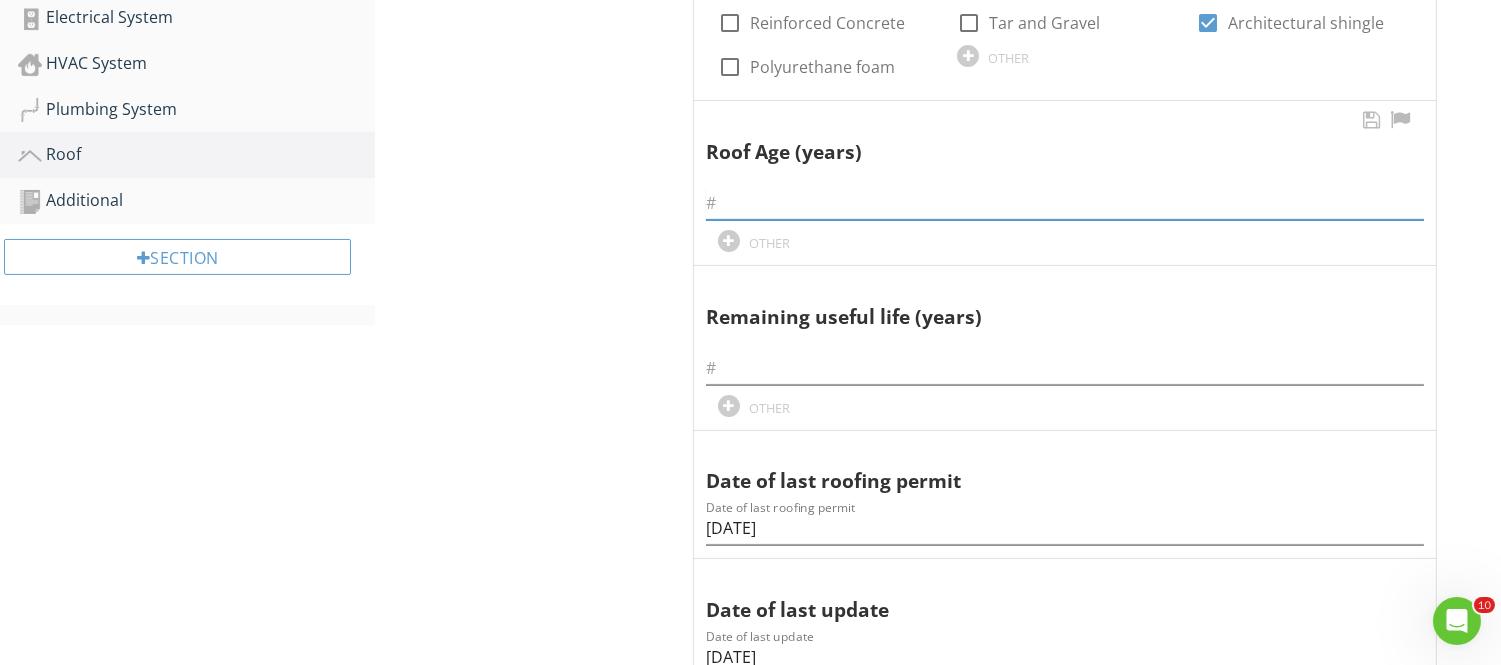 click at bounding box center (1065, 203) 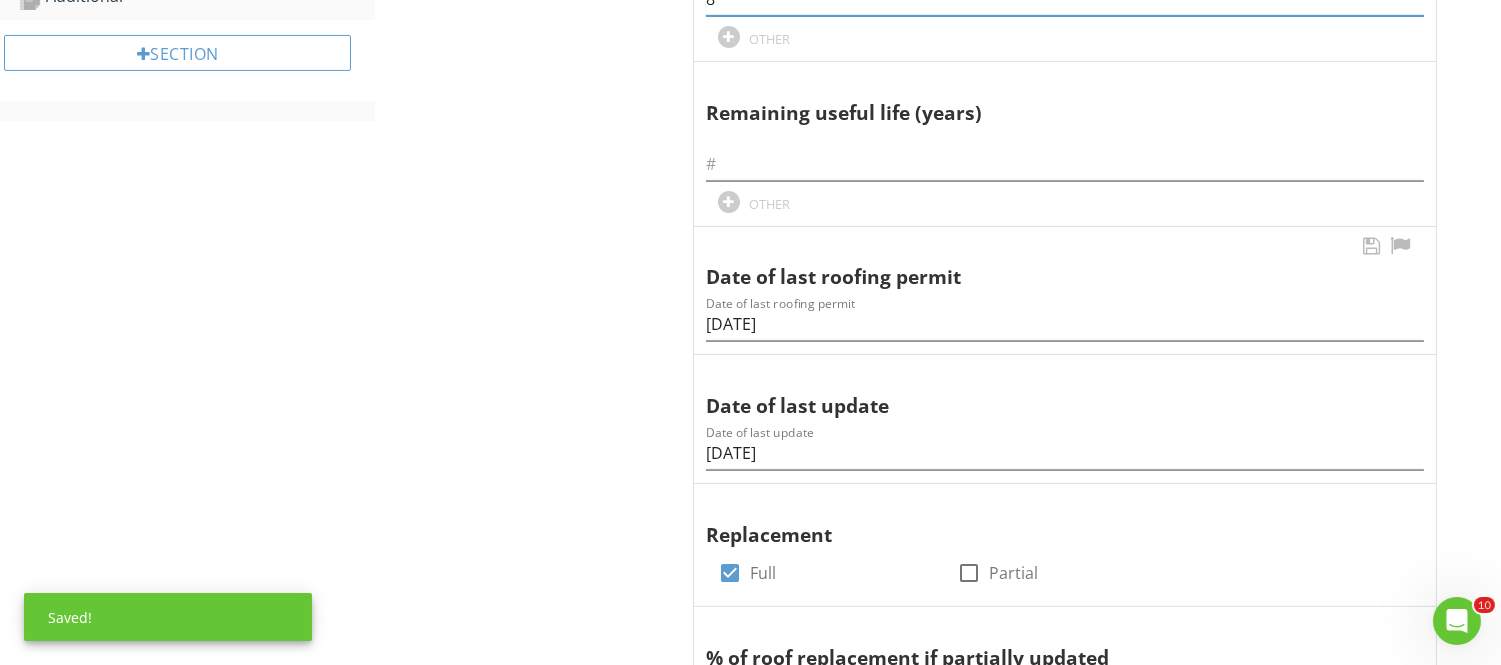 scroll, scrollTop: 888, scrollLeft: 0, axis: vertical 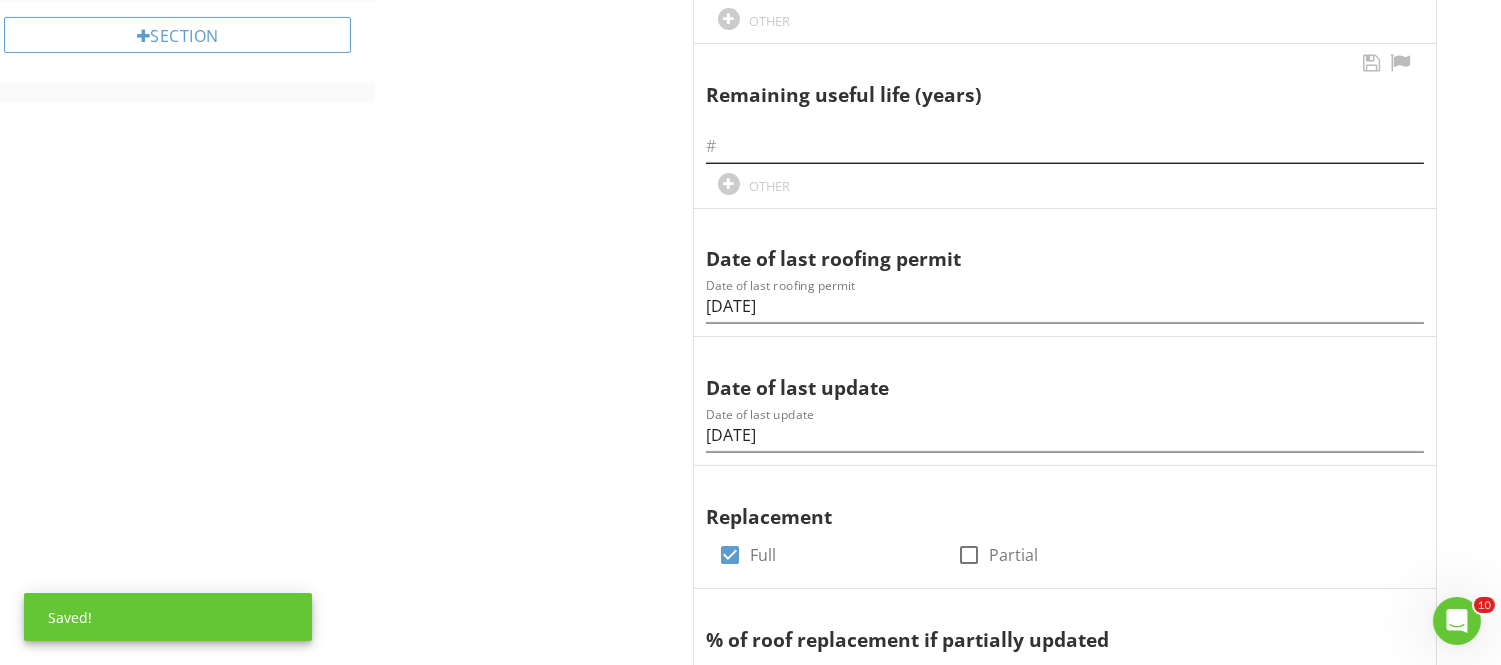 type on "8" 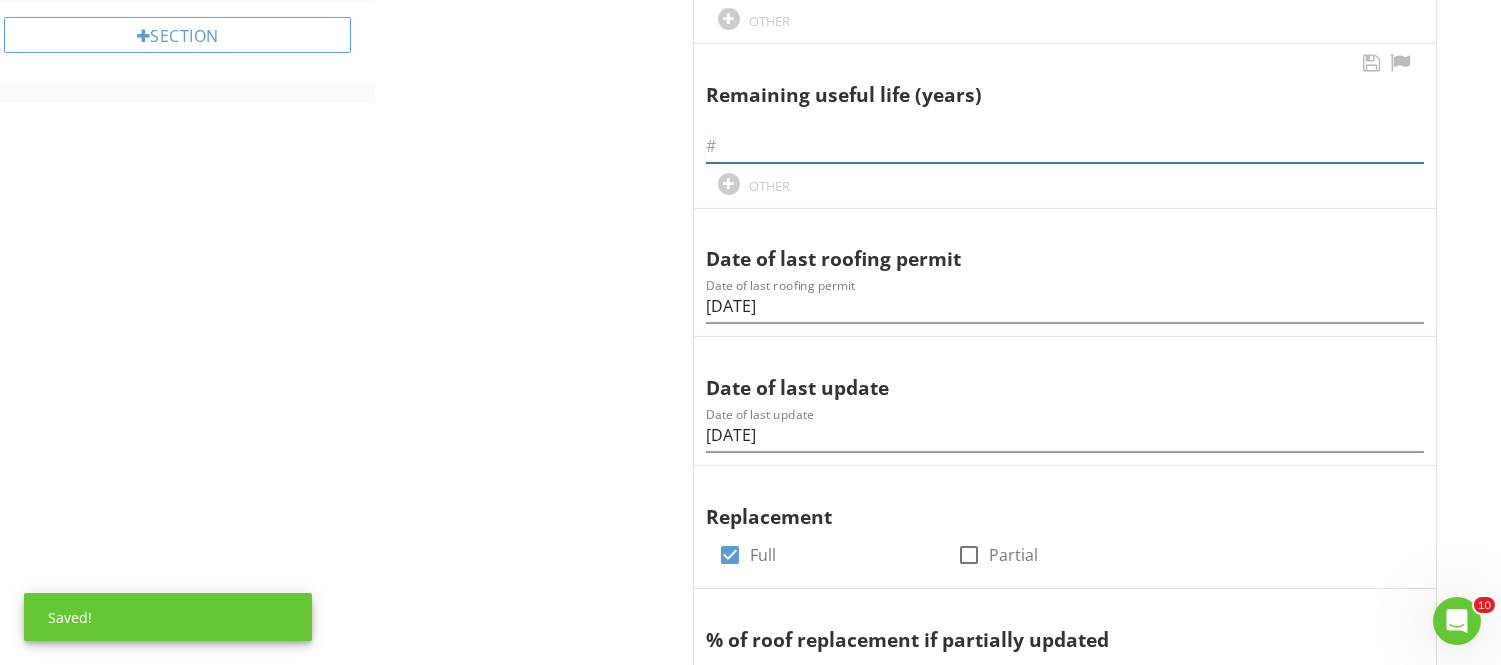 click at bounding box center (1065, 146) 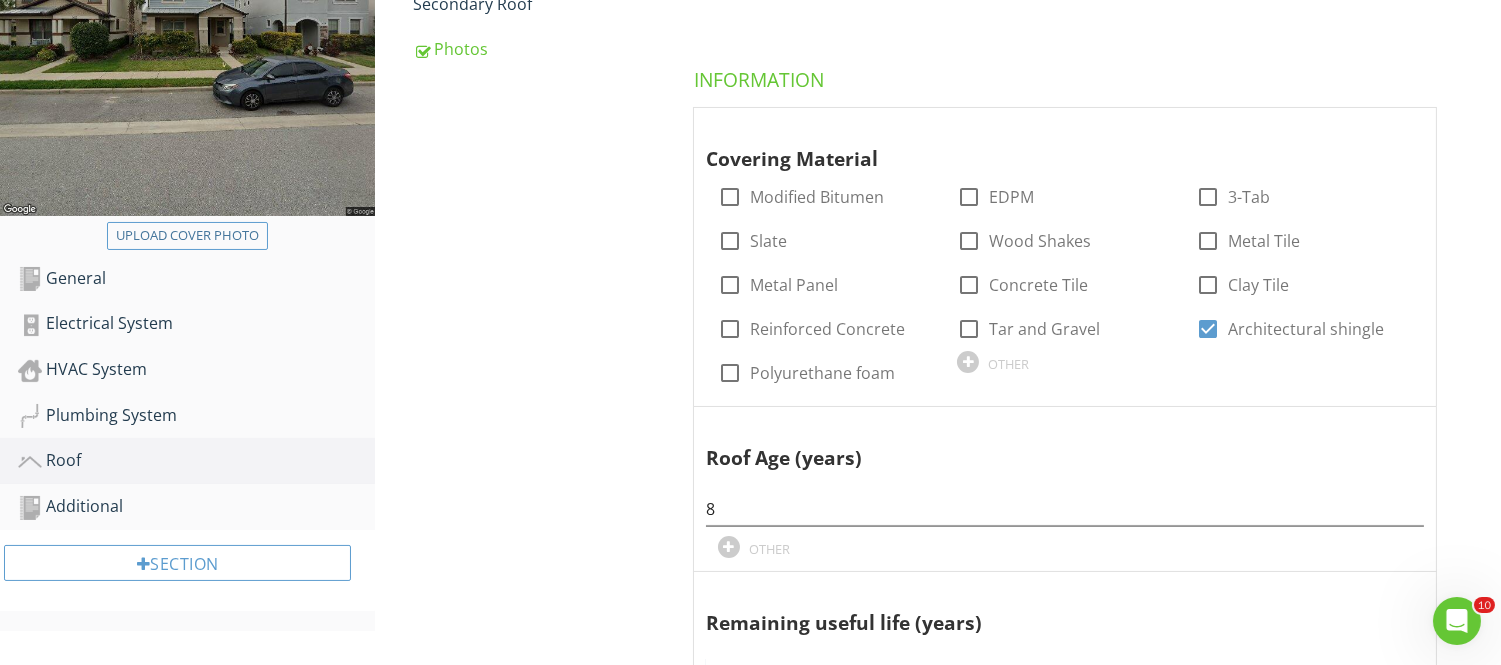 scroll, scrollTop: 222, scrollLeft: 0, axis: vertical 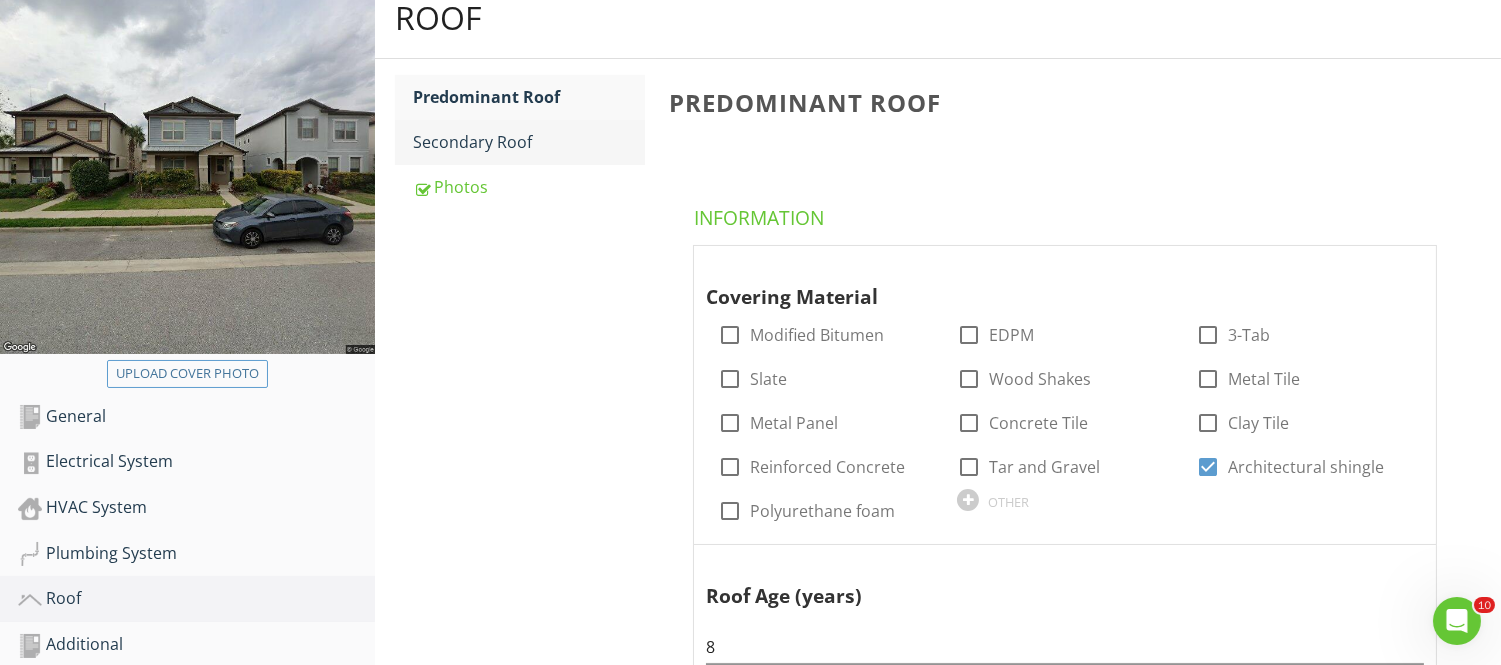 type on "22est" 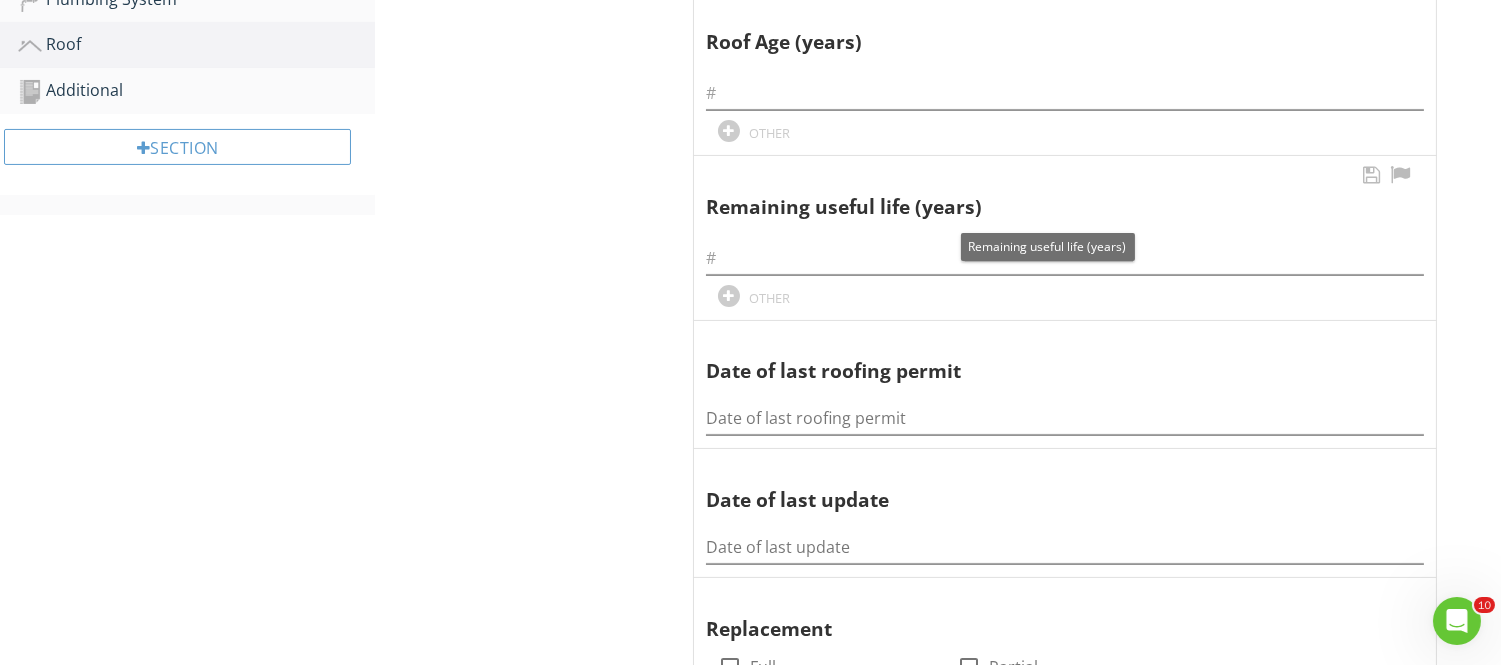 scroll, scrollTop: 888, scrollLeft: 0, axis: vertical 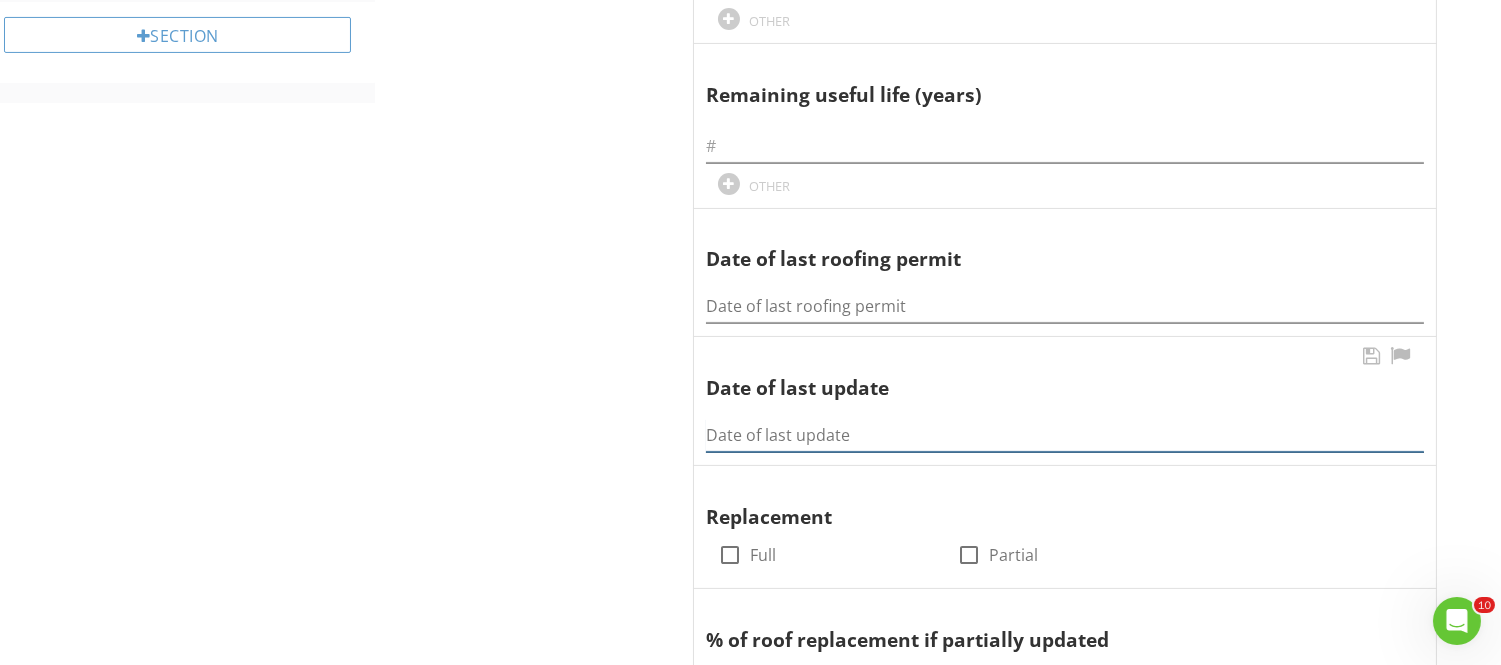 click at bounding box center [1065, 435] 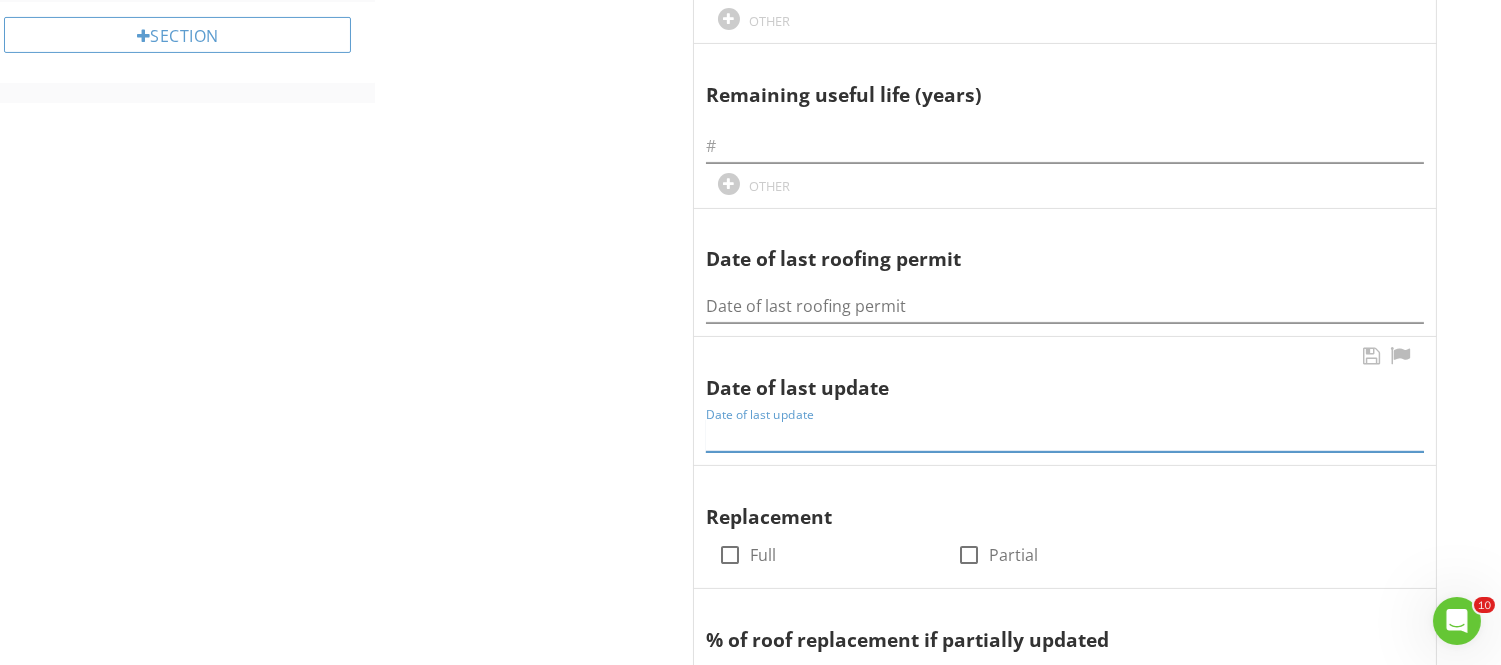 paste on "12/12/2017" 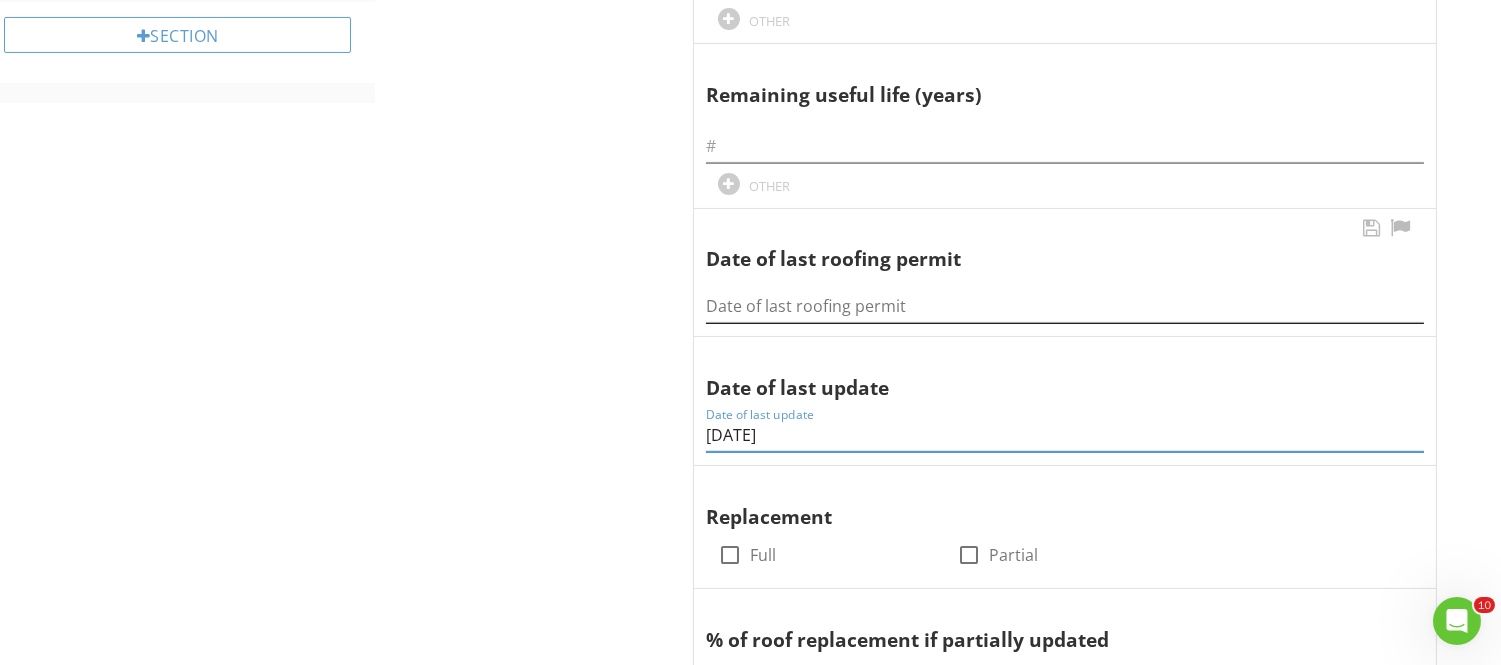 type on "12/12/2017" 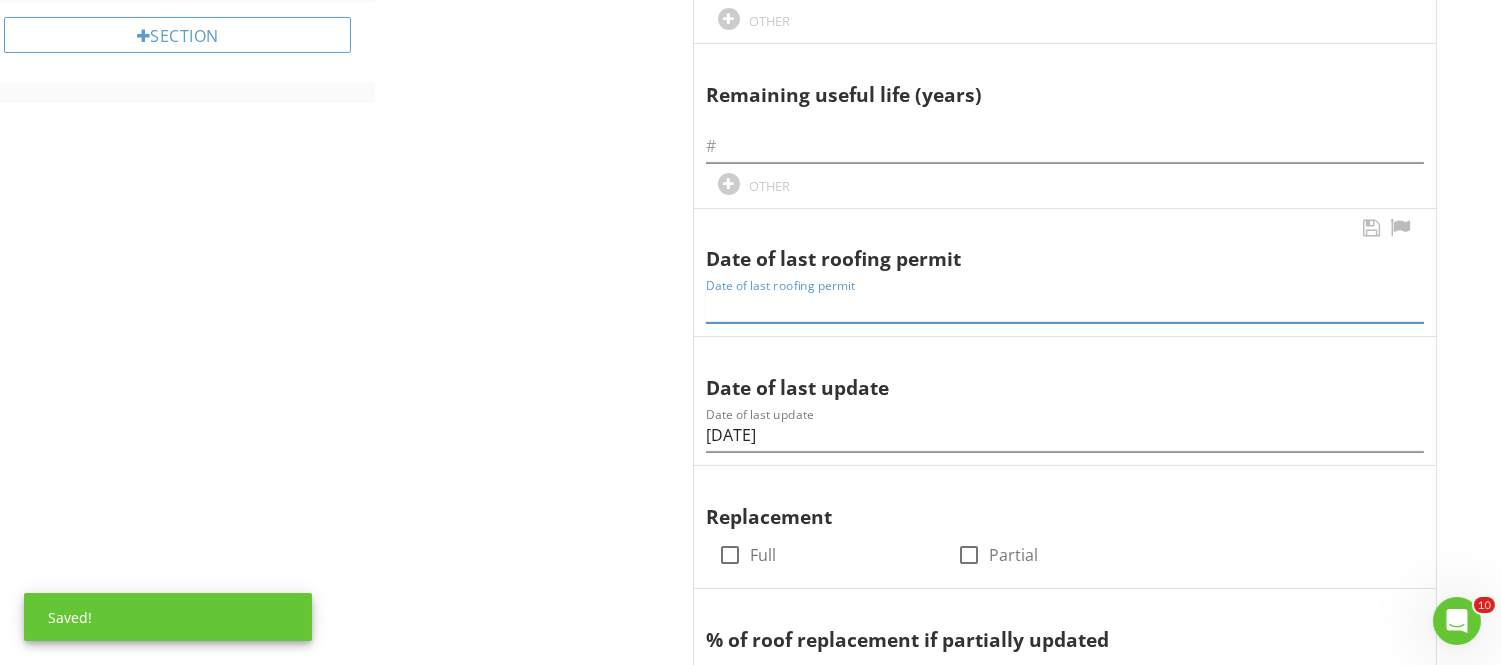 paste on "12/12/2017" 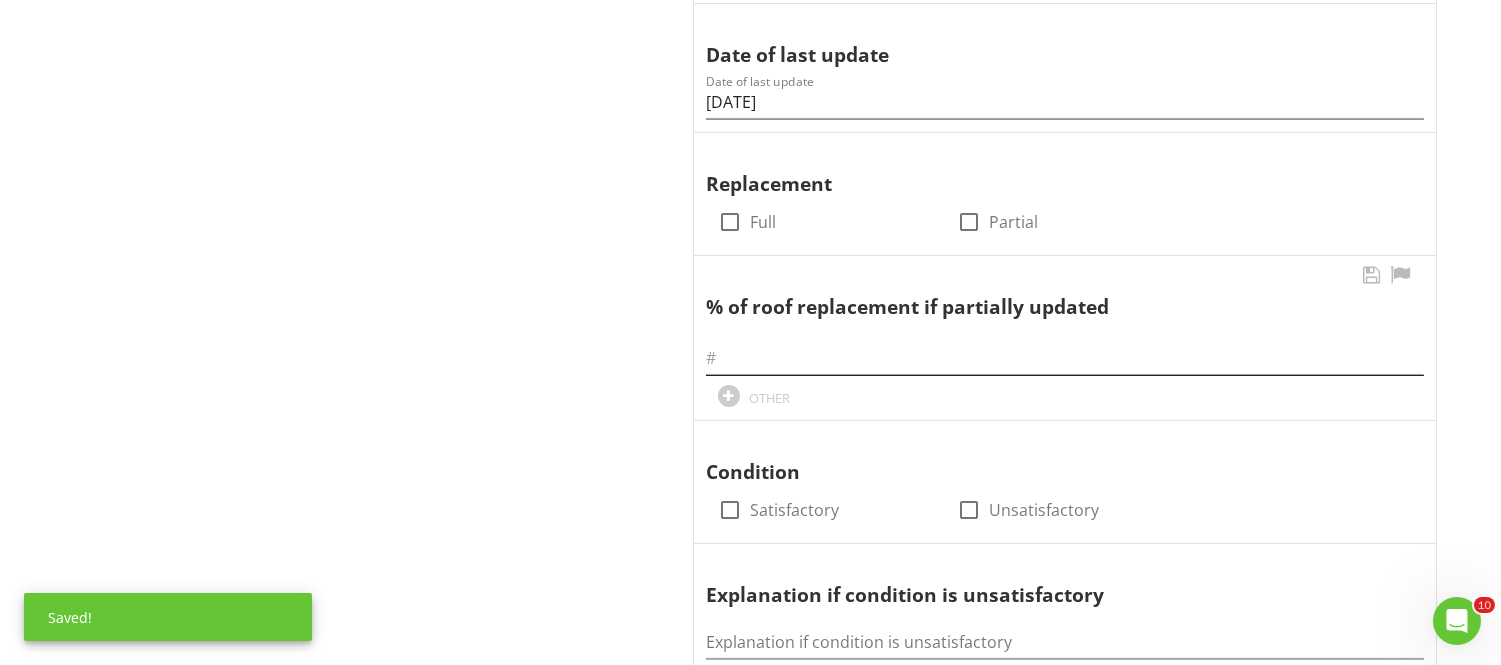scroll, scrollTop: 1222, scrollLeft: 0, axis: vertical 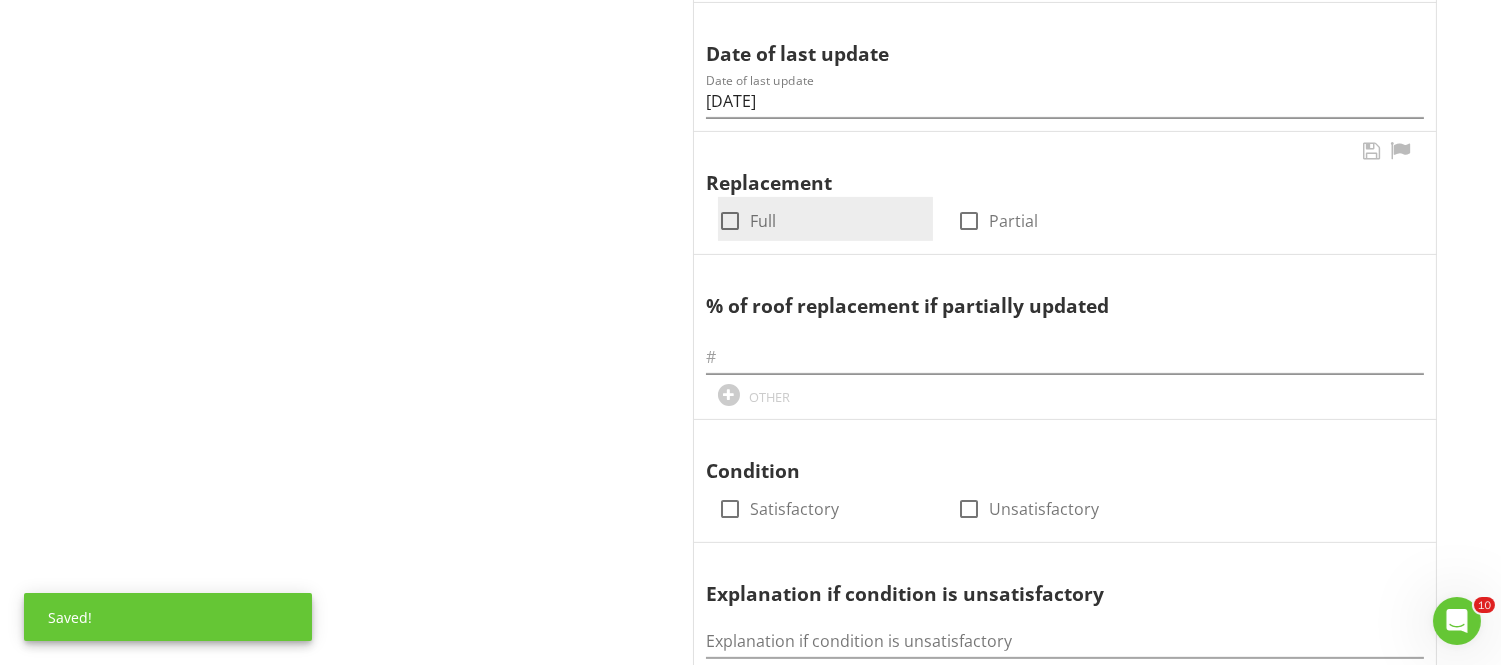 type on "12/12/2017" 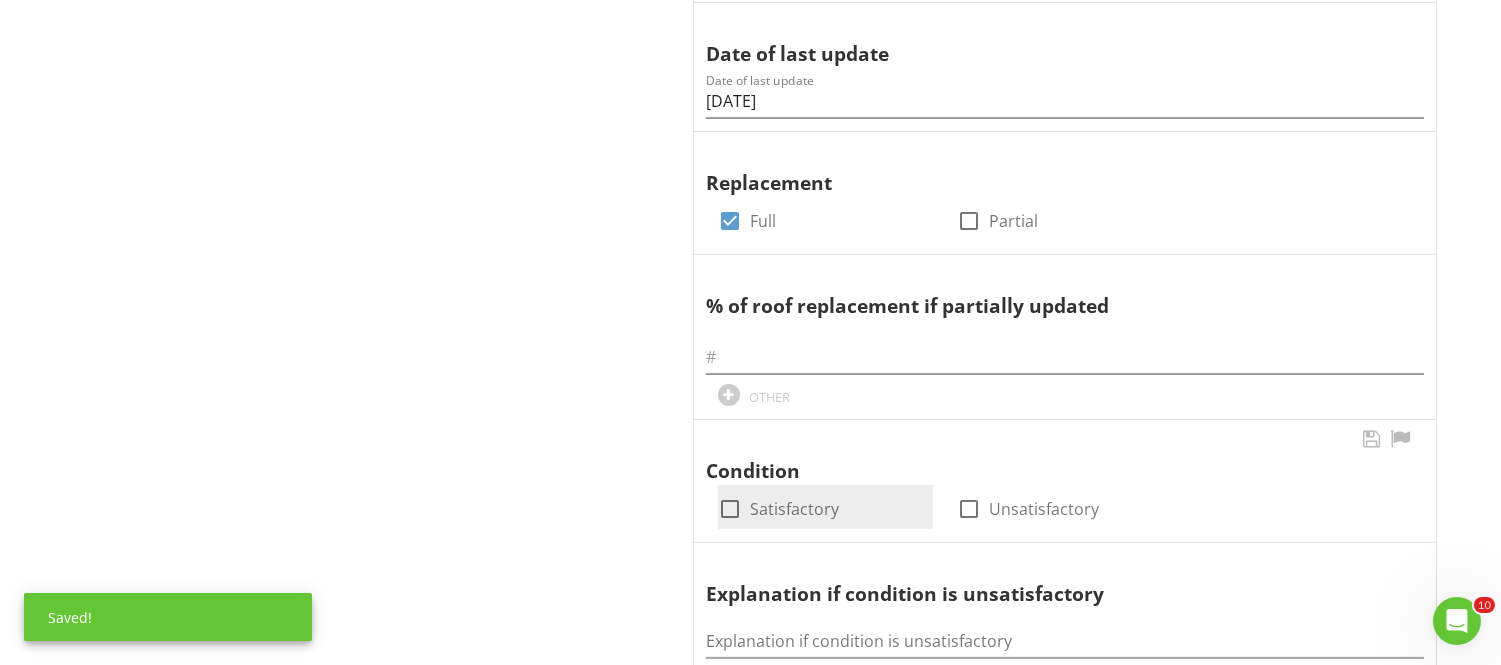 drag, startPoint x: 728, startPoint y: 503, endPoint x: 732, endPoint y: 468, distance: 35.22783 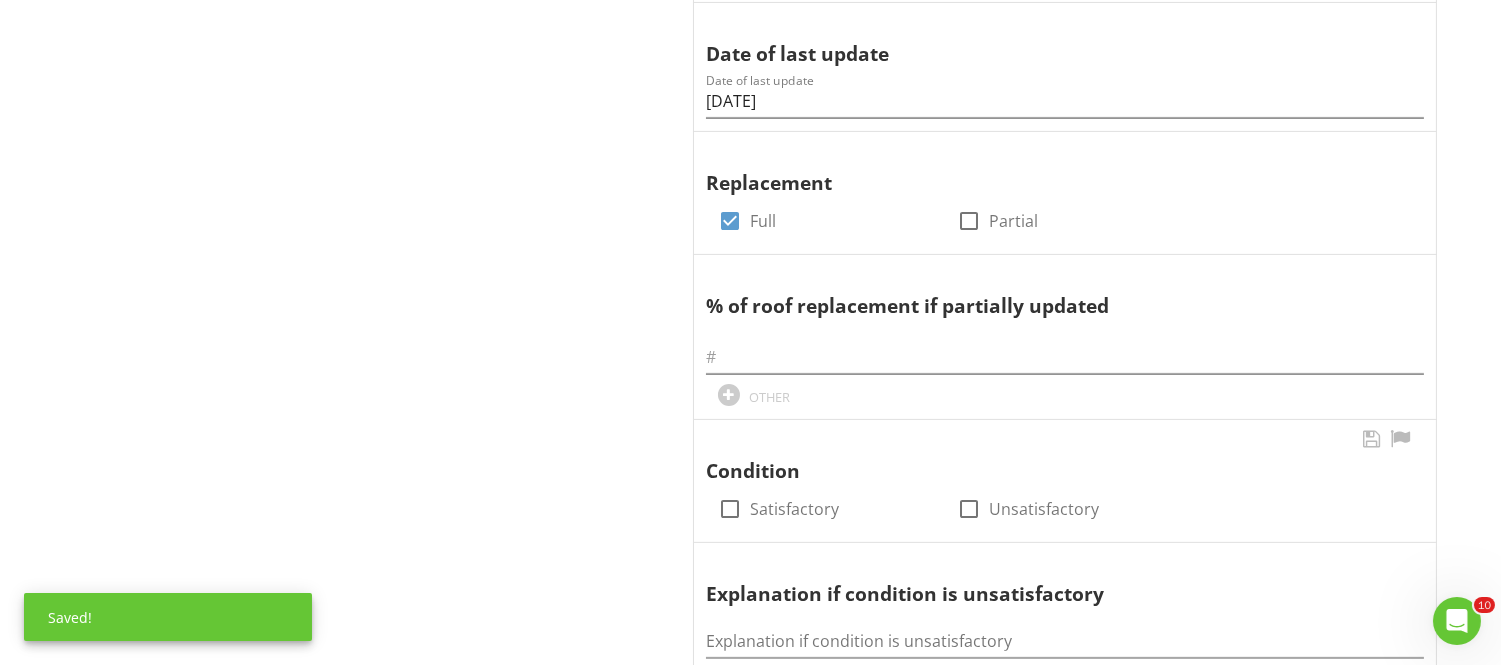 click at bounding box center [730, 509] 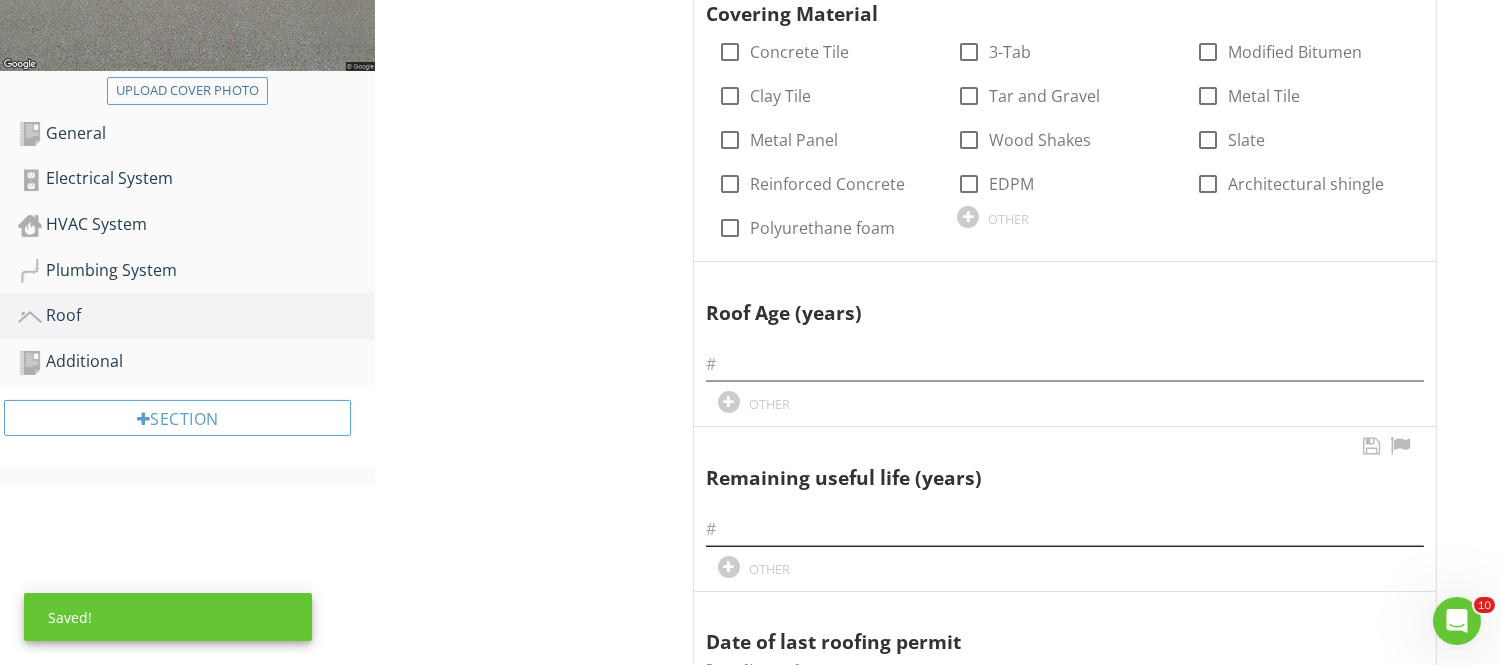 scroll, scrollTop: 555, scrollLeft: 0, axis: vertical 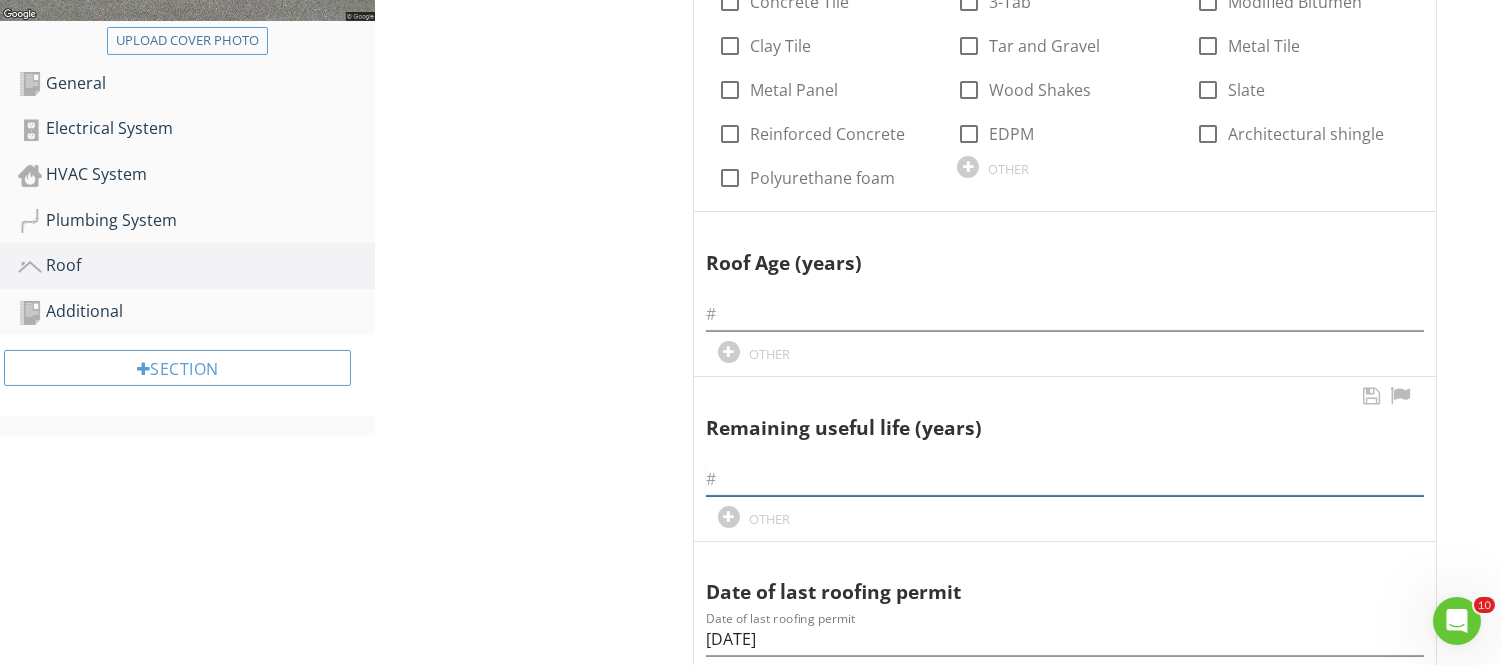 click at bounding box center [1065, 479] 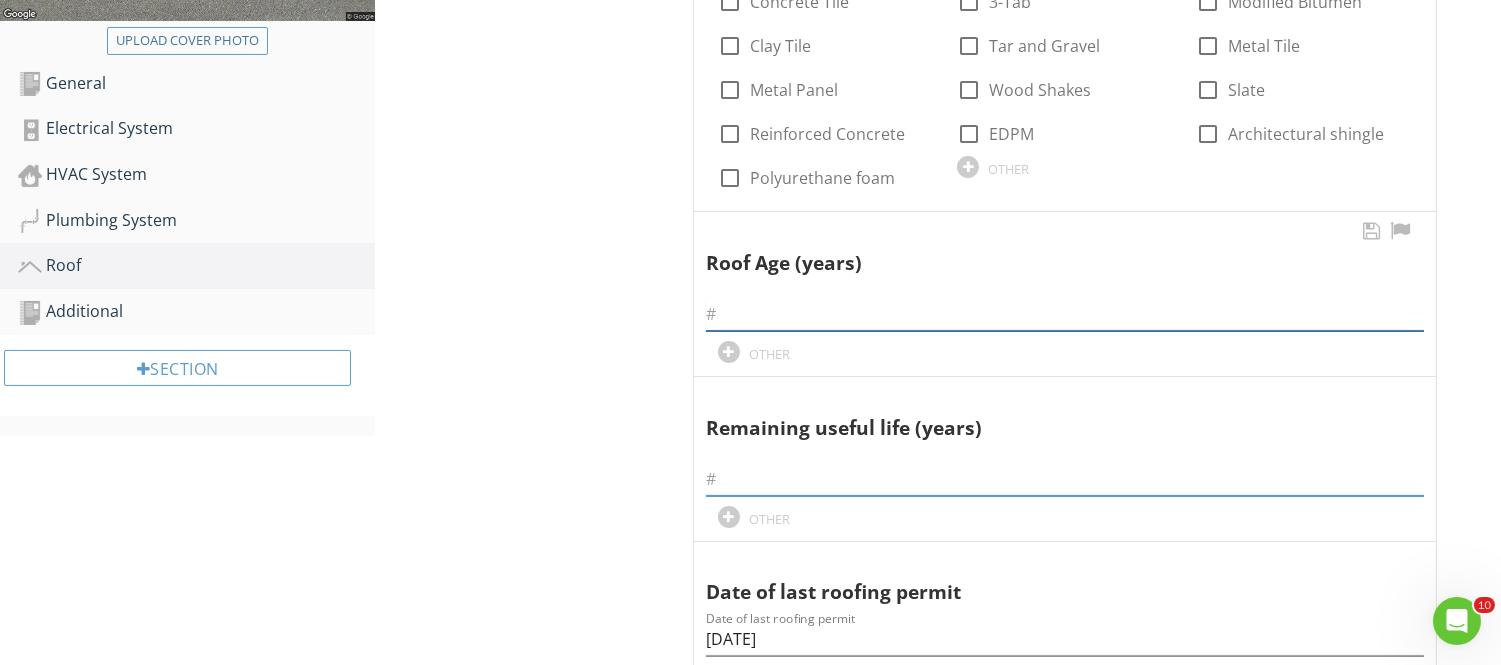 click at bounding box center (1065, 314) 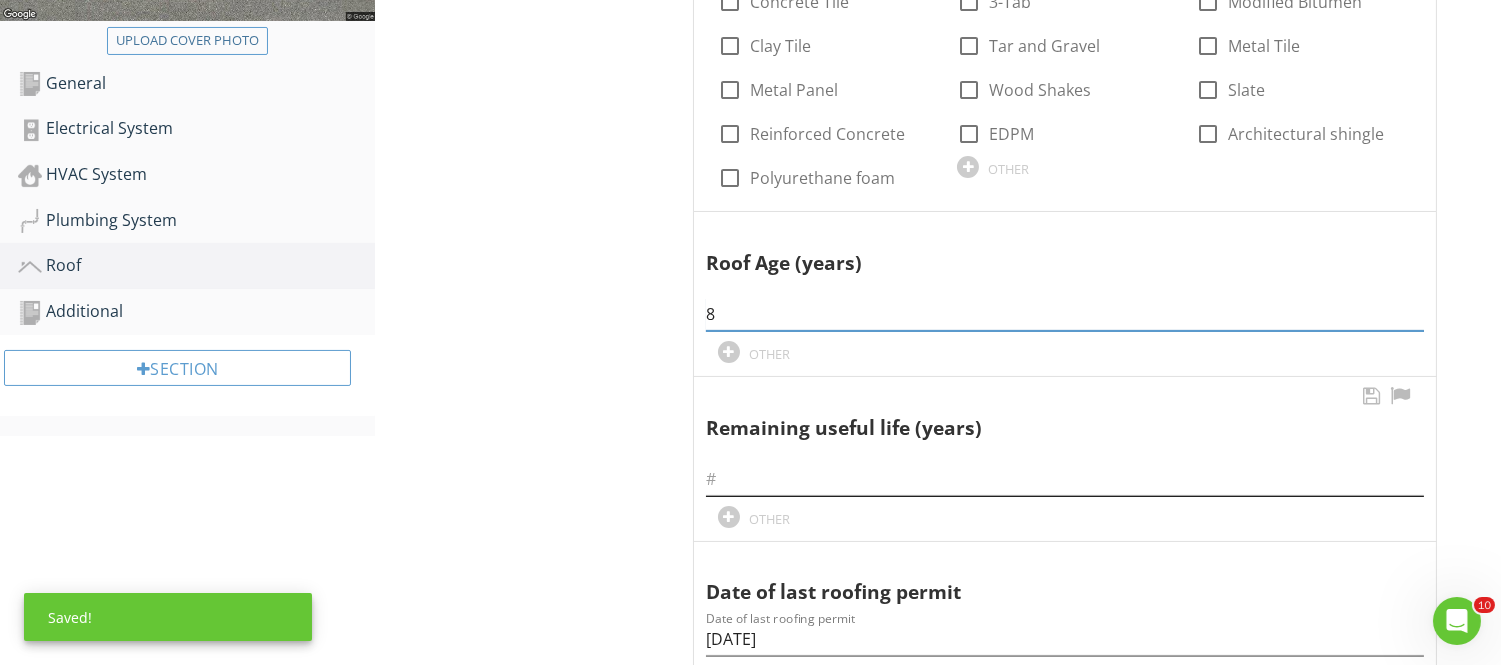 type on "8" 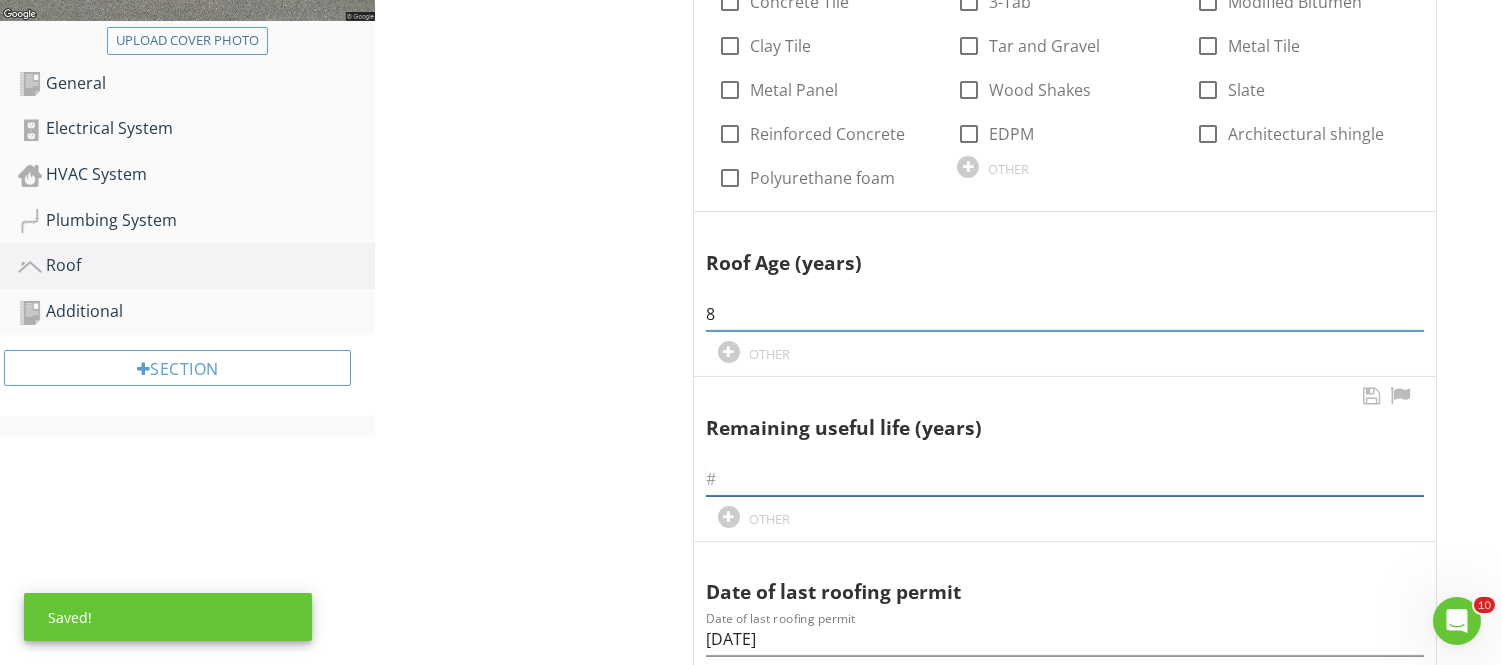 click at bounding box center (1065, 479) 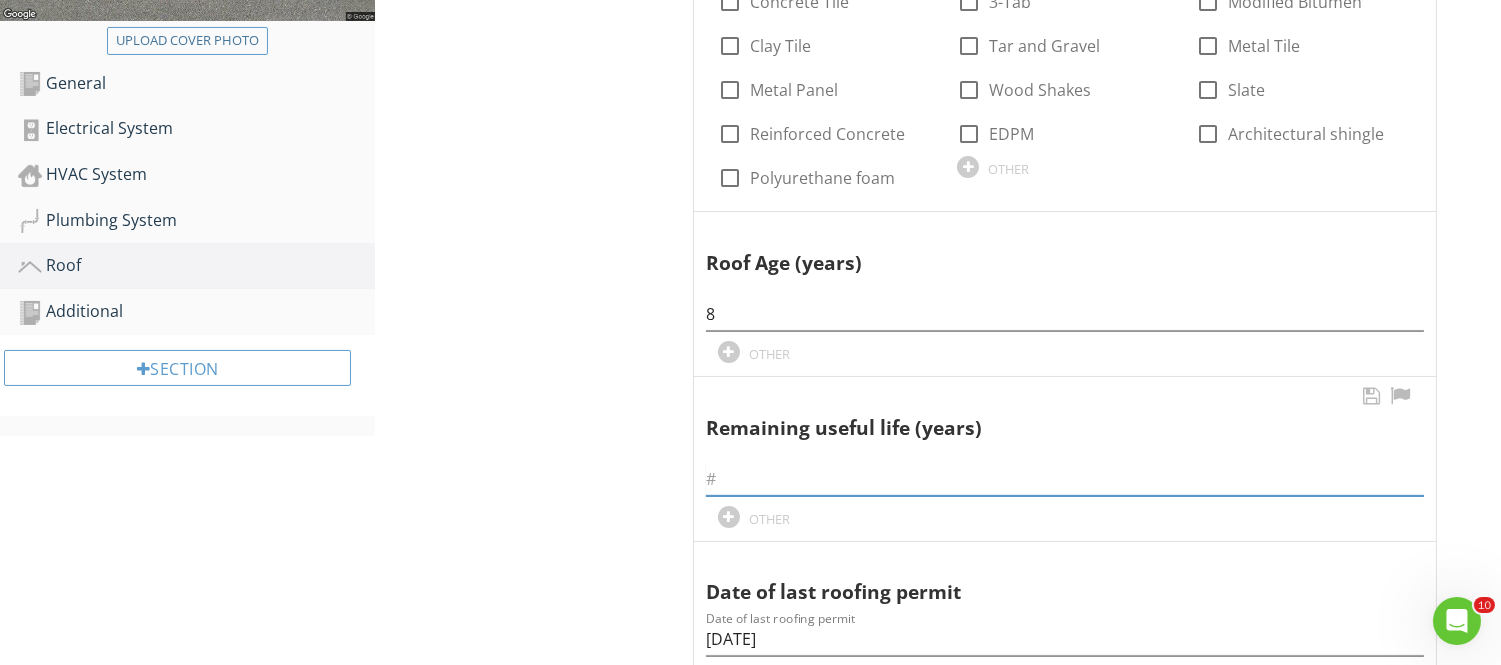 type on "4" 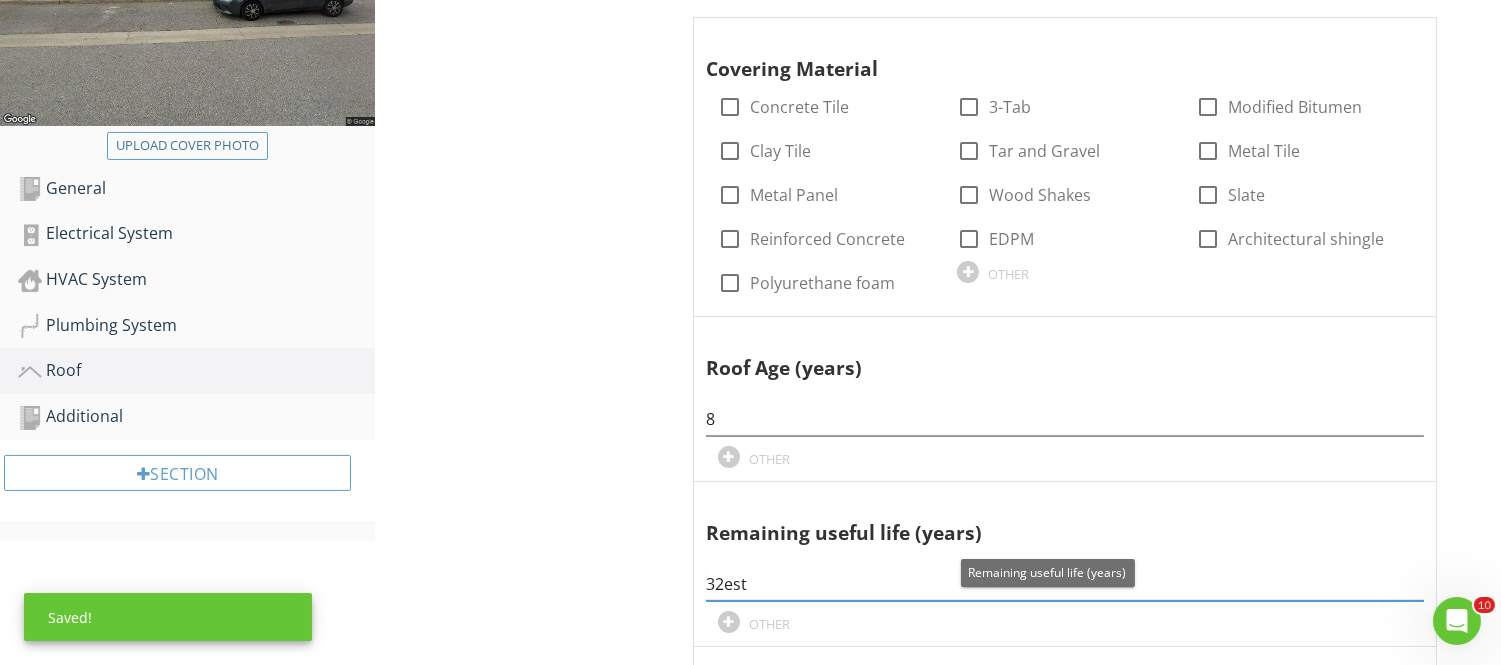 scroll, scrollTop: 222, scrollLeft: 0, axis: vertical 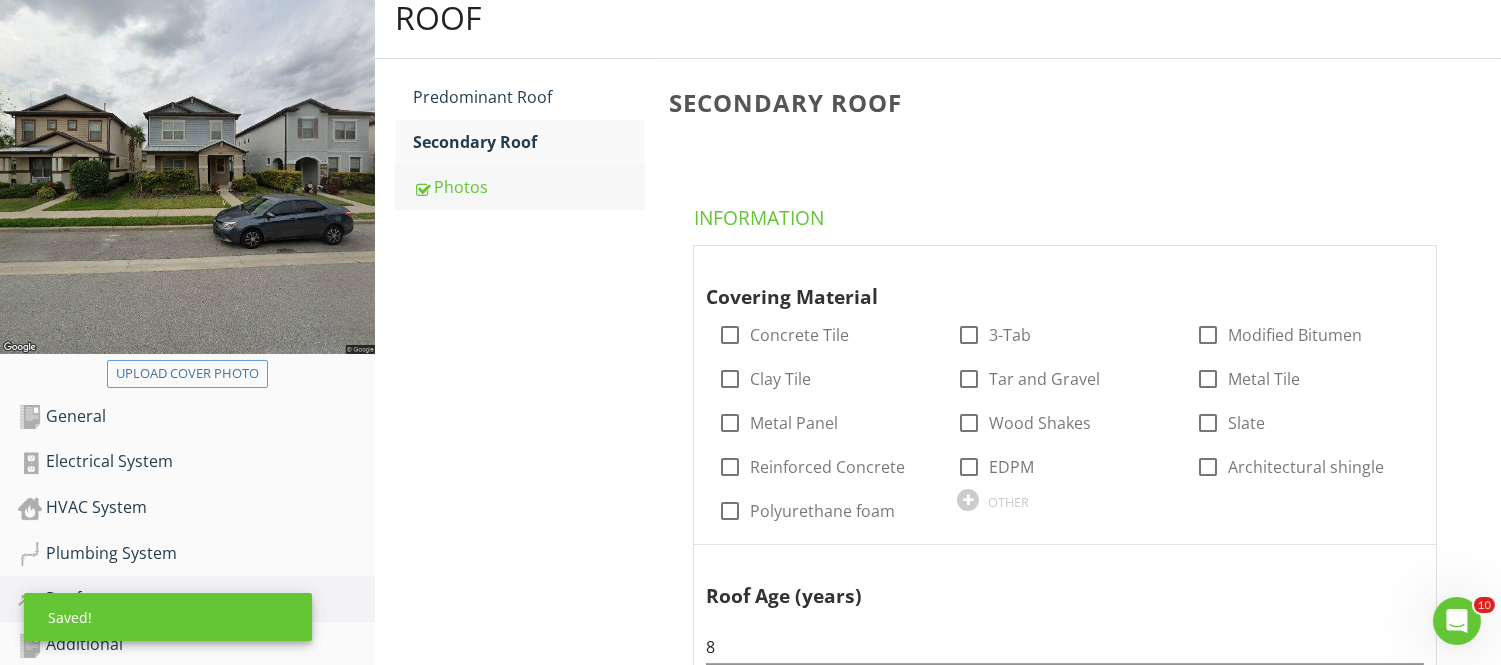 type on "32est" 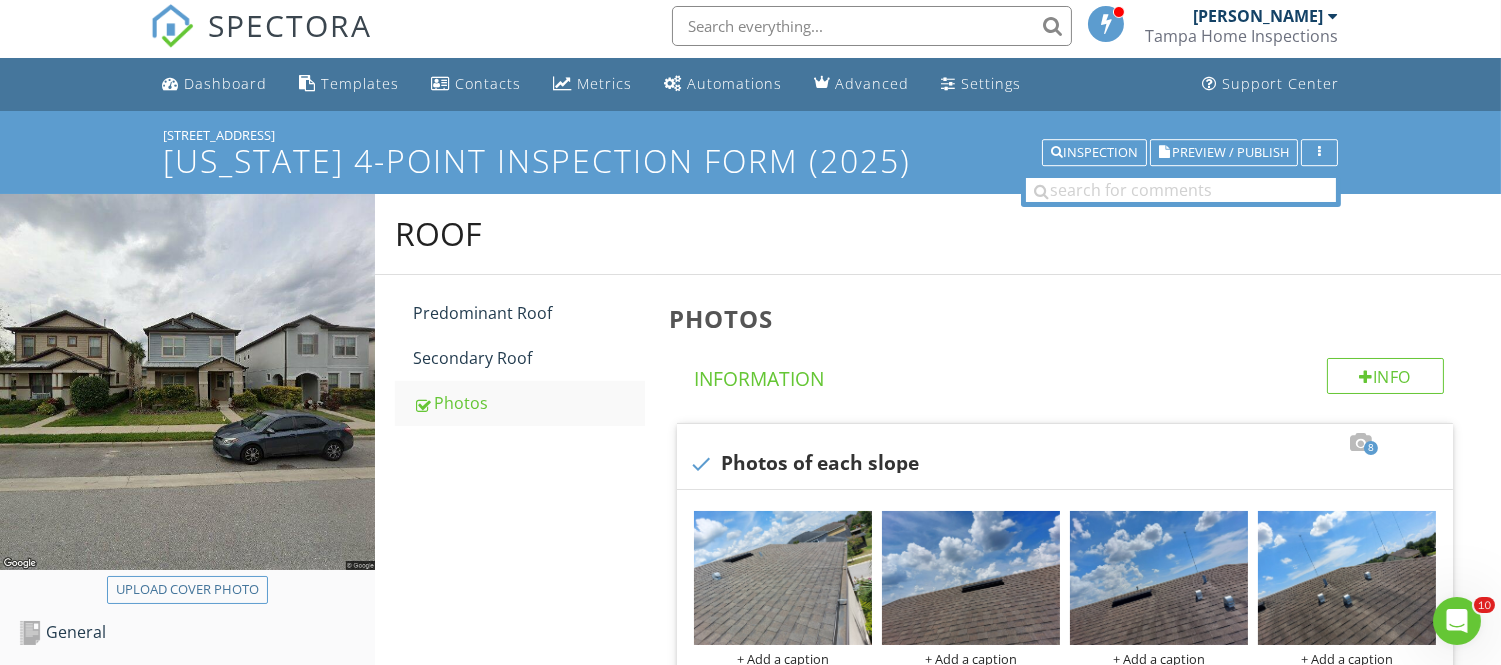 scroll, scrollTop: 0, scrollLeft: 0, axis: both 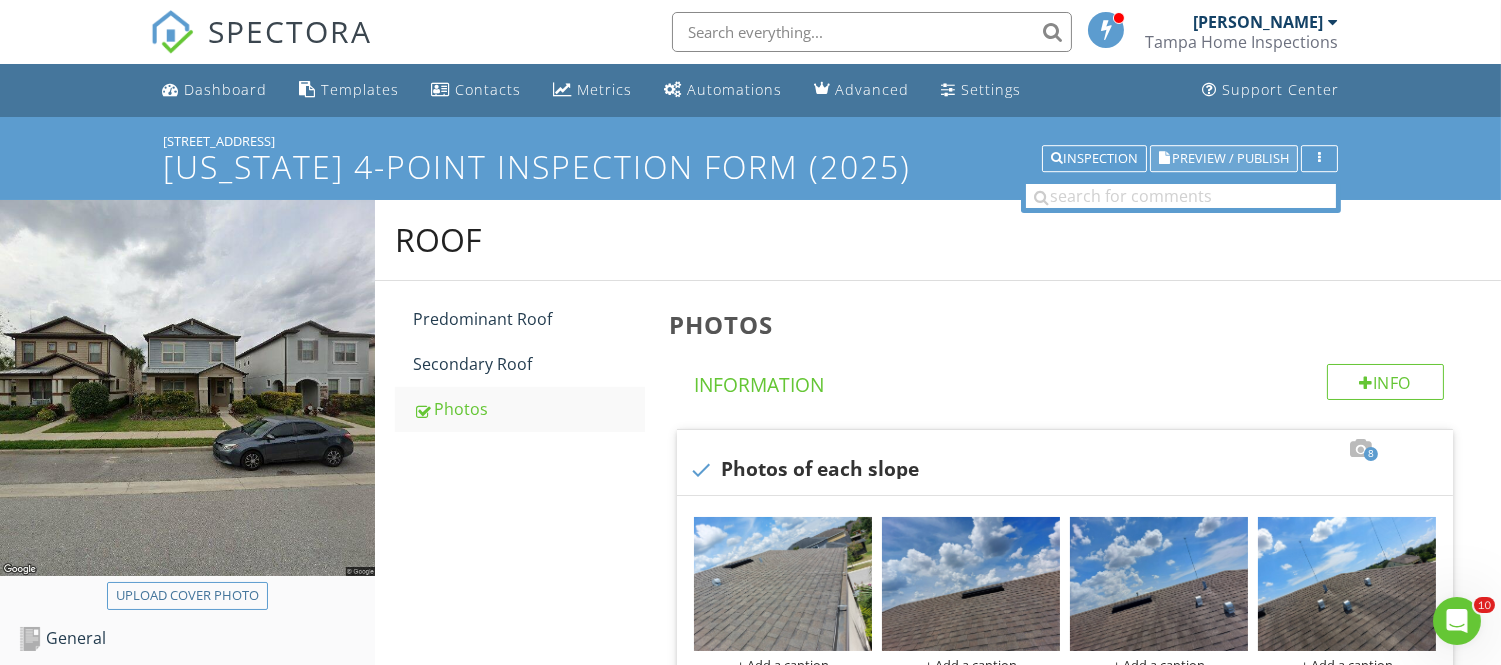 click on "Preview / Publish" at bounding box center [1224, 159] 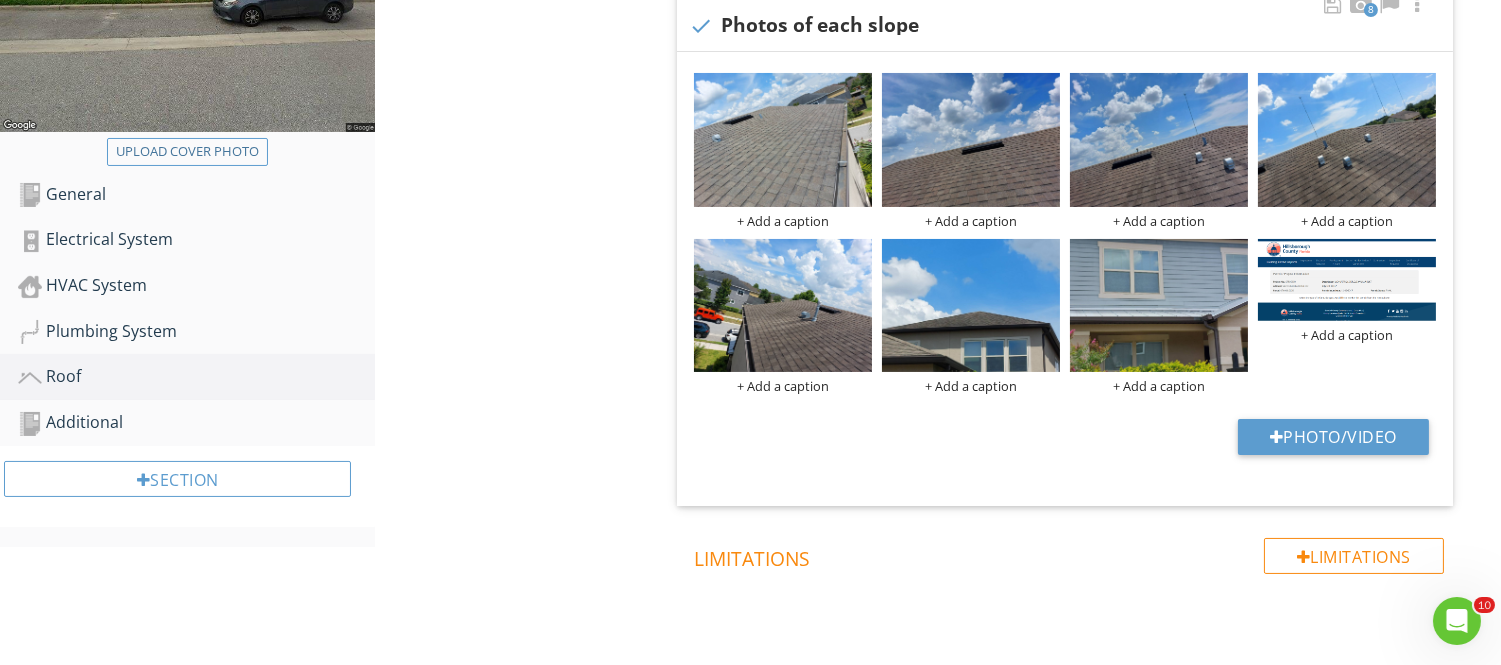 scroll, scrollTop: 0, scrollLeft: 0, axis: both 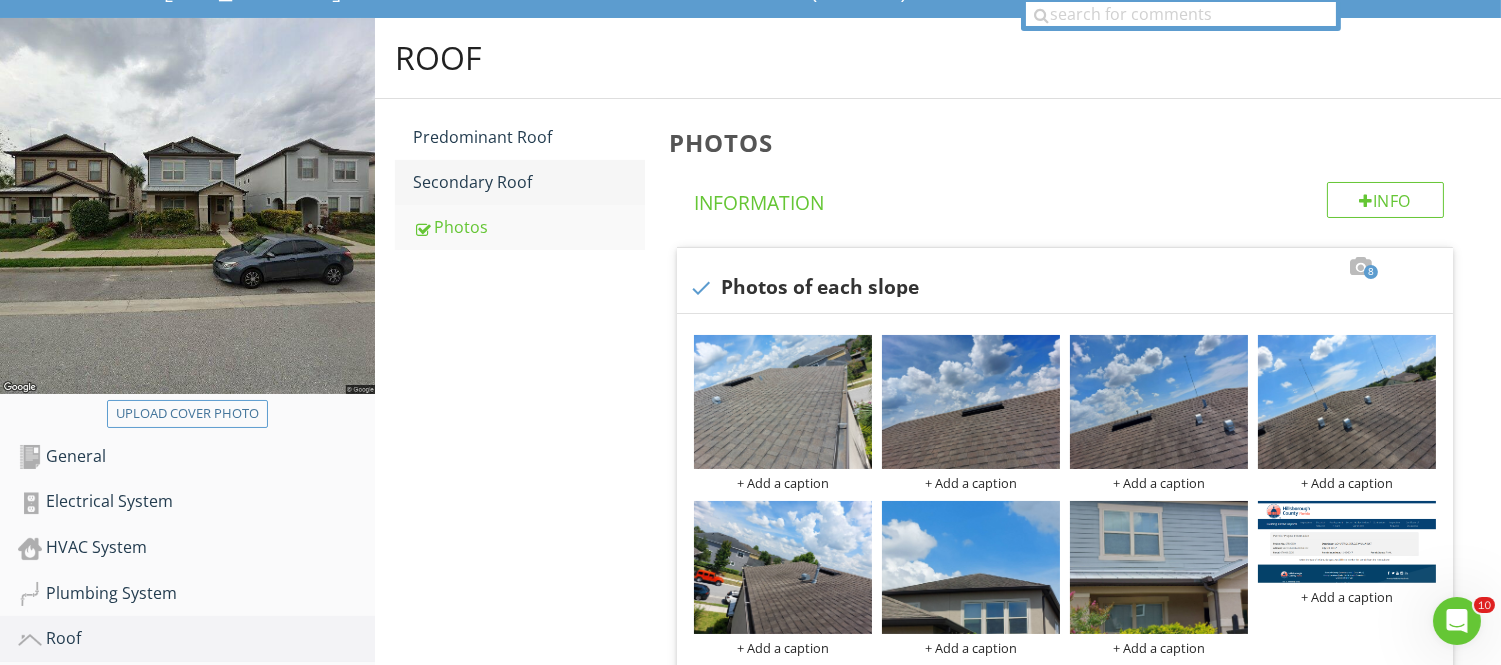 click on "Secondary Roof" at bounding box center [528, 182] 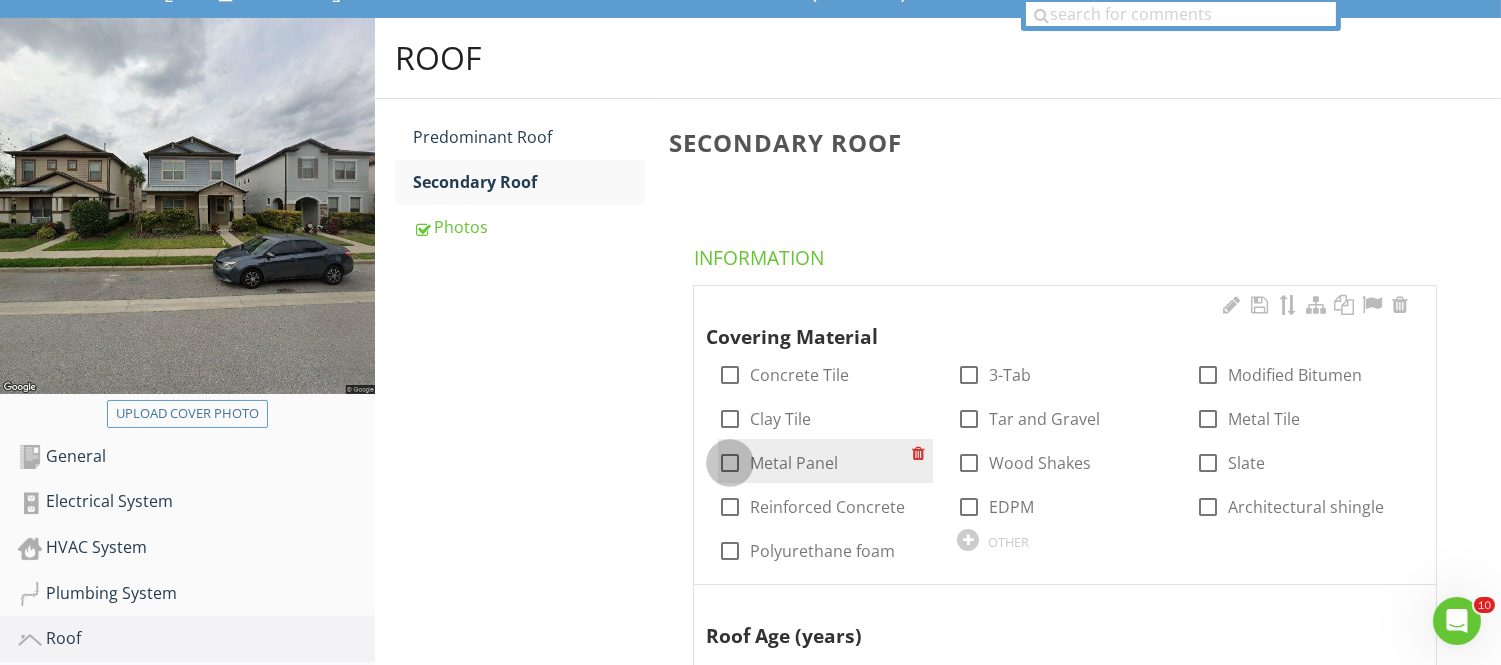 drag, startPoint x: 728, startPoint y: 465, endPoint x: 807, endPoint y: 466, distance: 79.00633 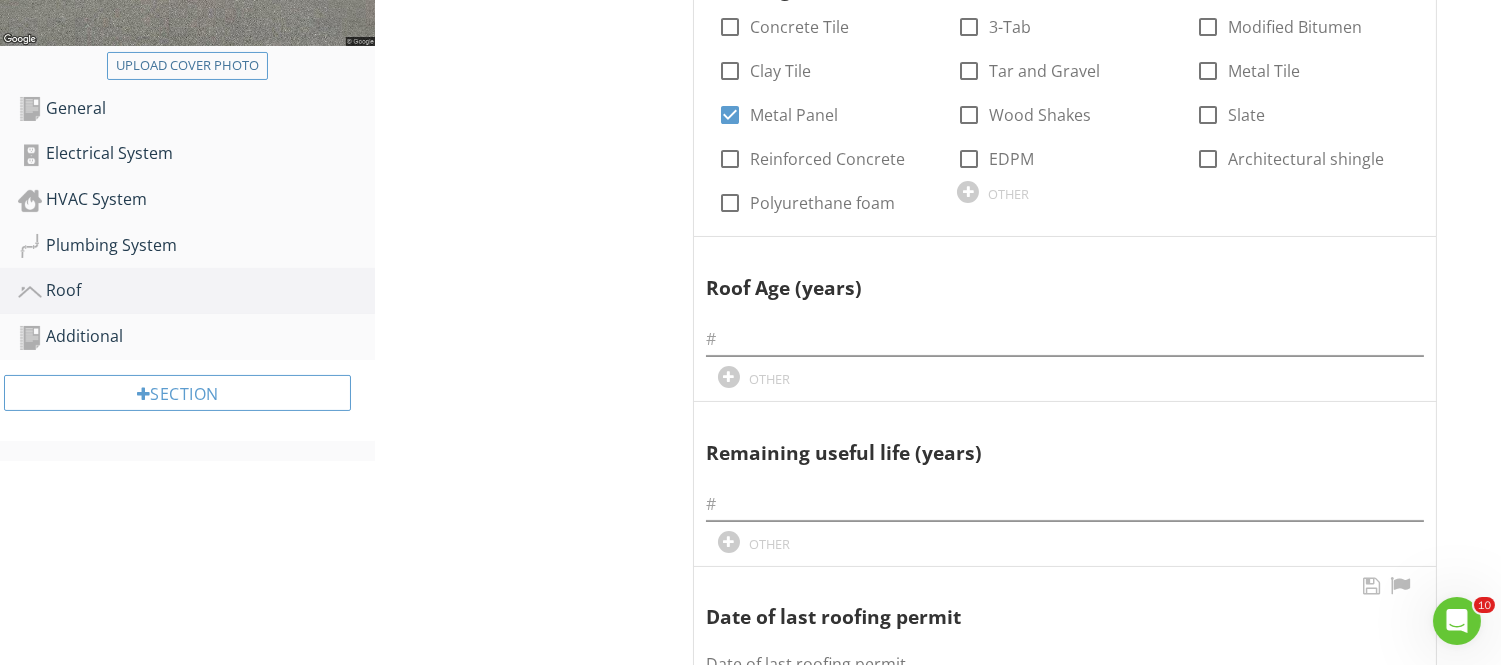 scroll, scrollTop: 737, scrollLeft: 0, axis: vertical 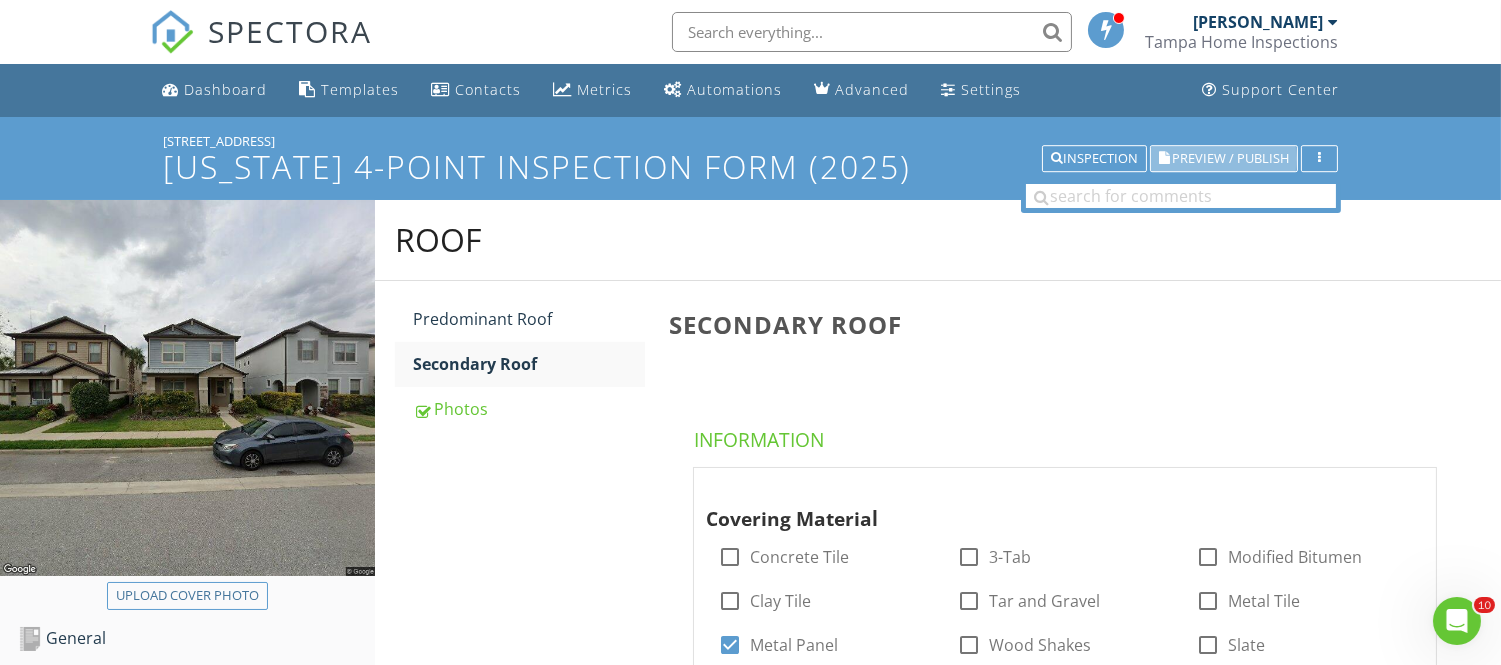 click on "Preview / Publish" at bounding box center [1230, 158] 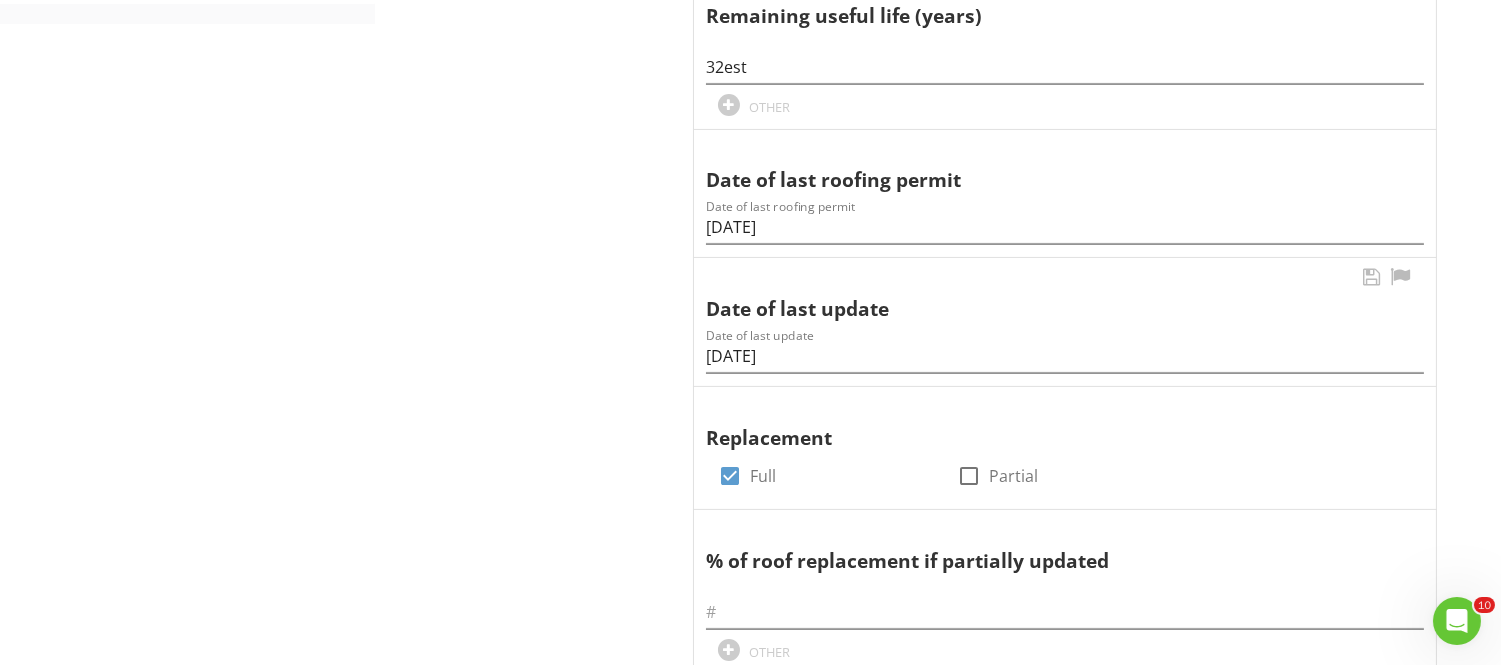 scroll, scrollTop: 1095, scrollLeft: 0, axis: vertical 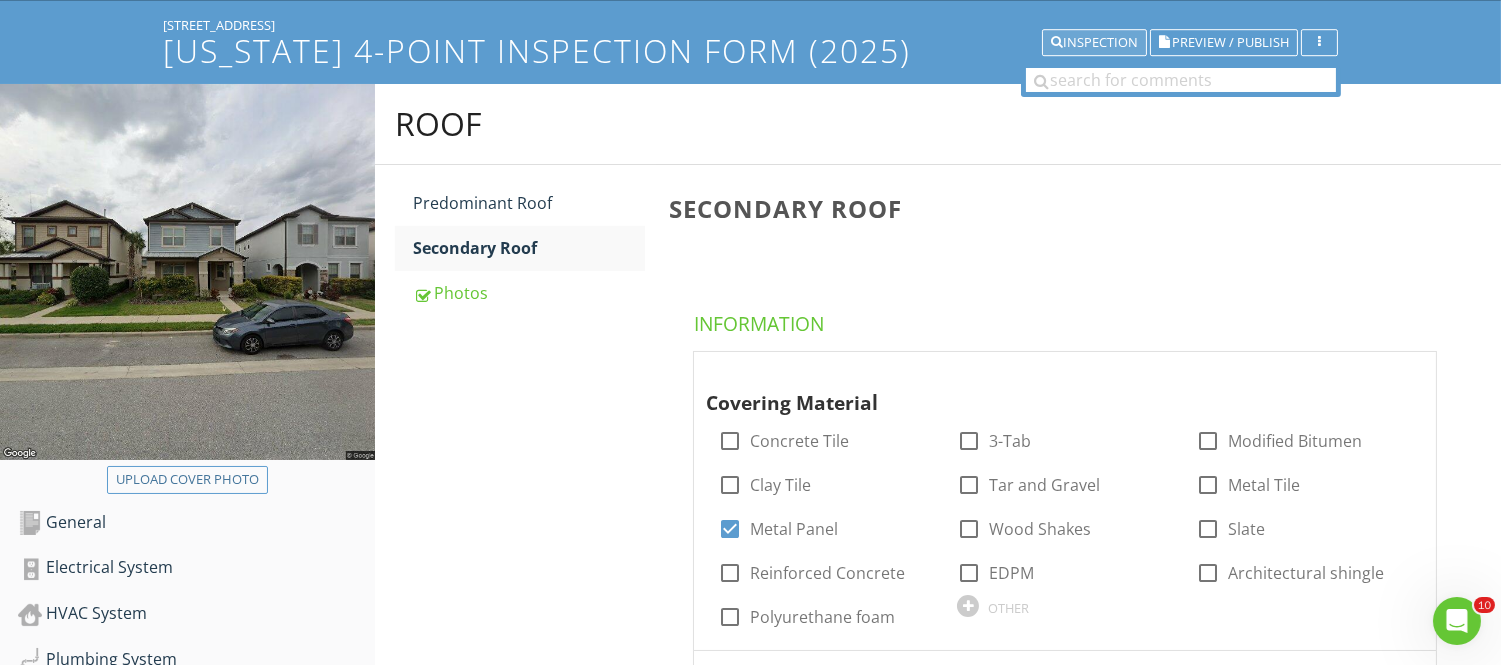 click on "Inspection" at bounding box center (1094, 43) 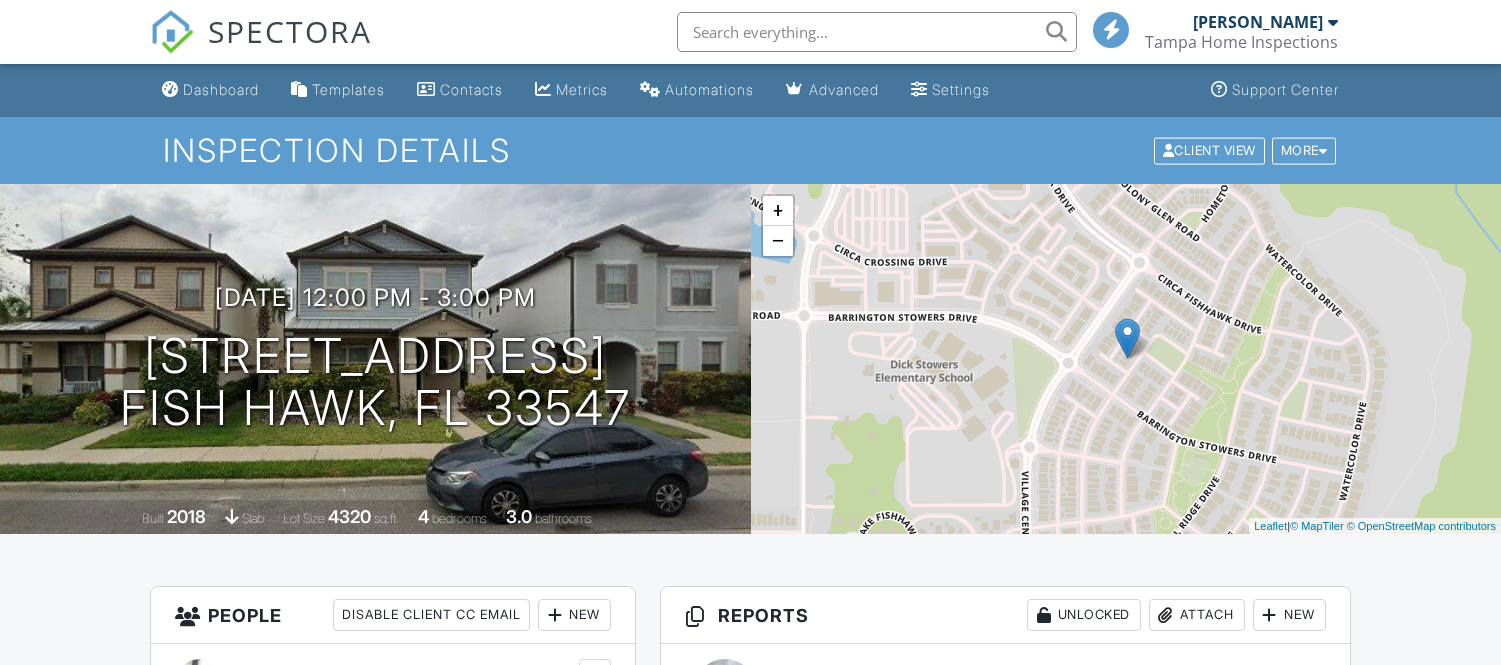 scroll, scrollTop: 0, scrollLeft: 0, axis: both 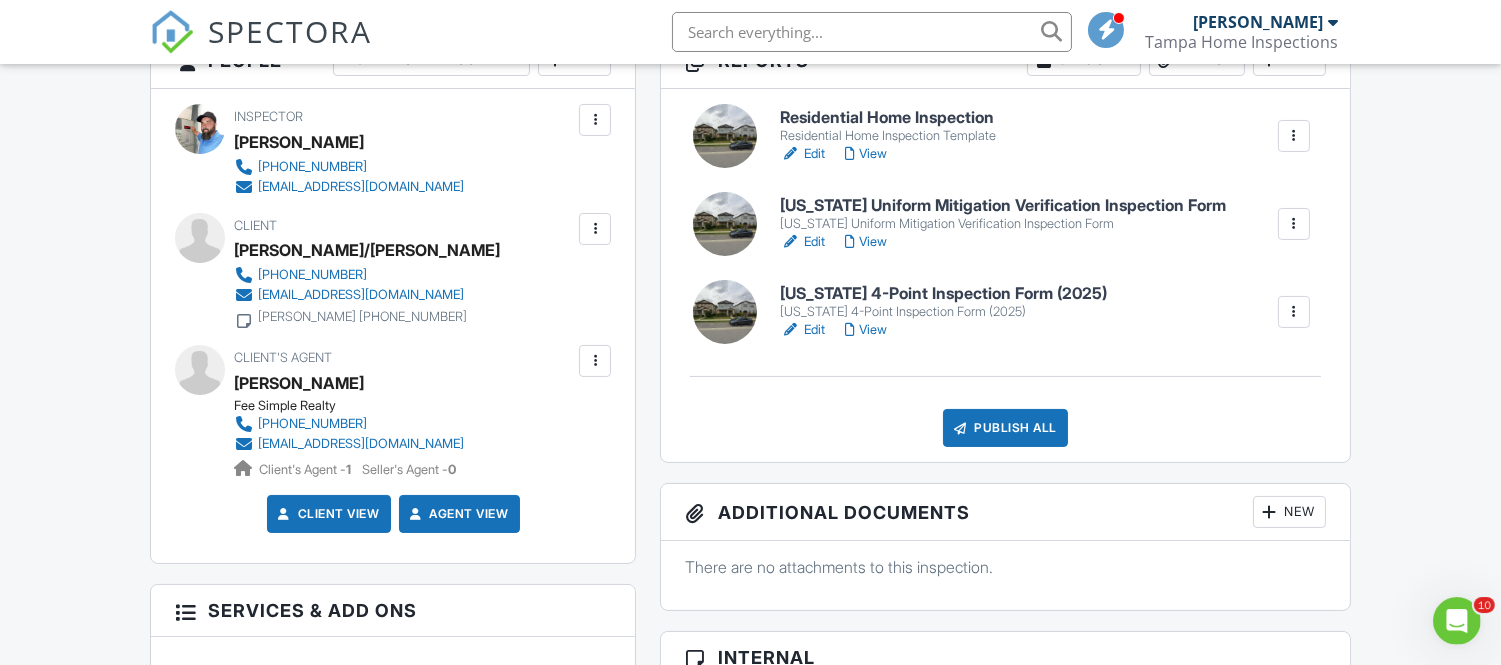 click on "Edit" at bounding box center (802, 242) 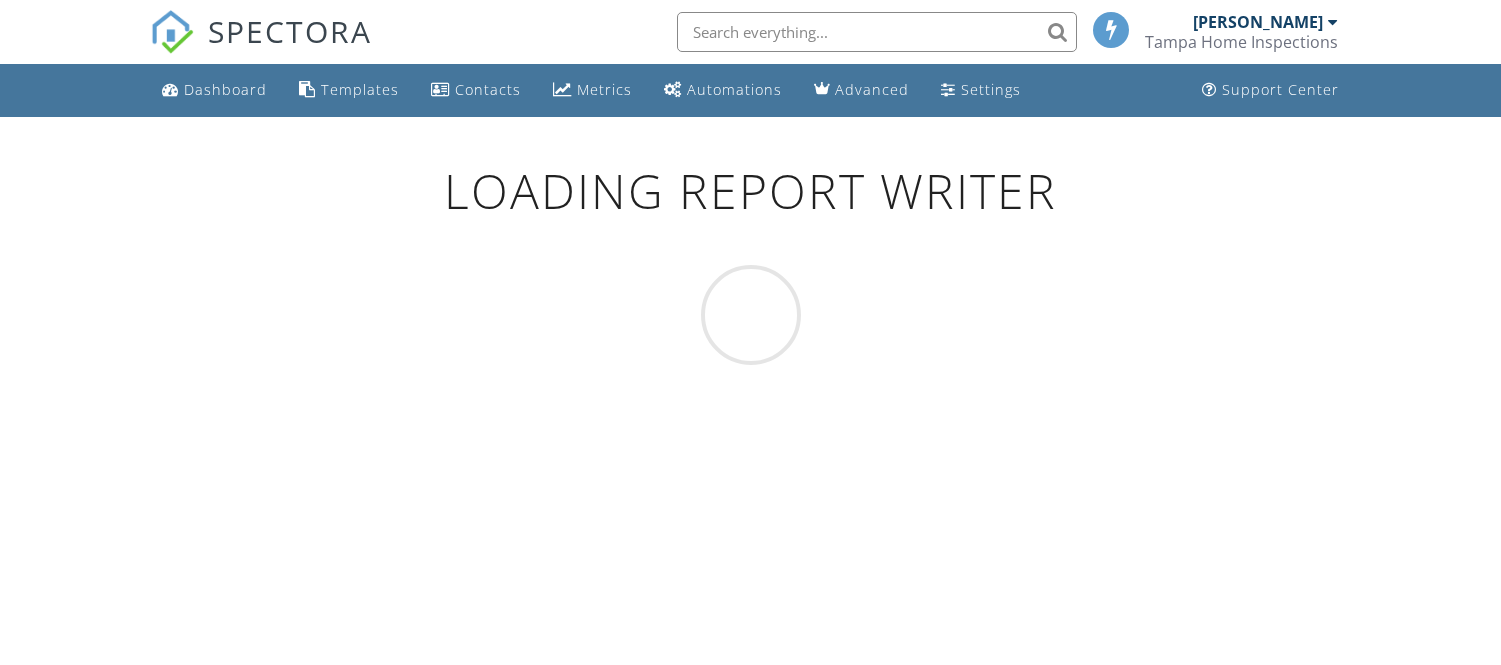scroll, scrollTop: 0, scrollLeft: 0, axis: both 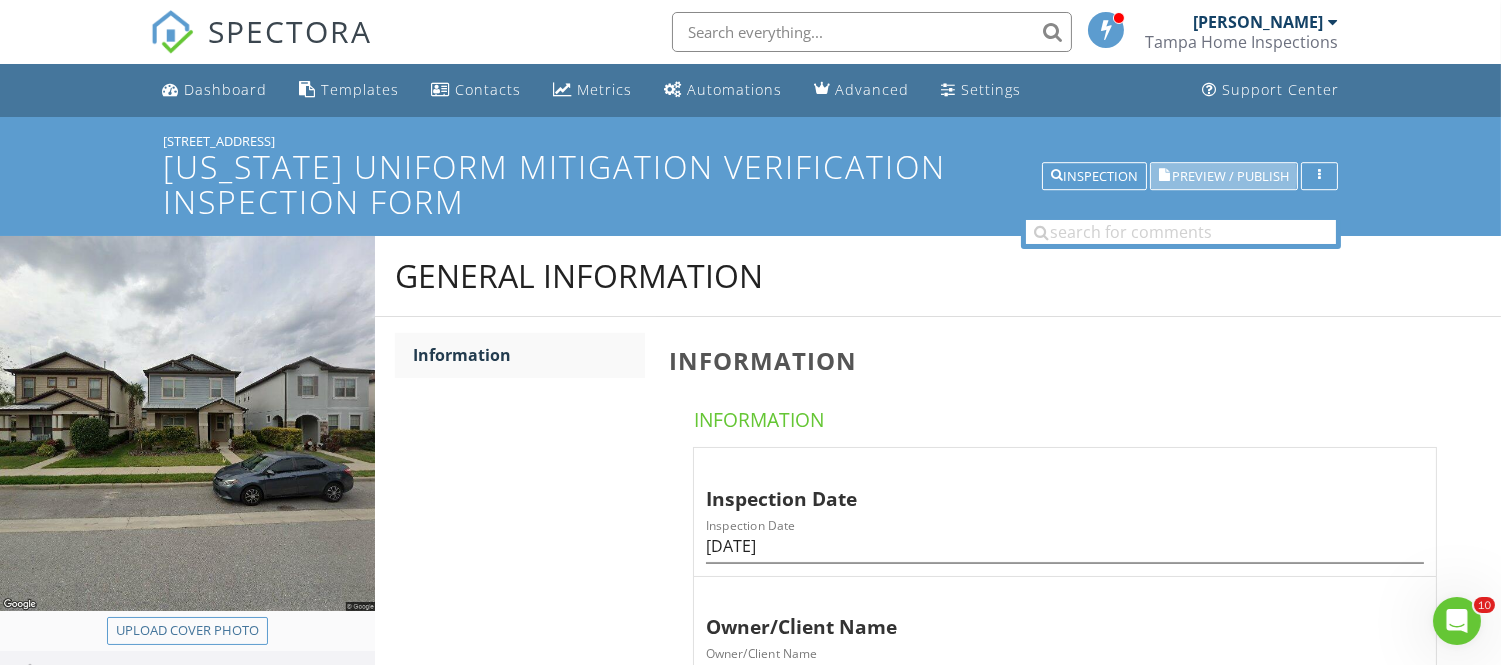 click on "Preview / Publish" at bounding box center (1230, 176) 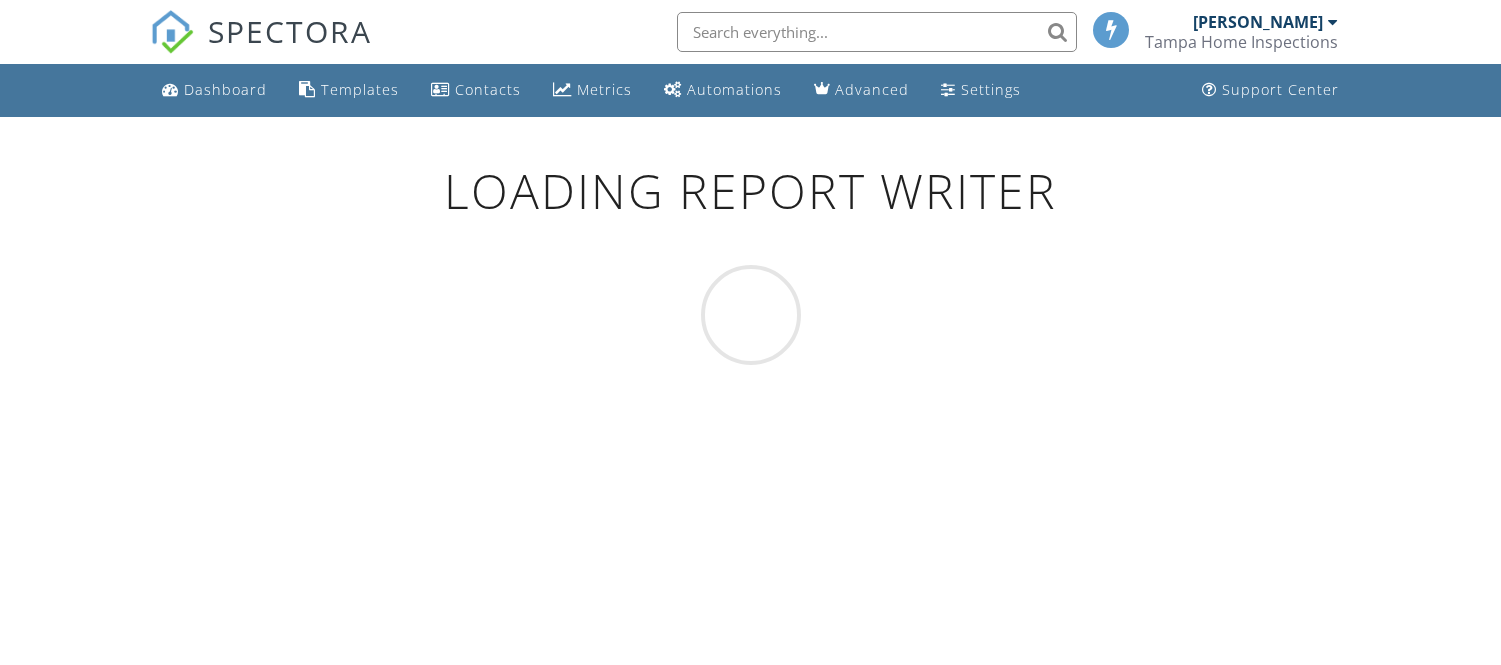 scroll, scrollTop: 0, scrollLeft: 0, axis: both 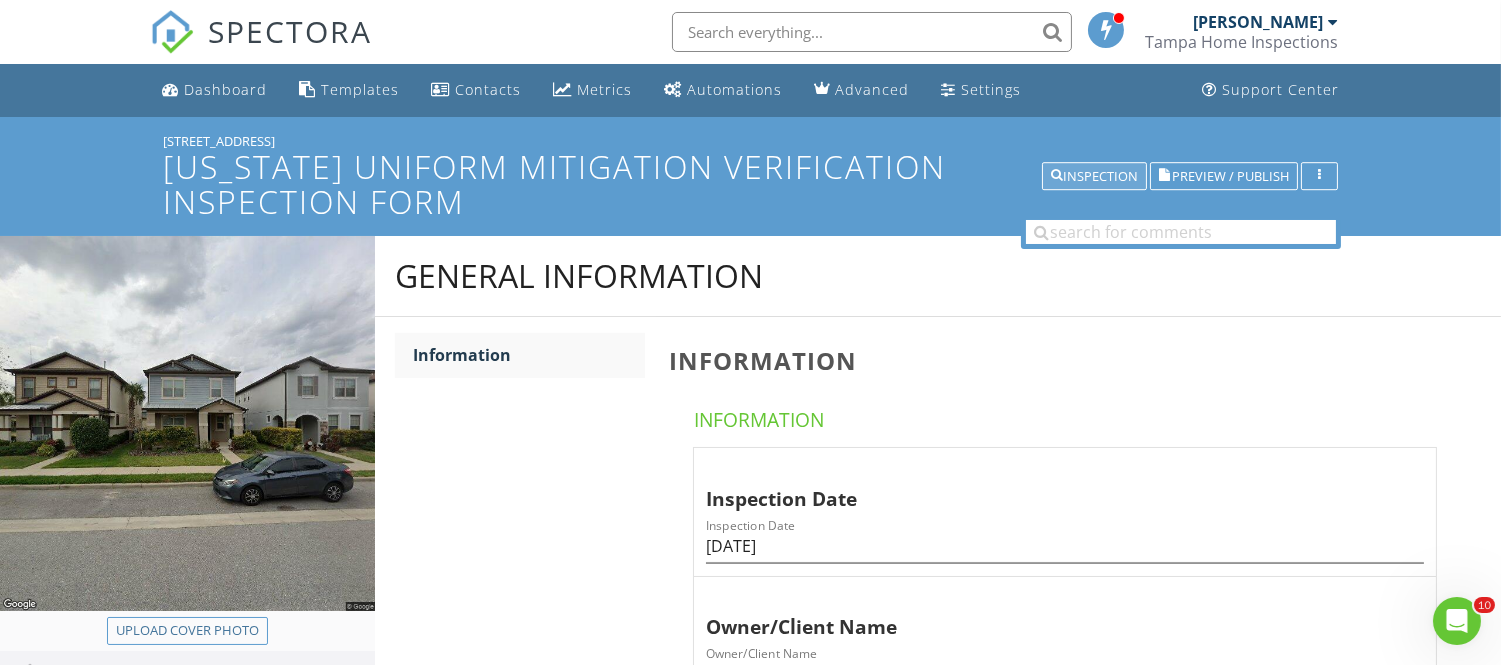 click on "Inspection" at bounding box center [1094, 177] 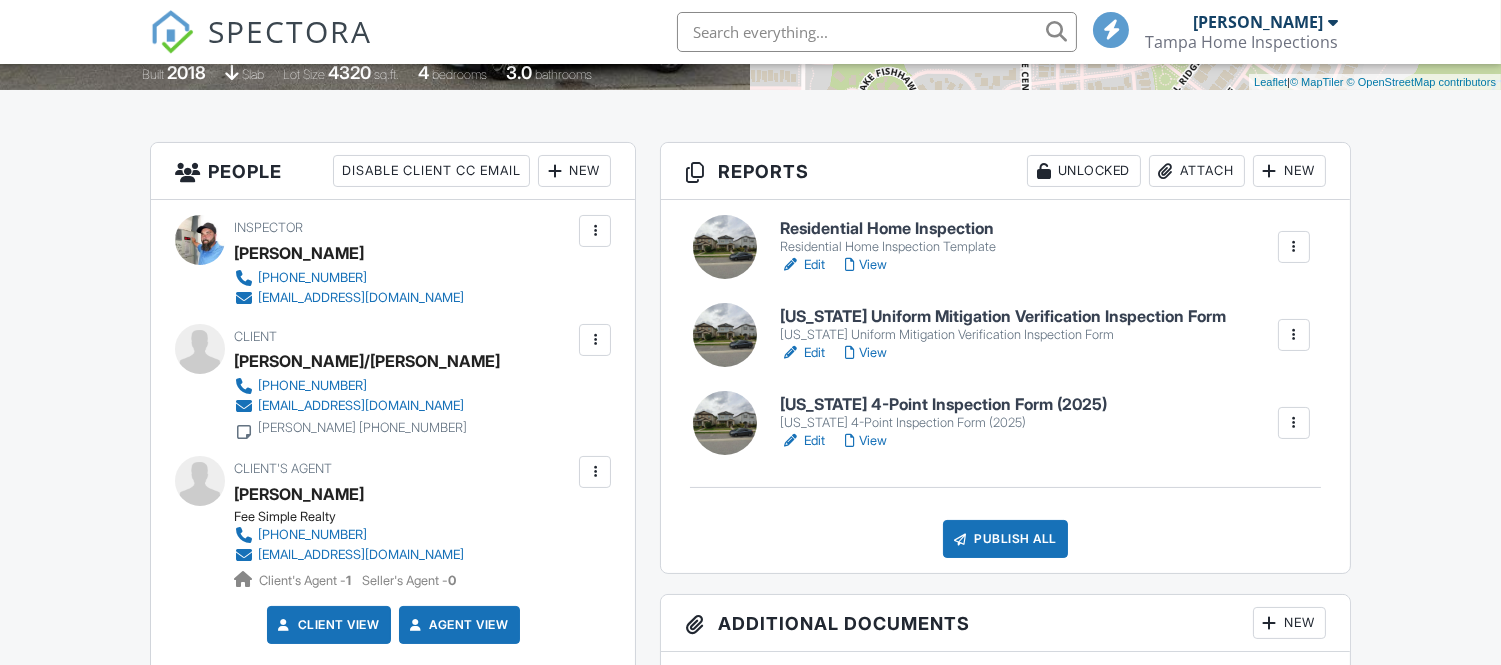 scroll, scrollTop: 444, scrollLeft: 0, axis: vertical 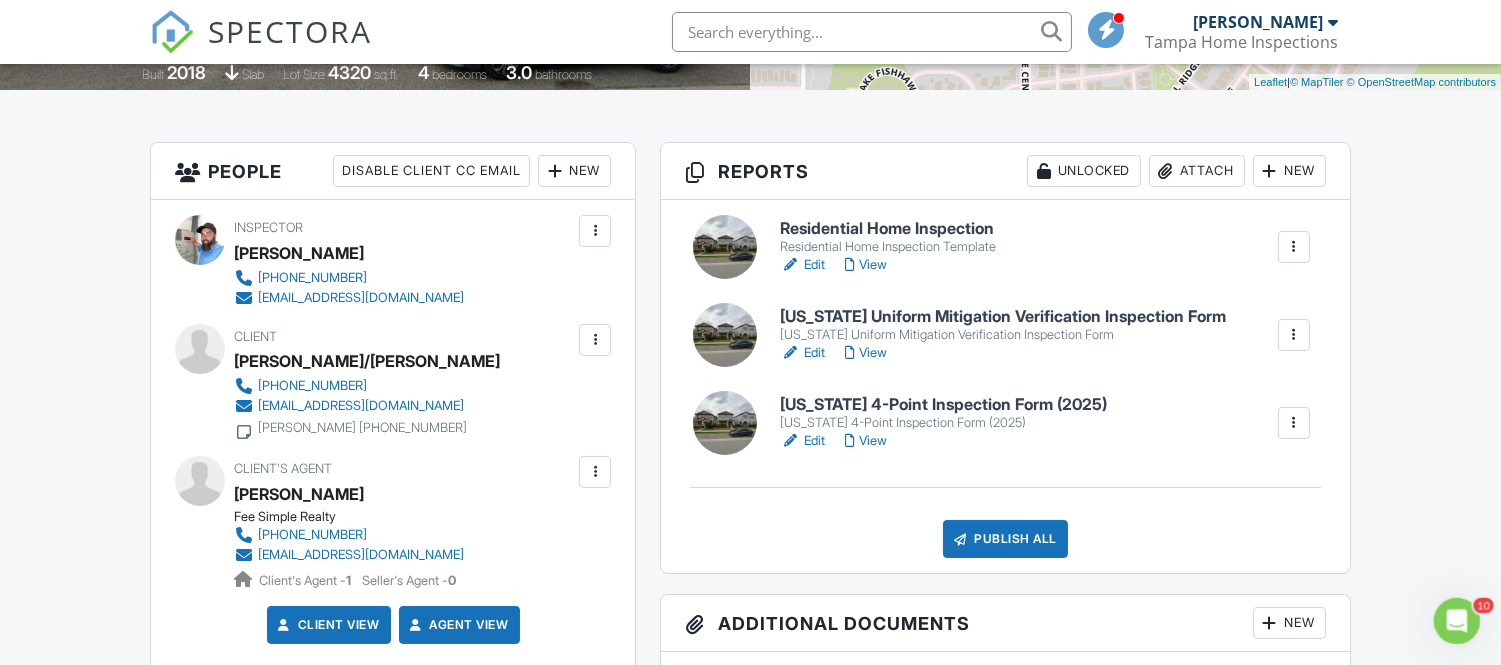 click on "View" at bounding box center (866, 265) 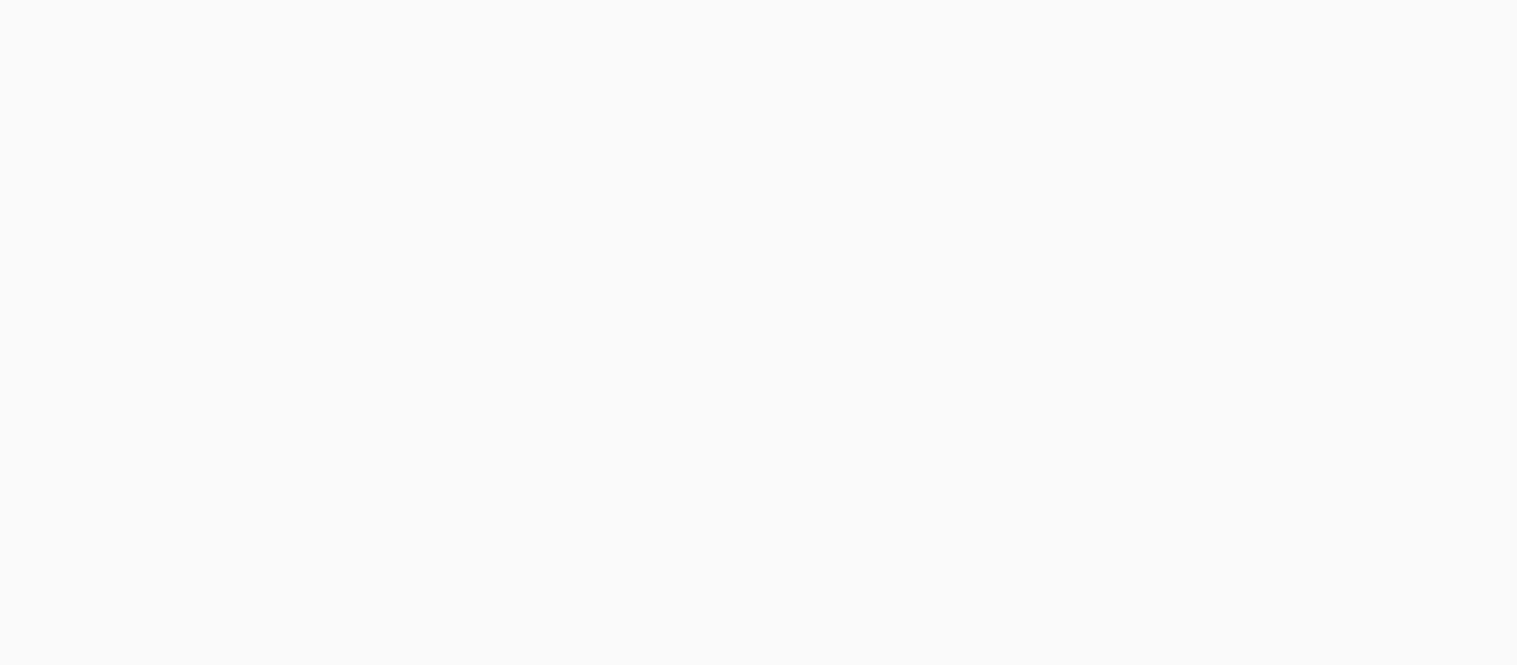 scroll, scrollTop: 0, scrollLeft: 0, axis: both 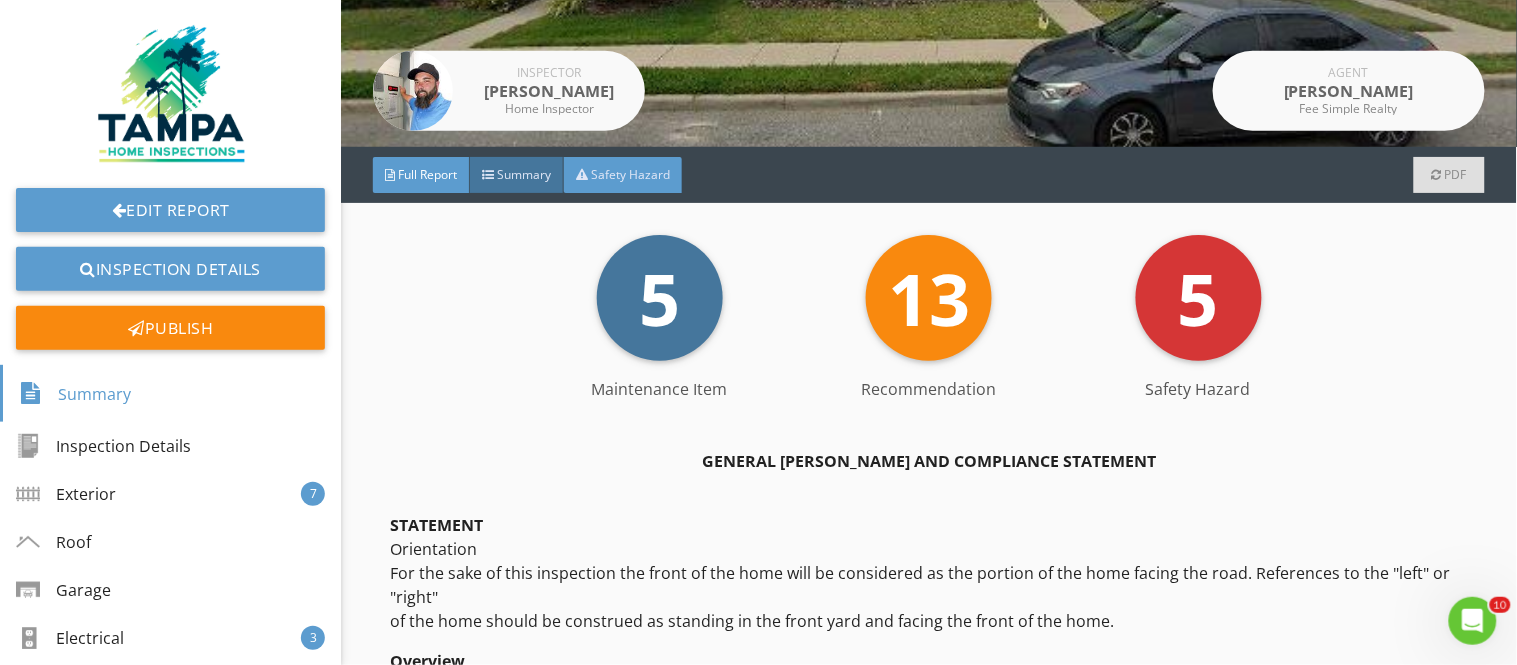 click on "Safety Hazard" at bounding box center (630, 174) 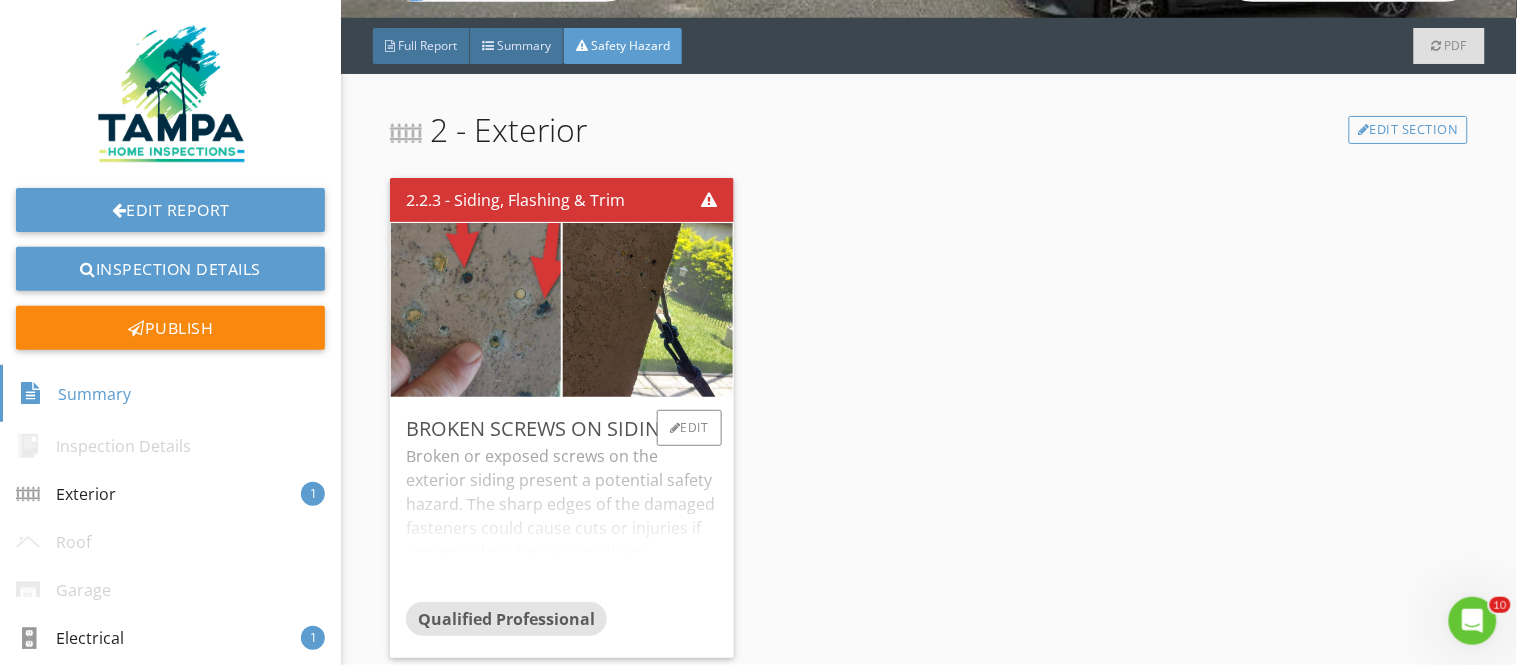 scroll, scrollTop: 218, scrollLeft: 0, axis: vertical 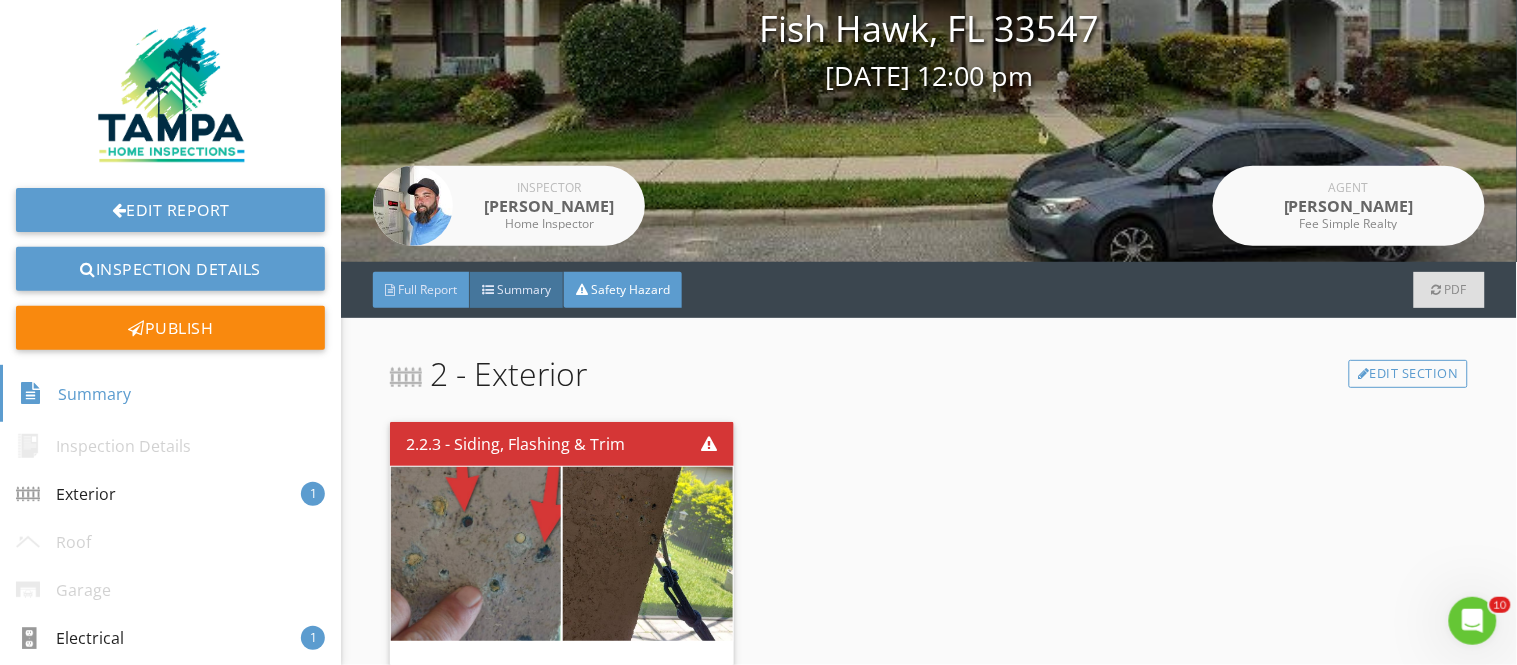 click on "Full Report" at bounding box center (427, 289) 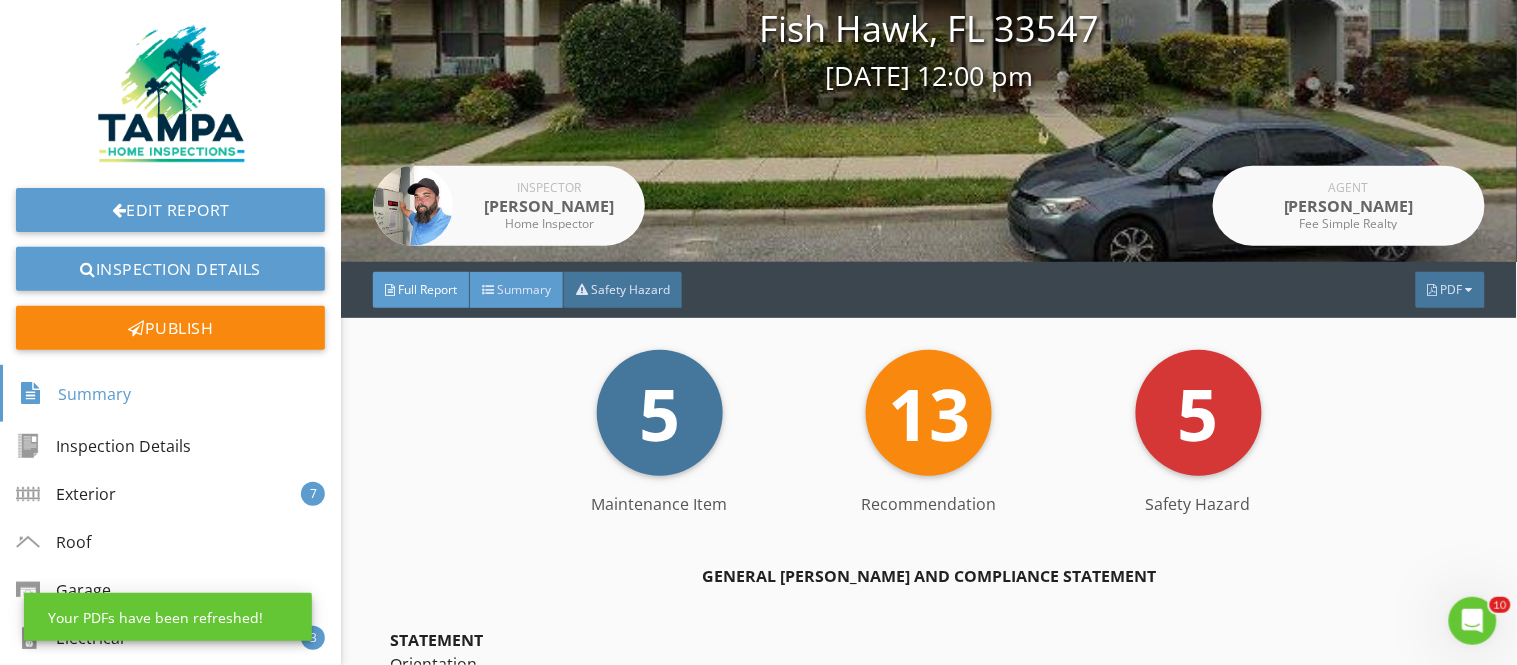 click on "Summary" at bounding box center (524, 289) 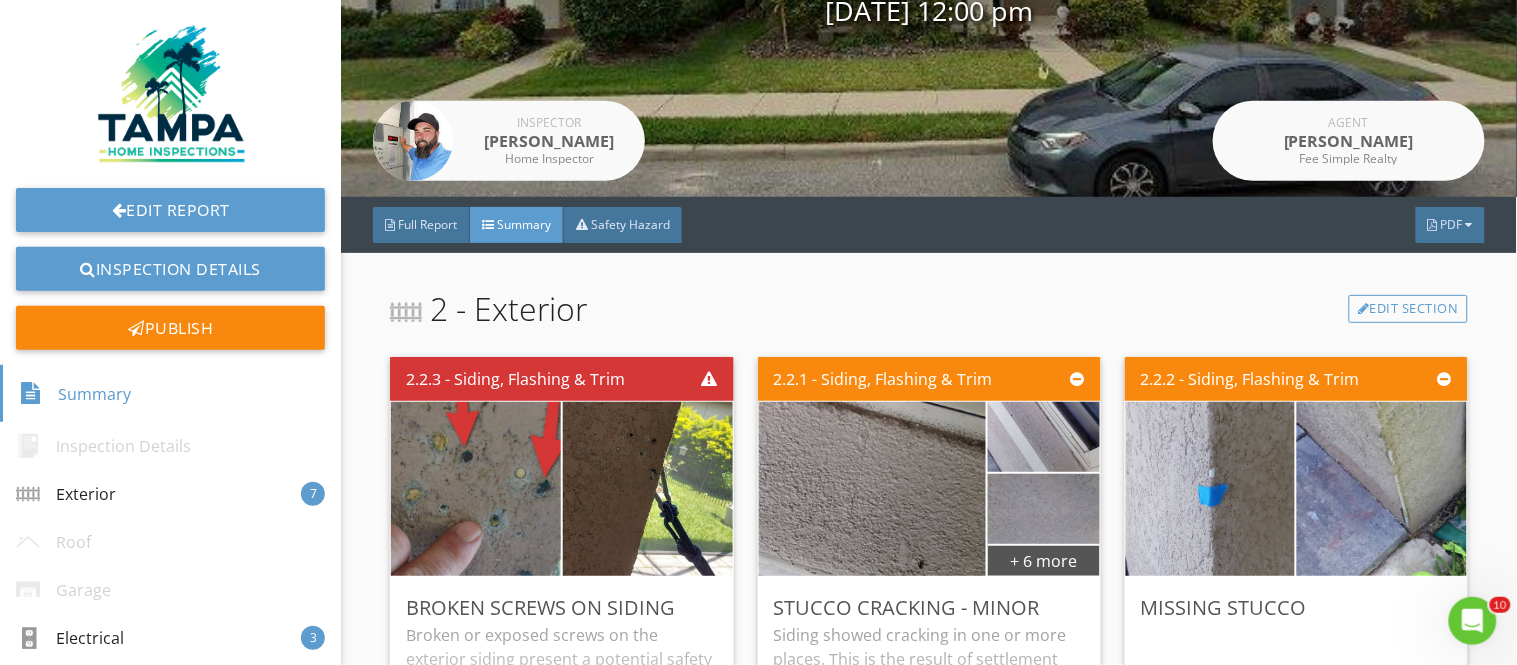 scroll, scrollTop: 0, scrollLeft: 0, axis: both 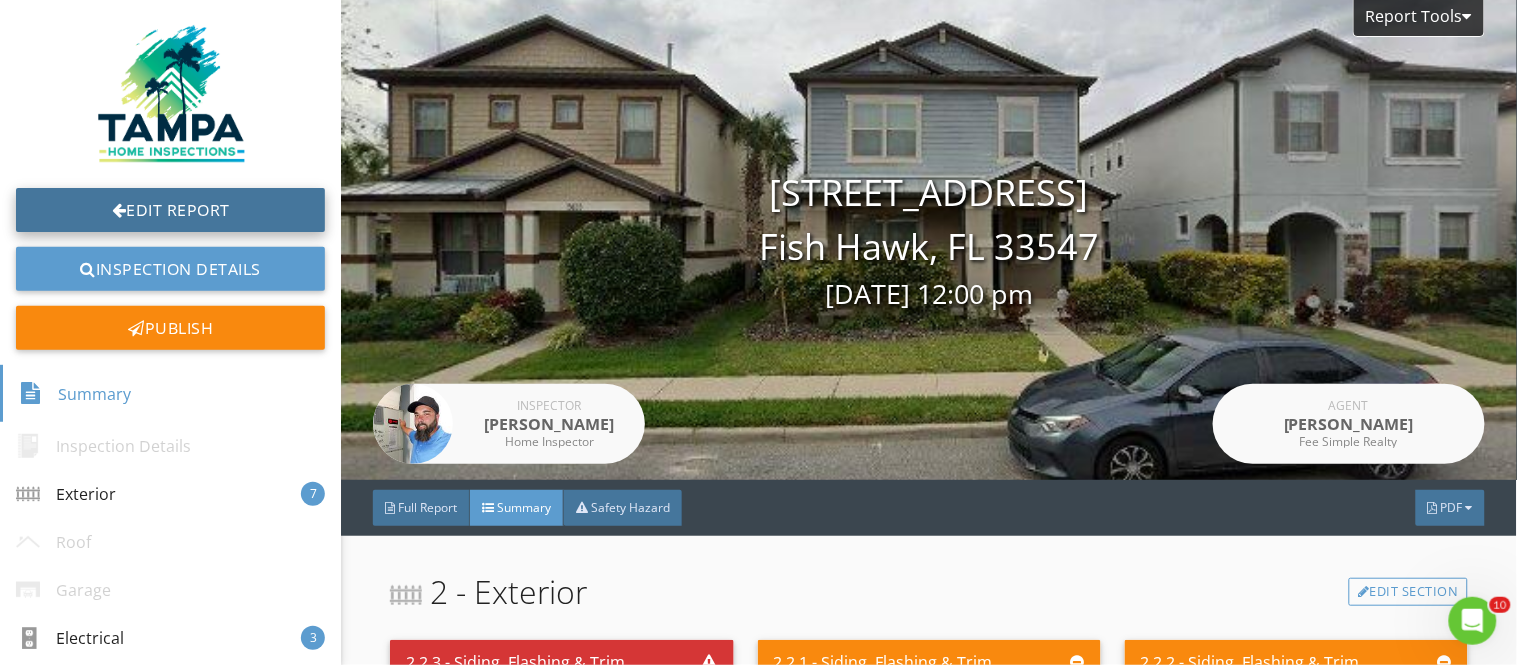 click on "Edit Report" at bounding box center (170, 210) 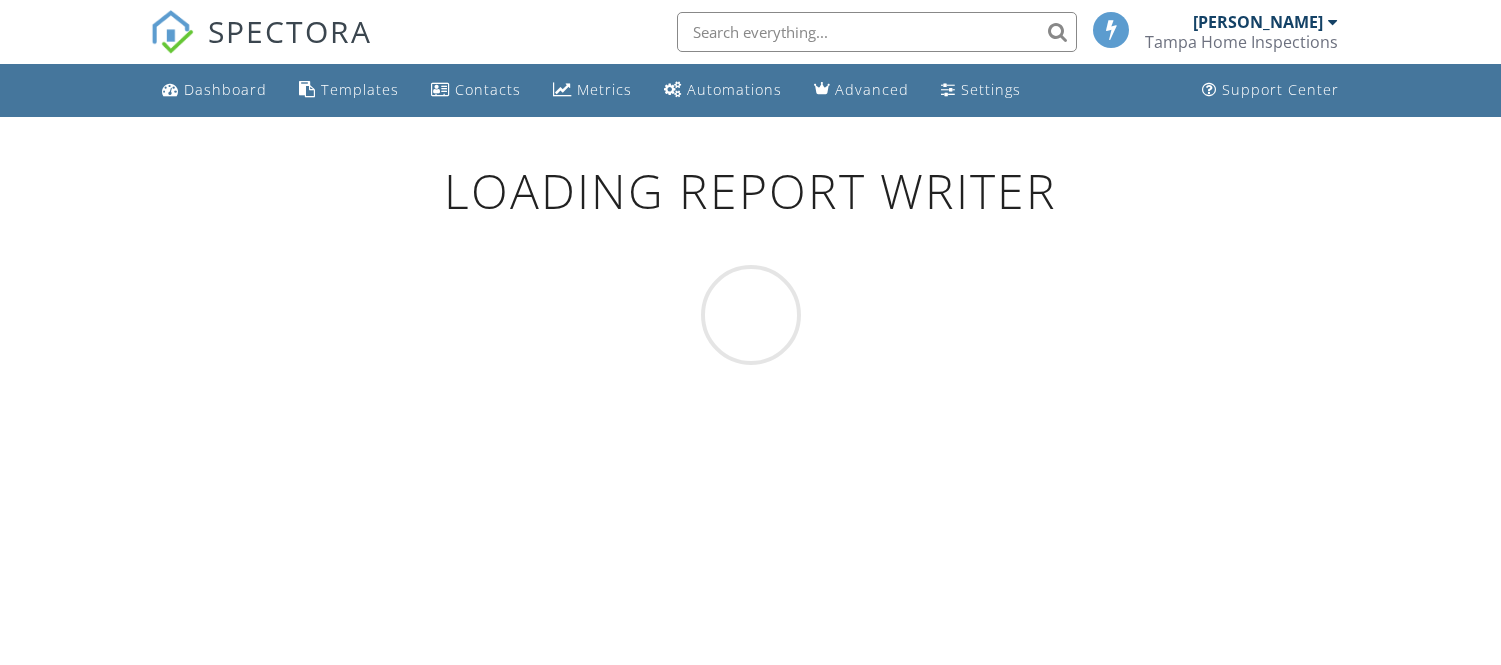 scroll, scrollTop: 0, scrollLeft: 0, axis: both 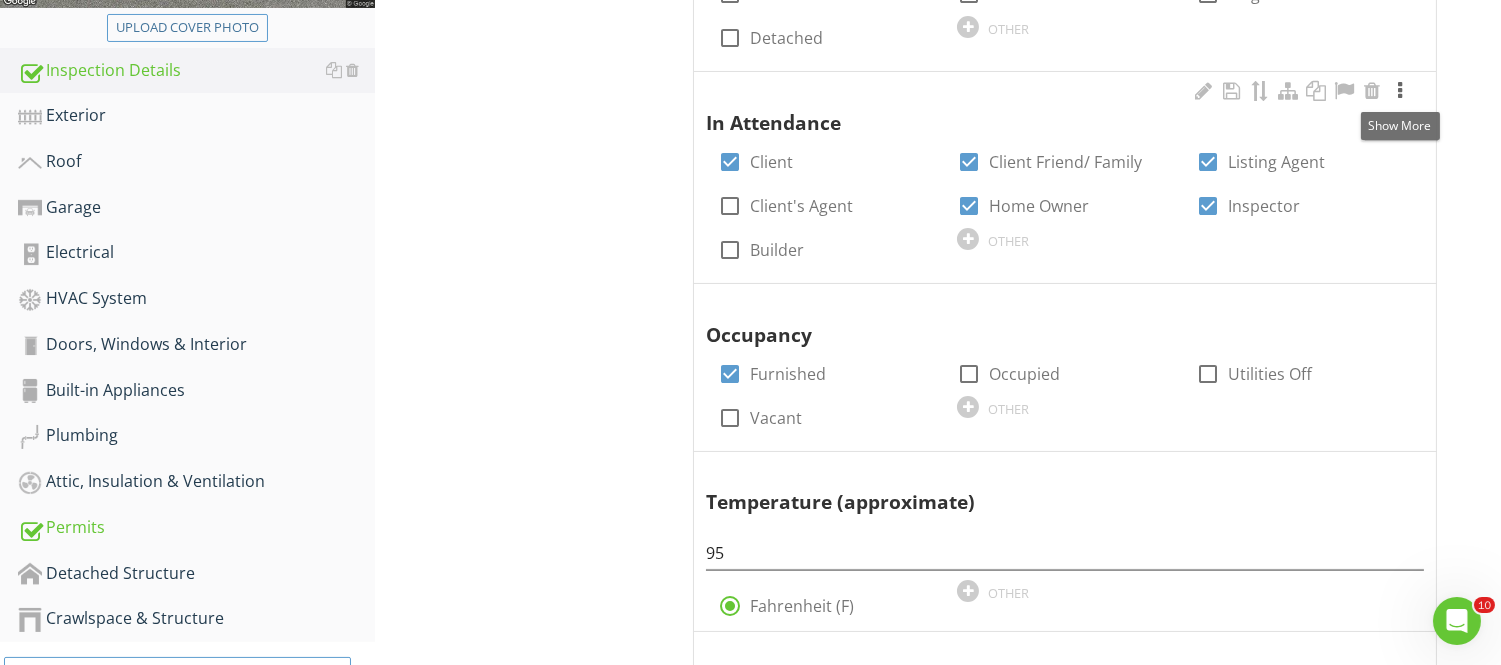 click at bounding box center (1400, 91) 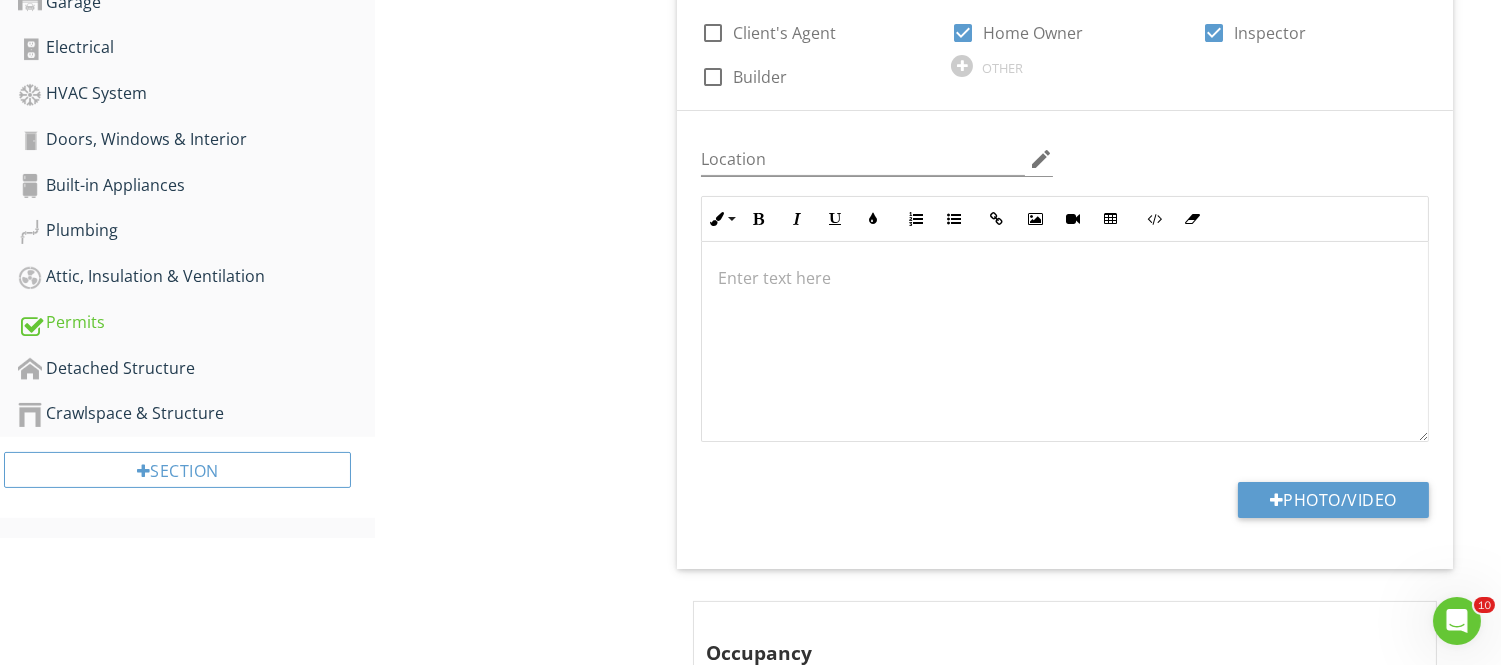 scroll, scrollTop: 568, scrollLeft: 0, axis: vertical 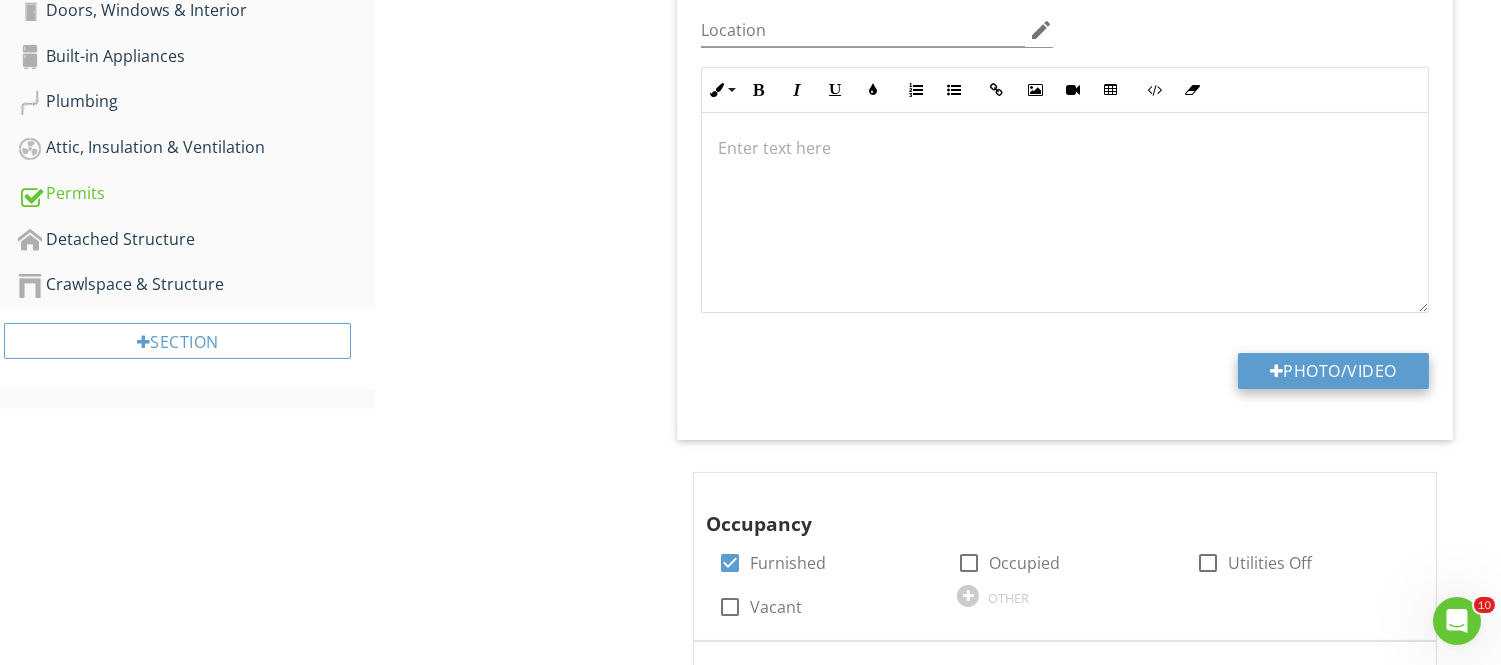 click on "Photo/Video" at bounding box center (1333, 371) 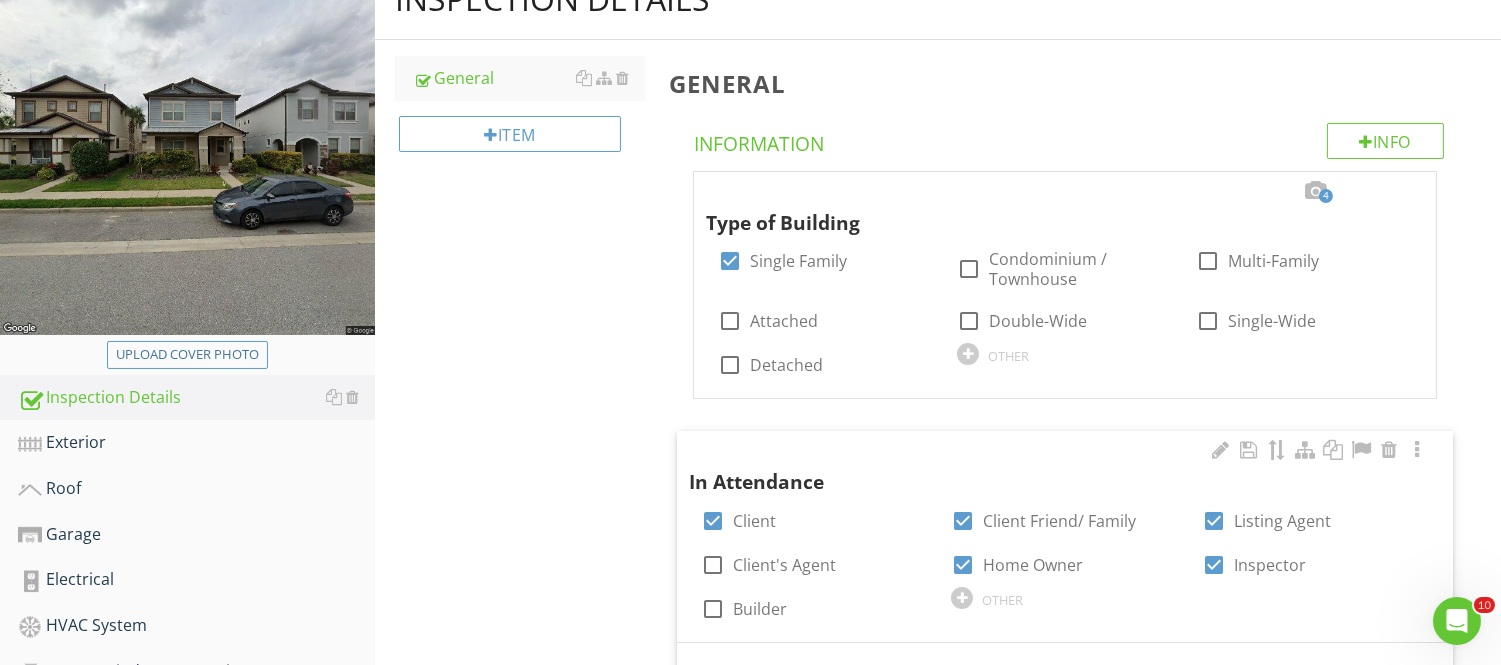 scroll, scrollTop: 568, scrollLeft: 0, axis: vertical 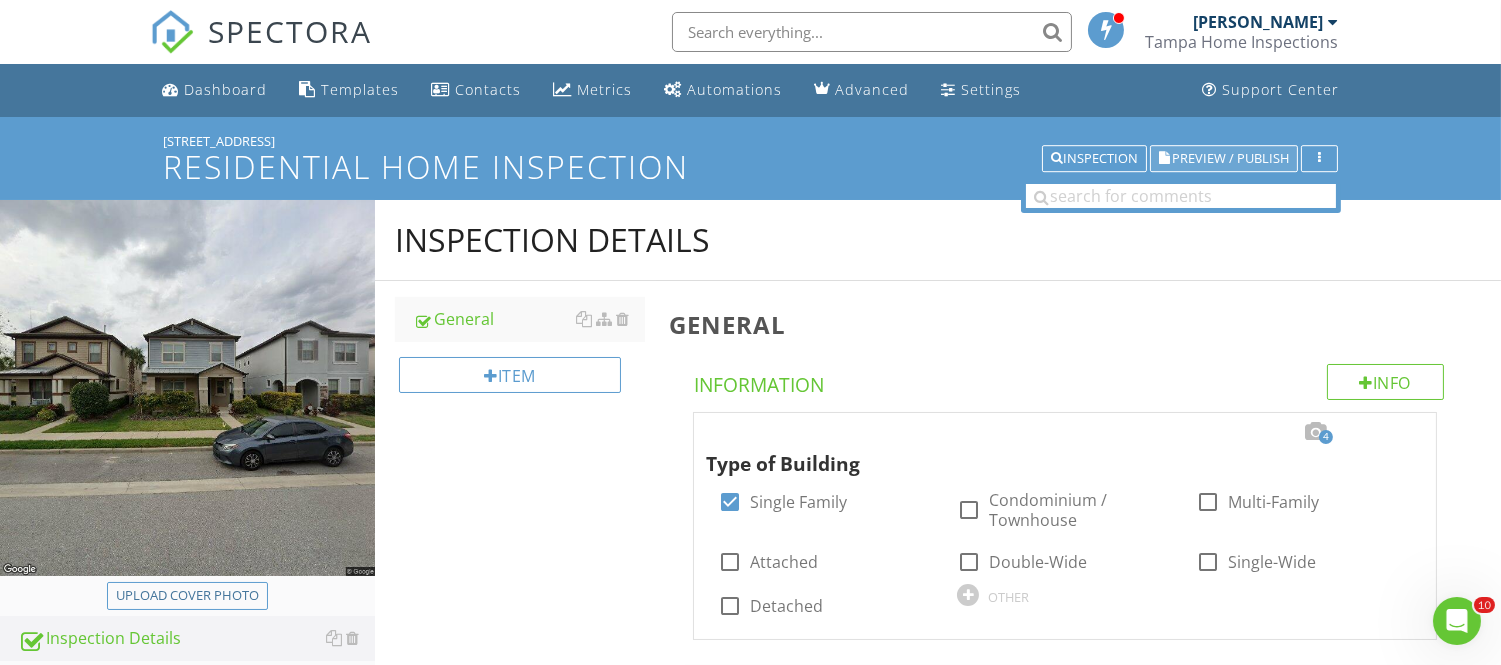 click on "Preview / Publish" at bounding box center [1224, 159] 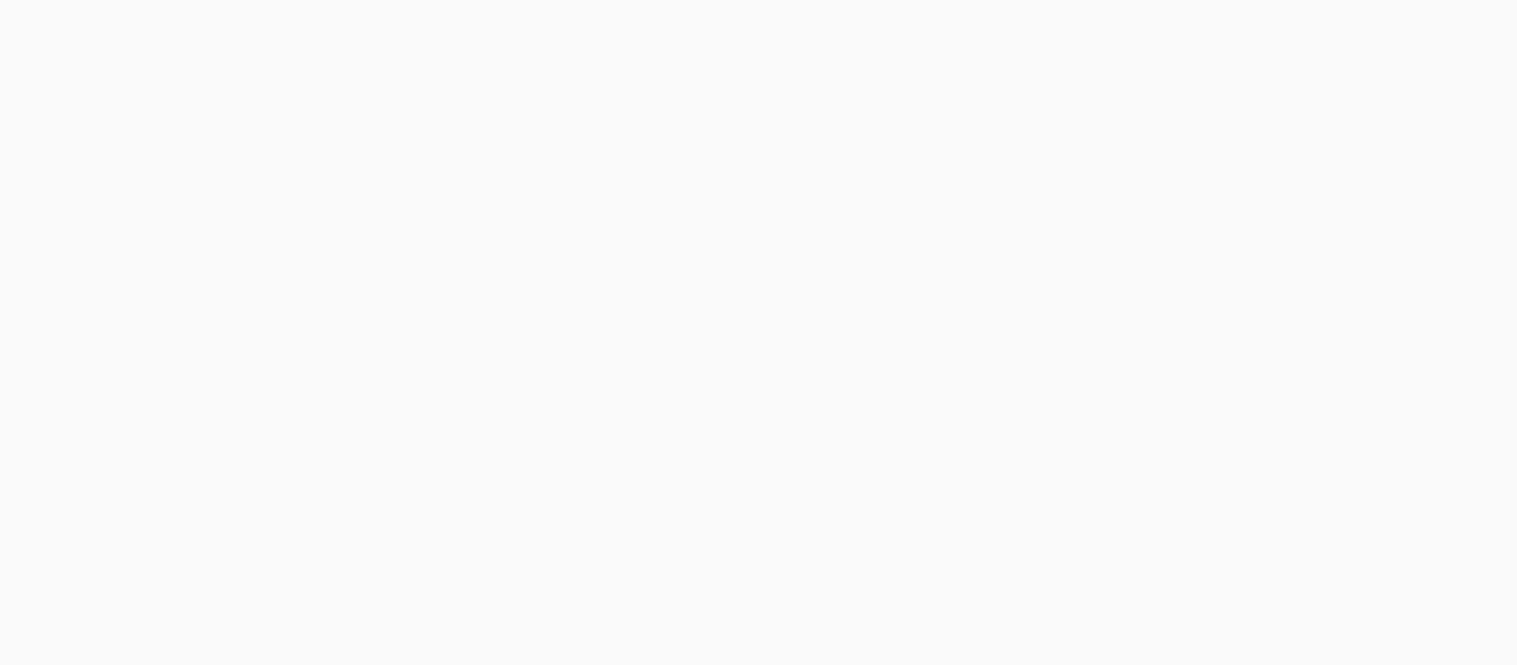 scroll, scrollTop: 0, scrollLeft: 0, axis: both 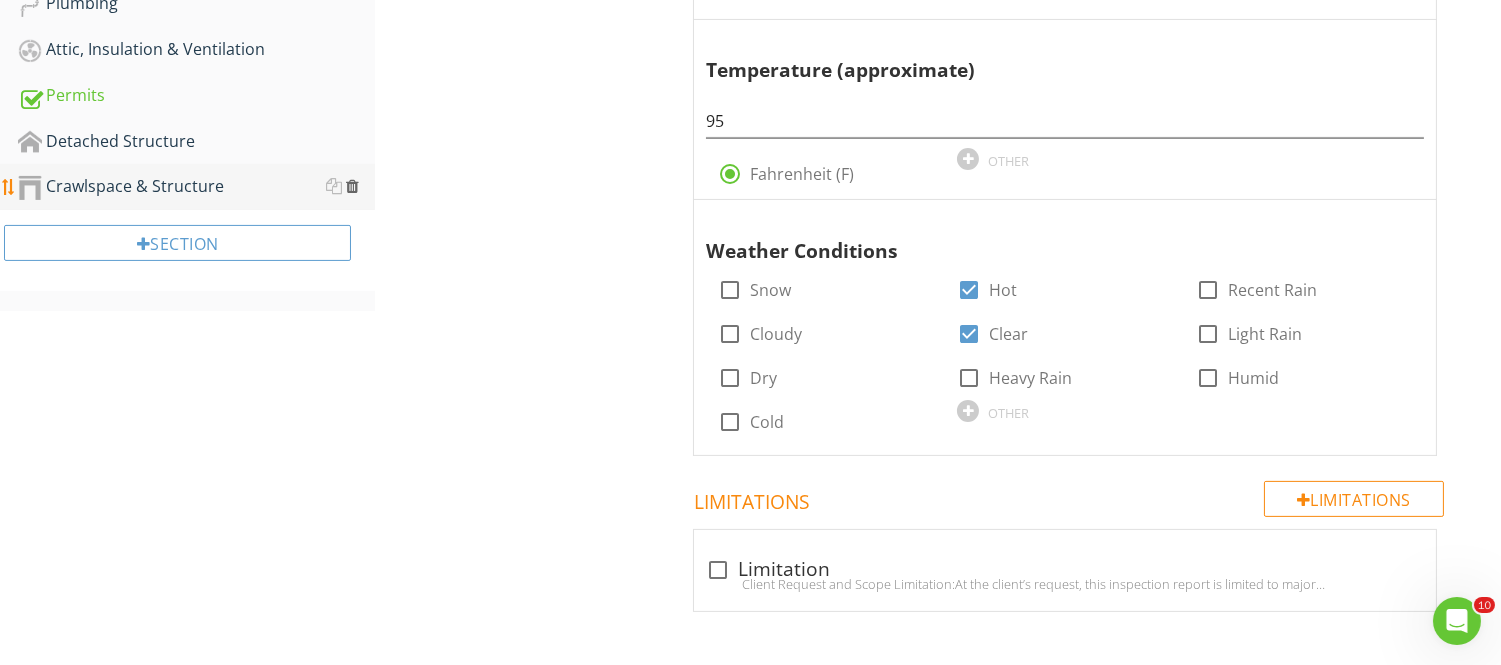 click at bounding box center (352, 186) 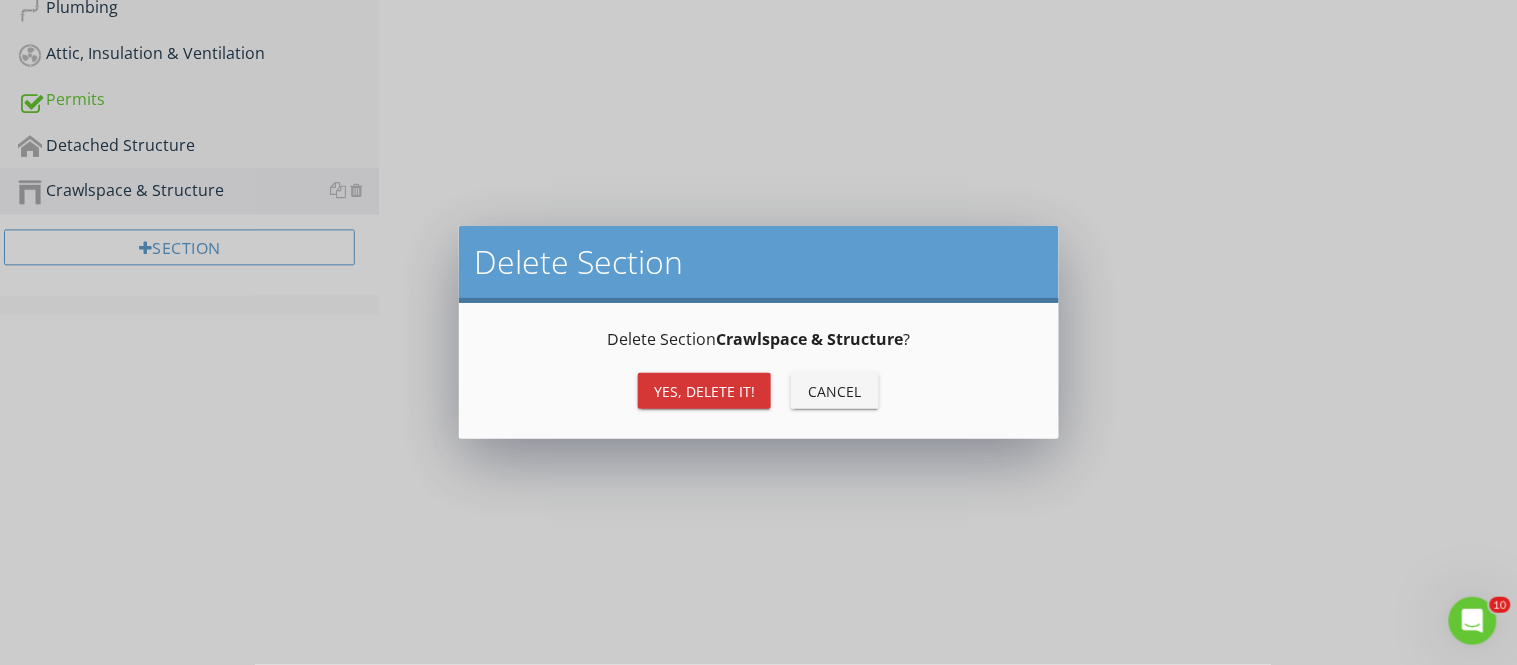 scroll, scrollTop: 646, scrollLeft: 0, axis: vertical 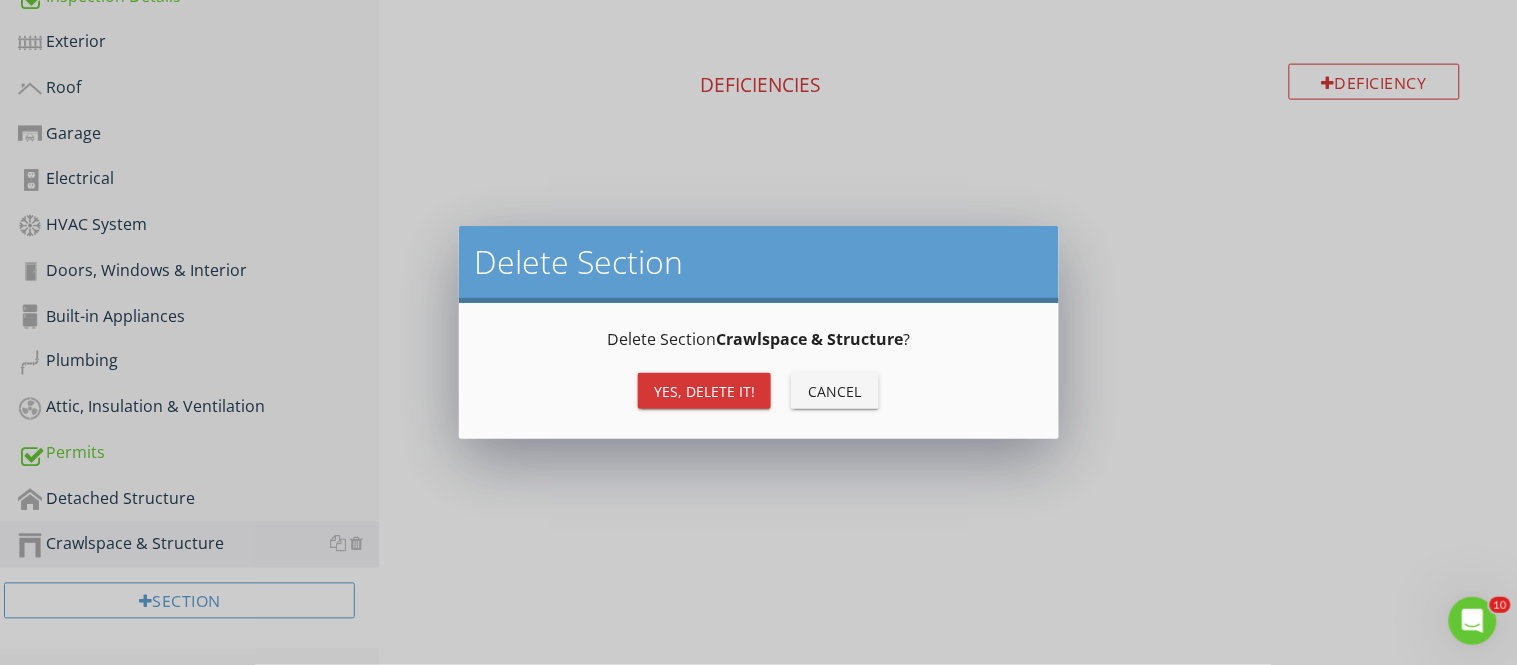 click on "Yes, Delete it!" at bounding box center [704, 391] 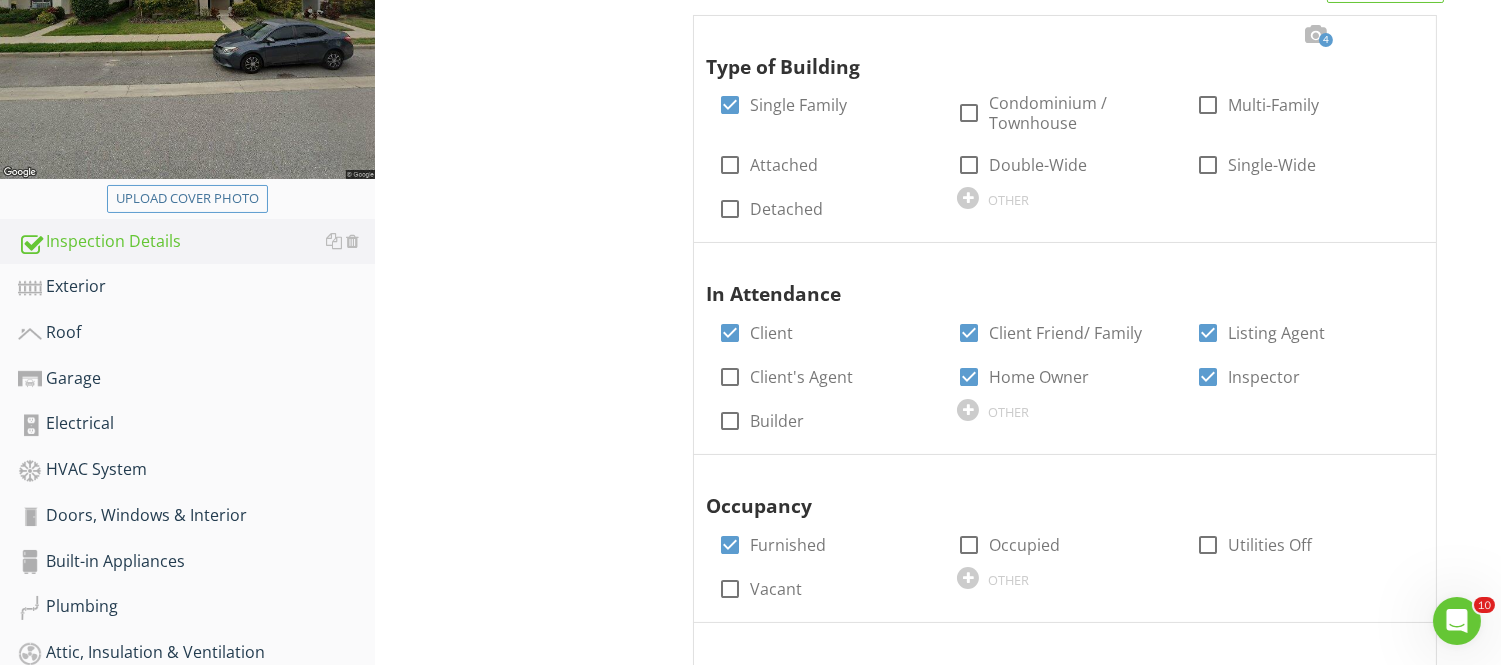 scroll, scrollTop: 333, scrollLeft: 0, axis: vertical 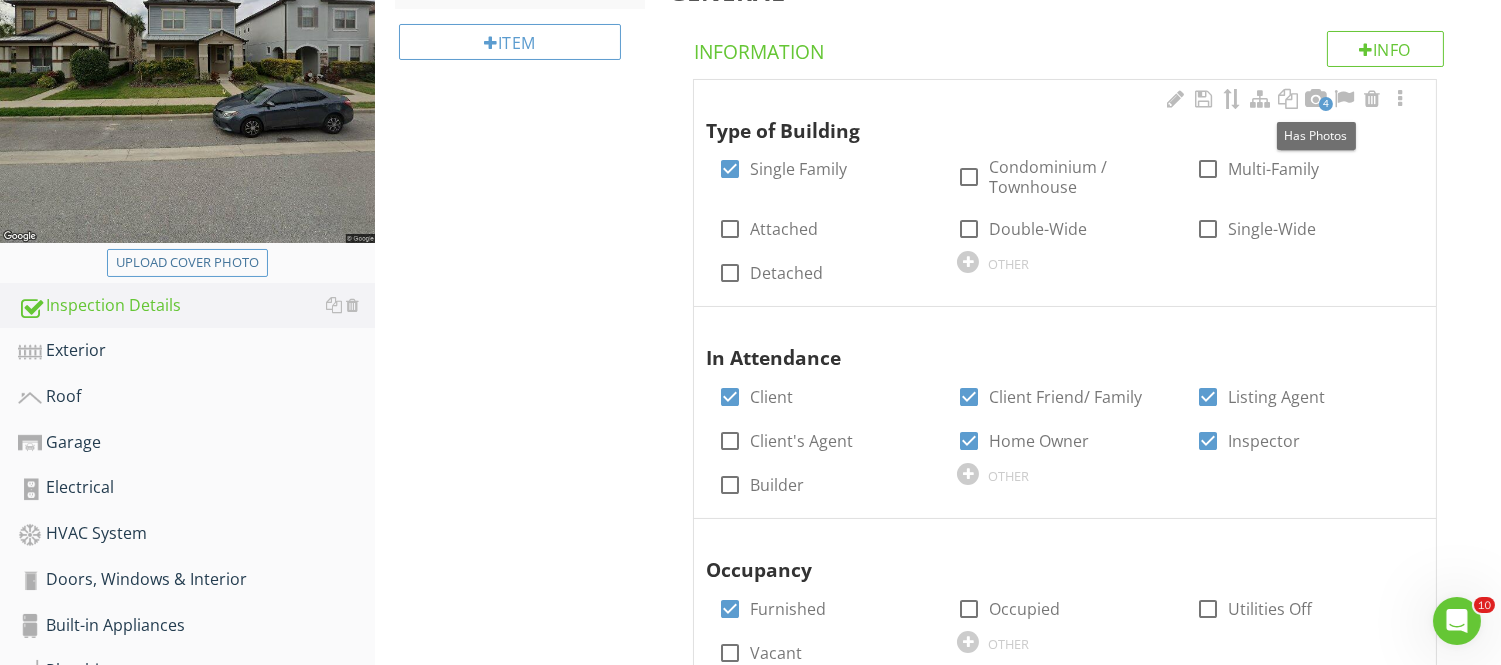 click on "4" at bounding box center [1326, 104] 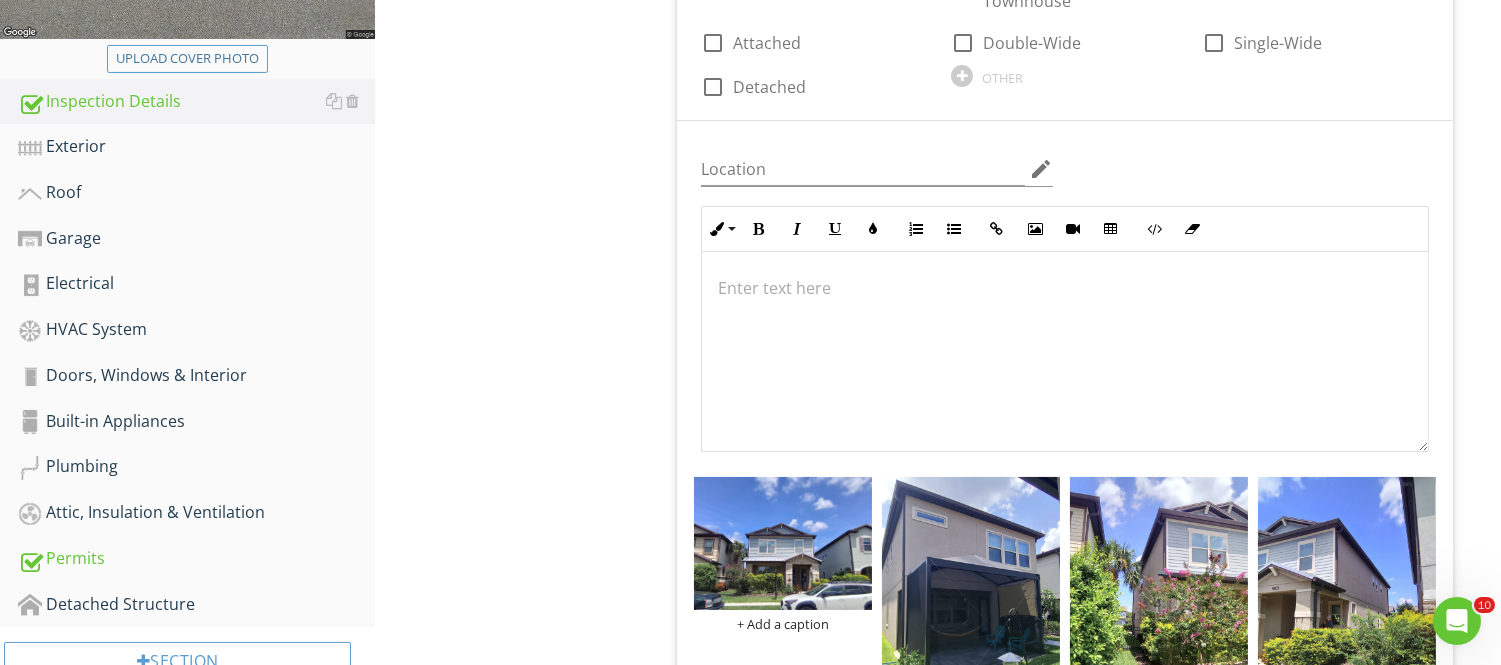 scroll, scrollTop: 888, scrollLeft: 0, axis: vertical 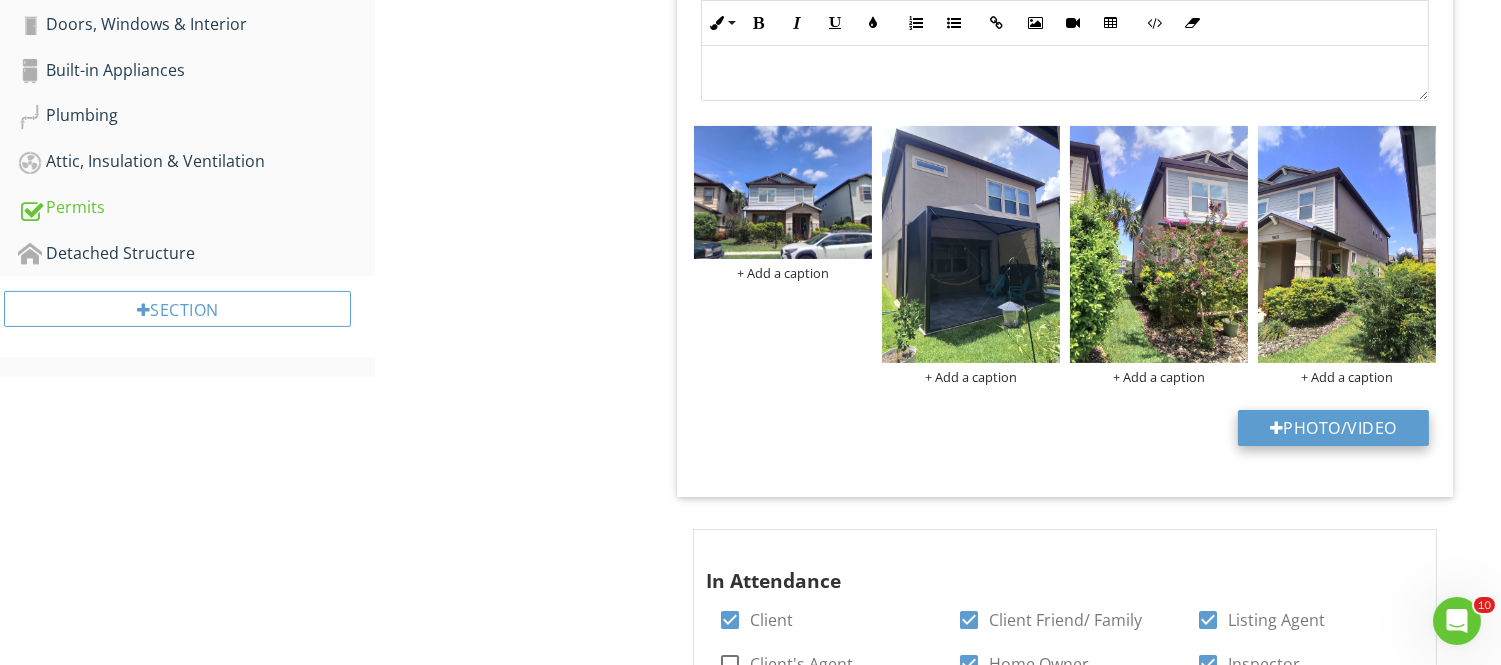 click on "Photo/Video" at bounding box center (1333, 428) 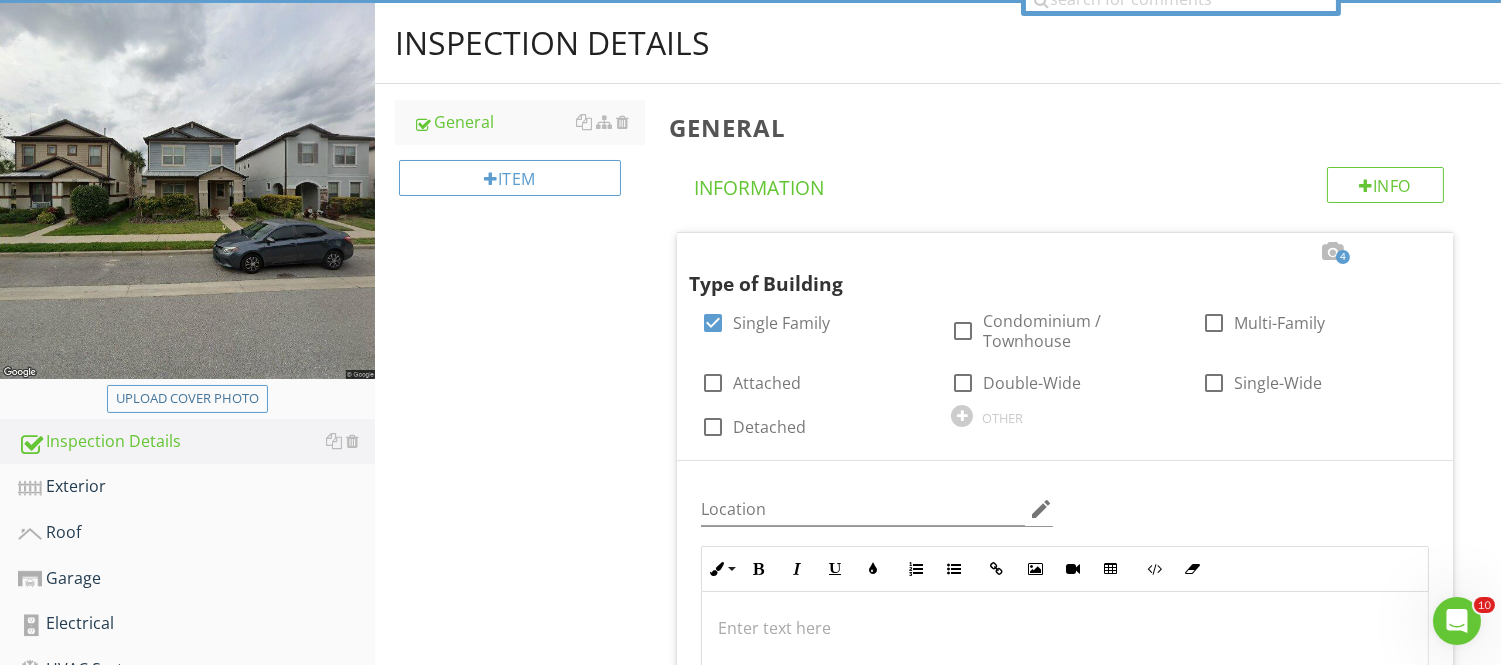 scroll, scrollTop: 0, scrollLeft: 0, axis: both 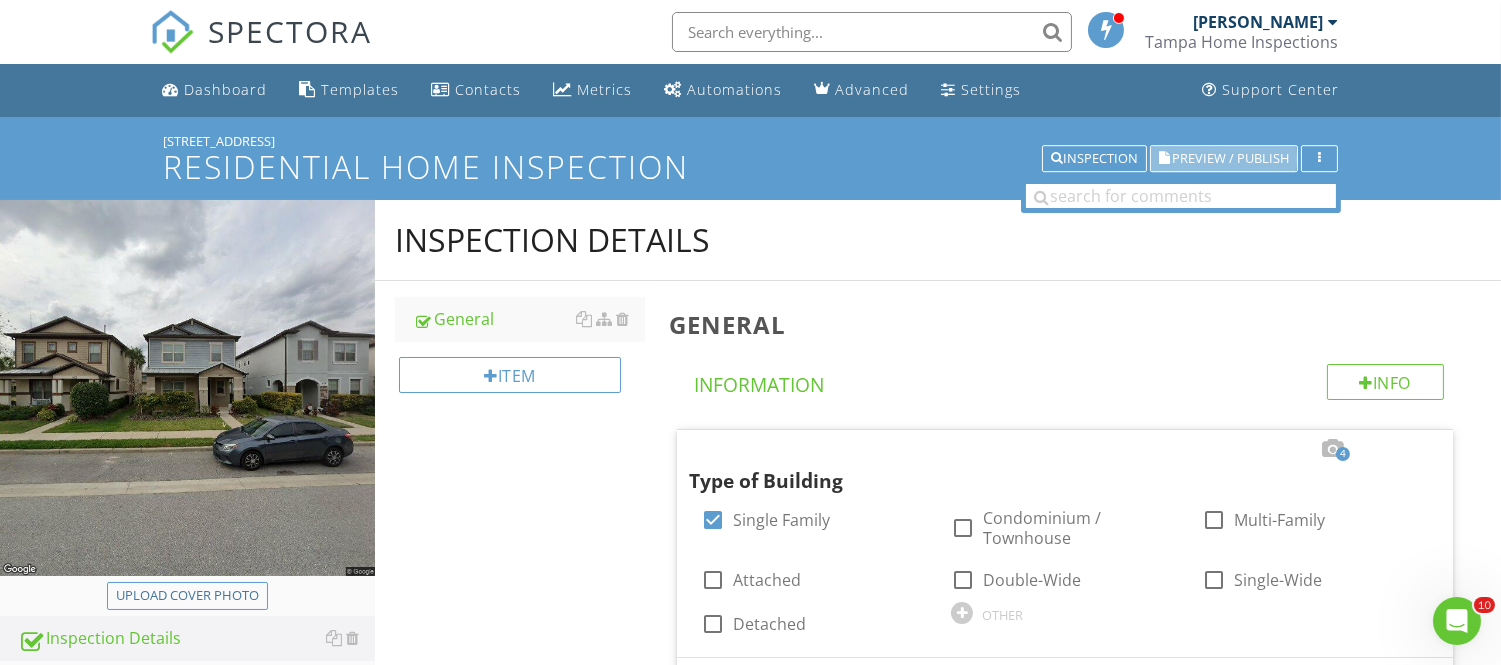 click on "Preview / Publish" at bounding box center [1224, 159] 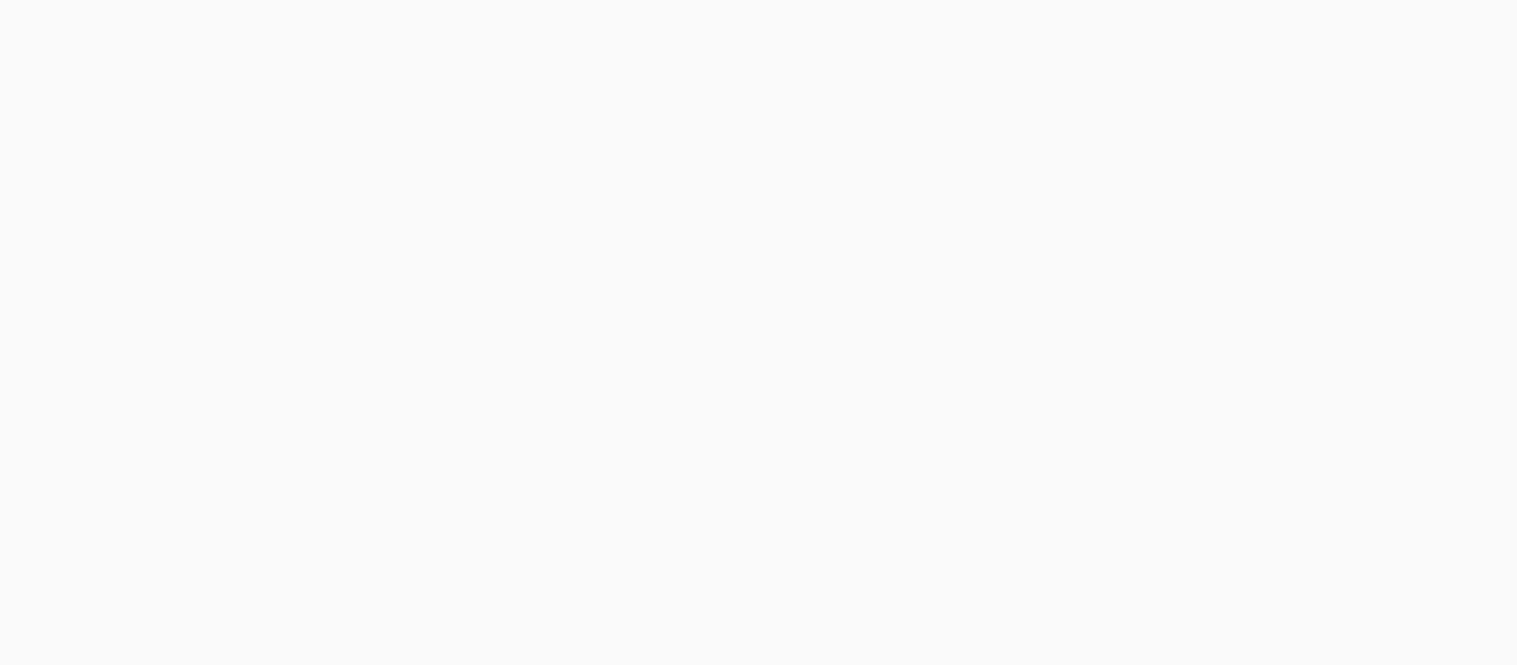 scroll, scrollTop: 0, scrollLeft: 0, axis: both 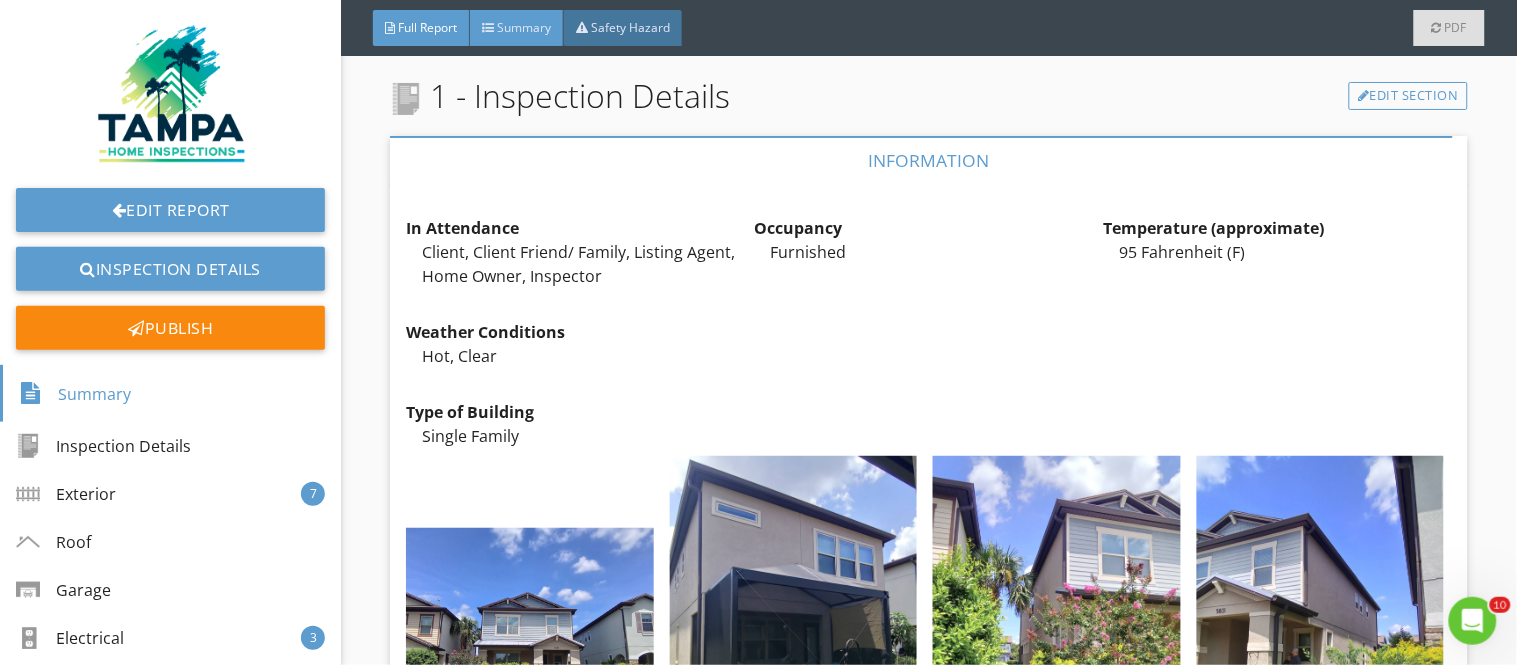 click on "Summary" at bounding box center [524, 27] 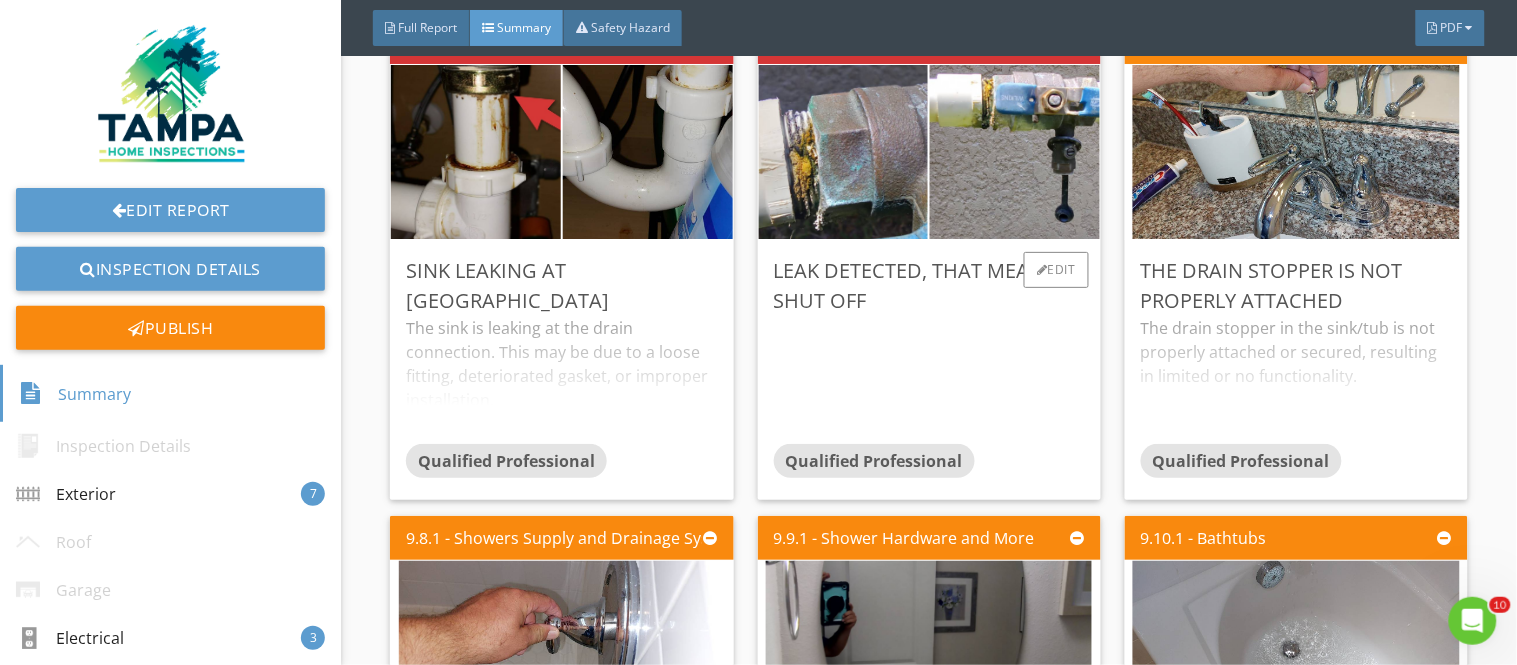 scroll, scrollTop: 4555, scrollLeft: 0, axis: vertical 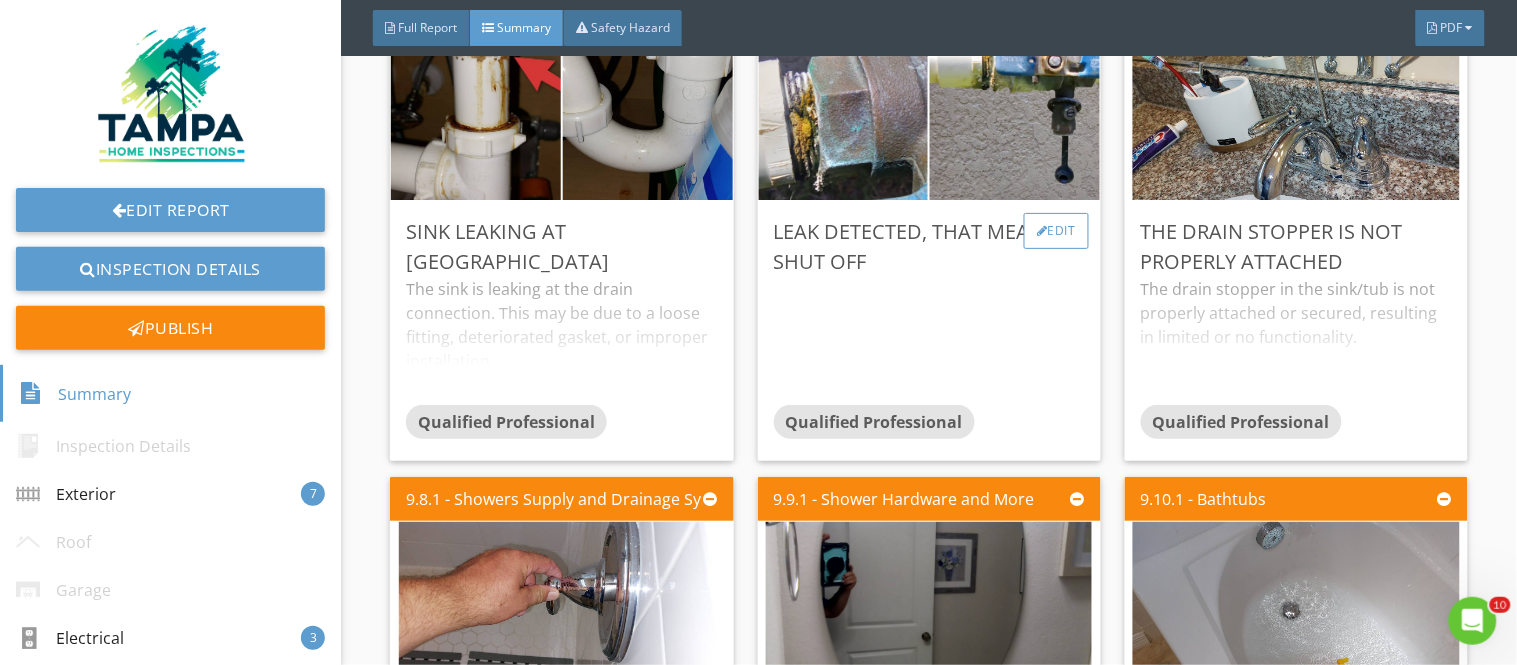 click on "Edit" at bounding box center [1056, 231] 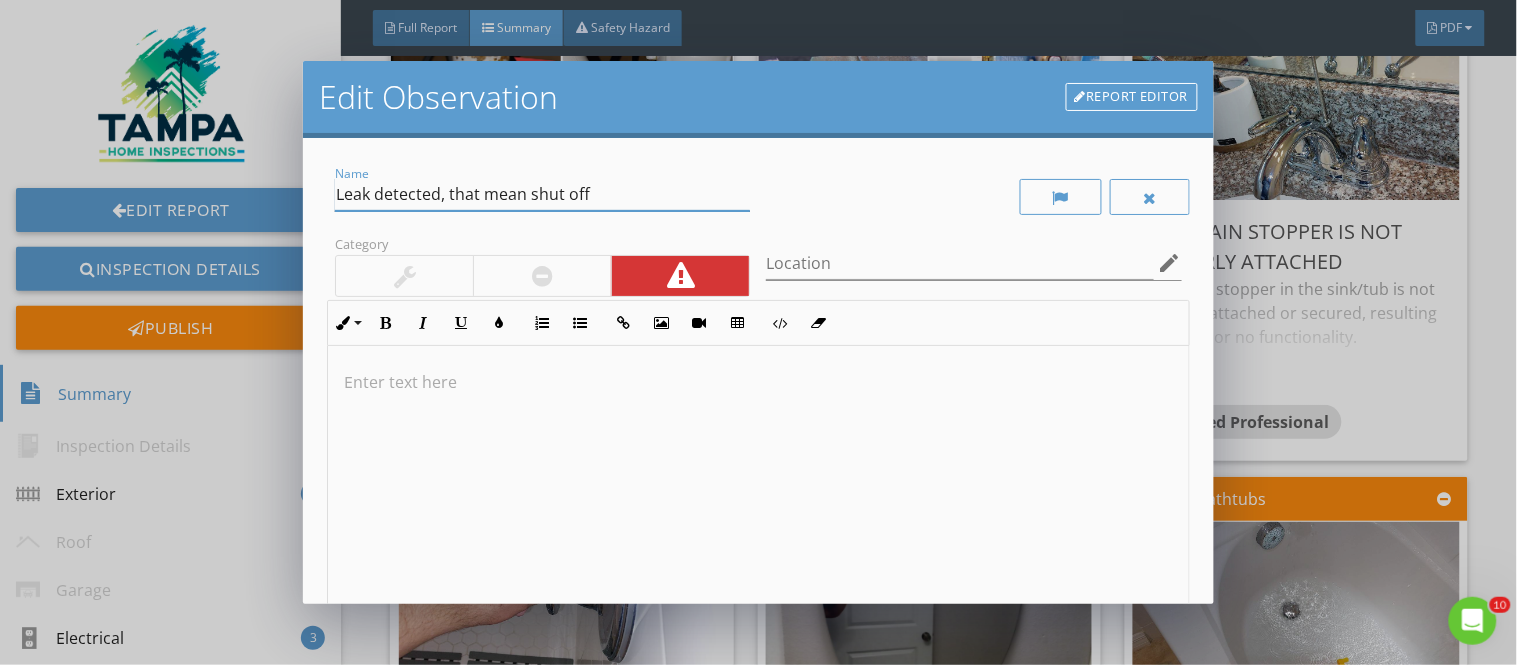 drag, startPoint x: 447, startPoint y: 190, endPoint x: 603, endPoint y: 196, distance: 156.11534 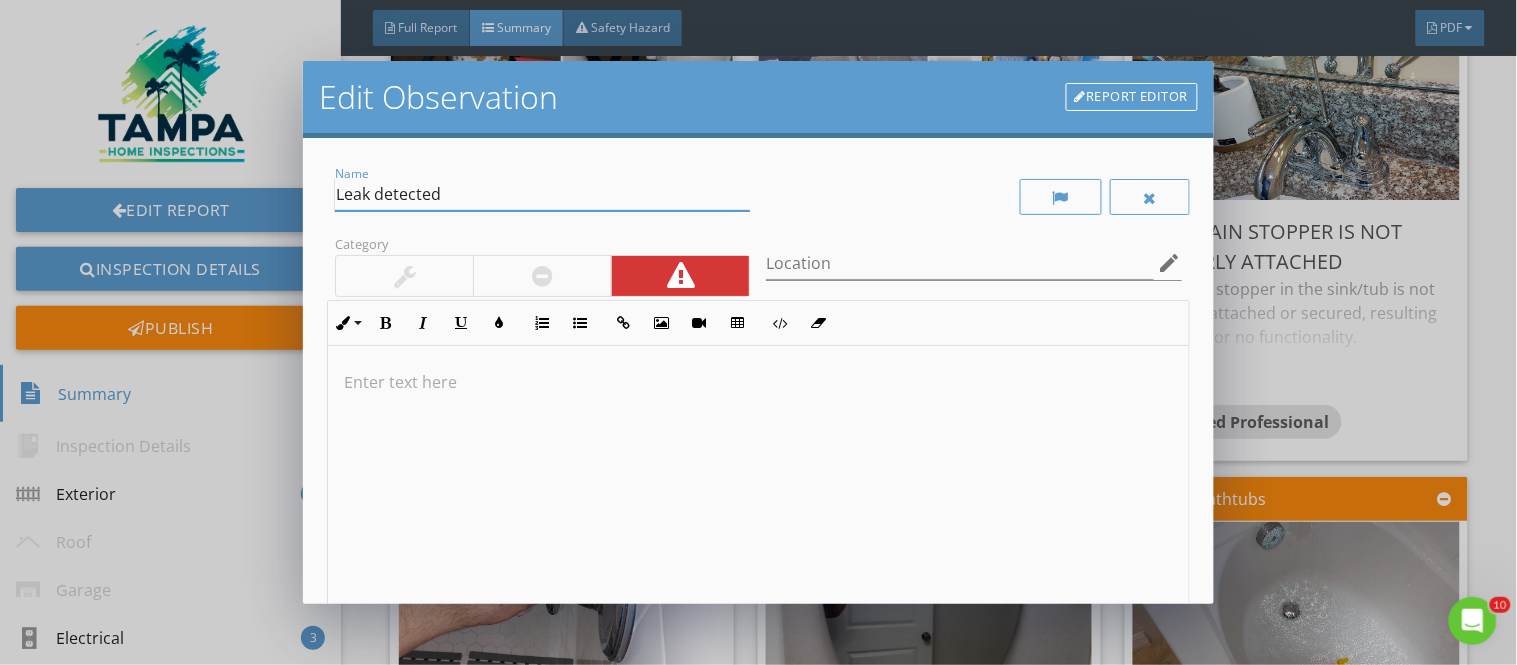 drag, startPoint x: 446, startPoint y: 197, endPoint x: 332, endPoint y: 203, distance: 114.15778 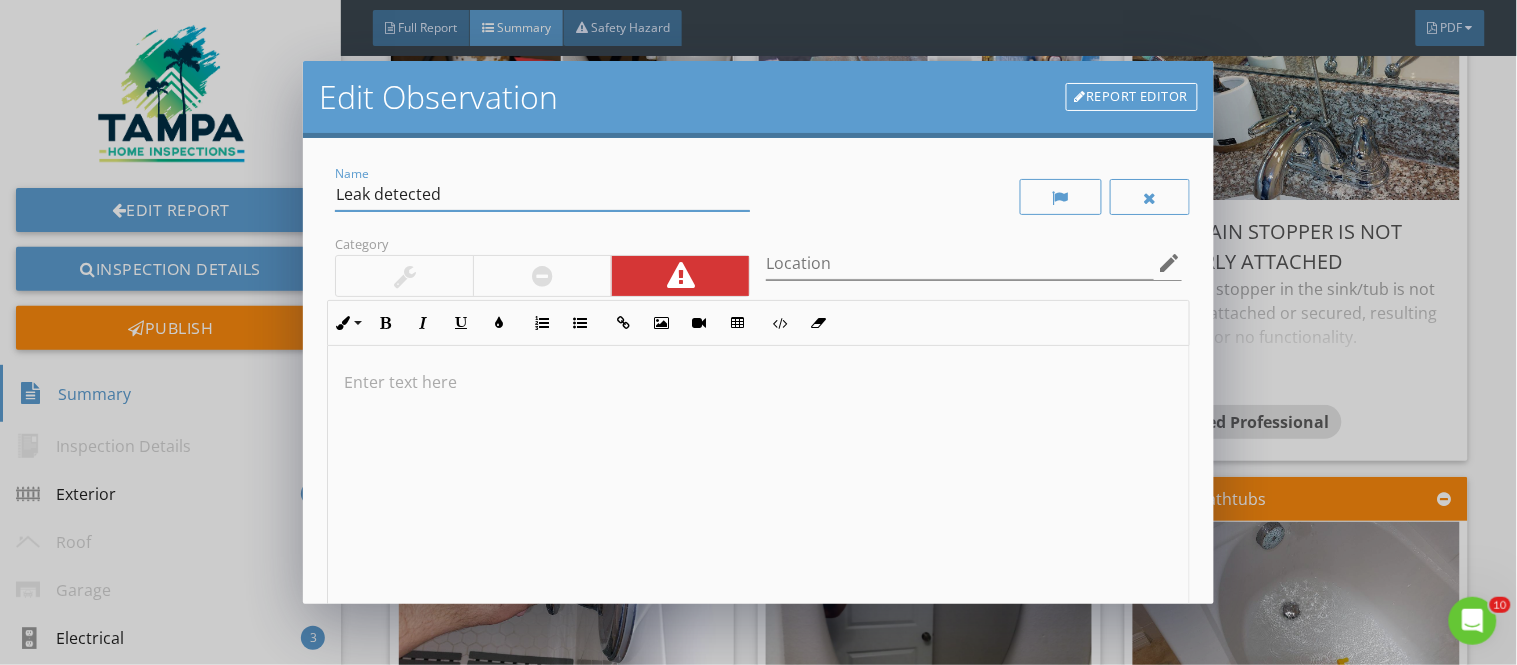 click at bounding box center [758, 504] 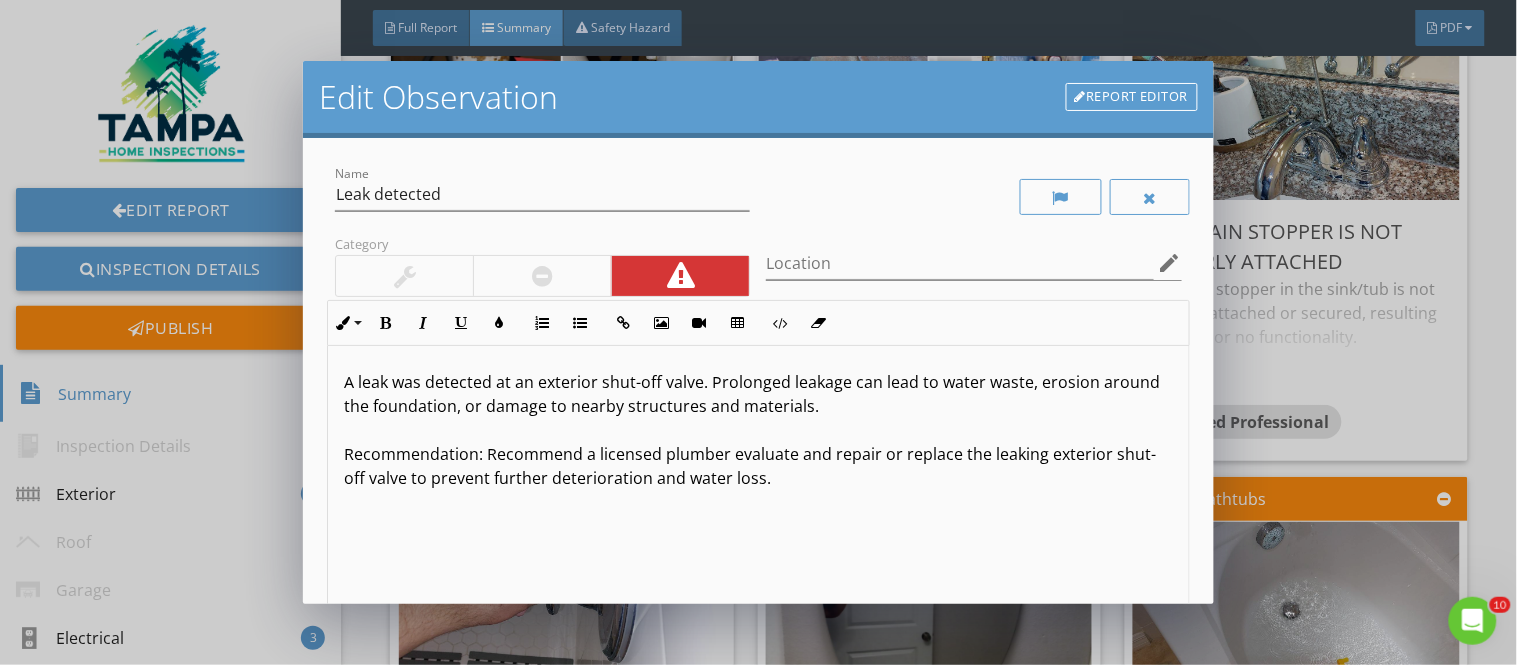 scroll, scrollTop: 1, scrollLeft: 0, axis: vertical 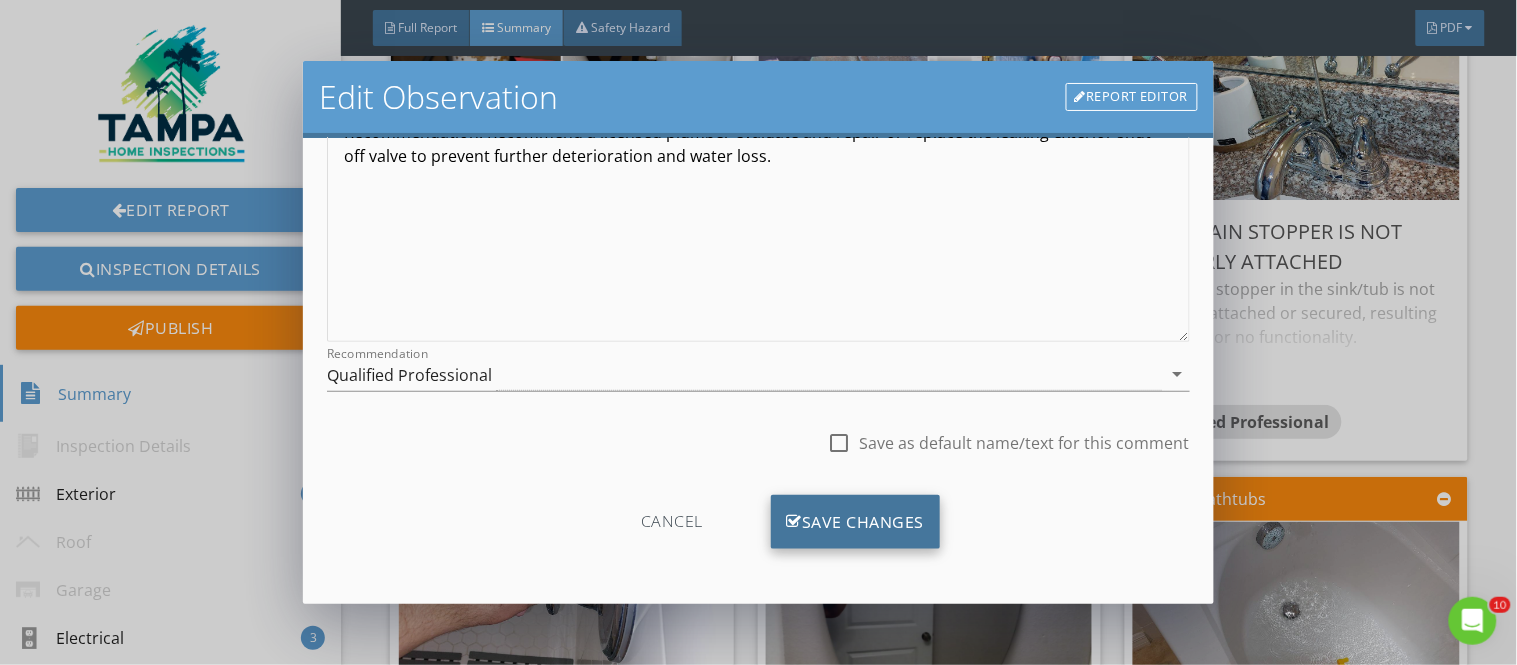 click on "Save Changes" at bounding box center (856, 522) 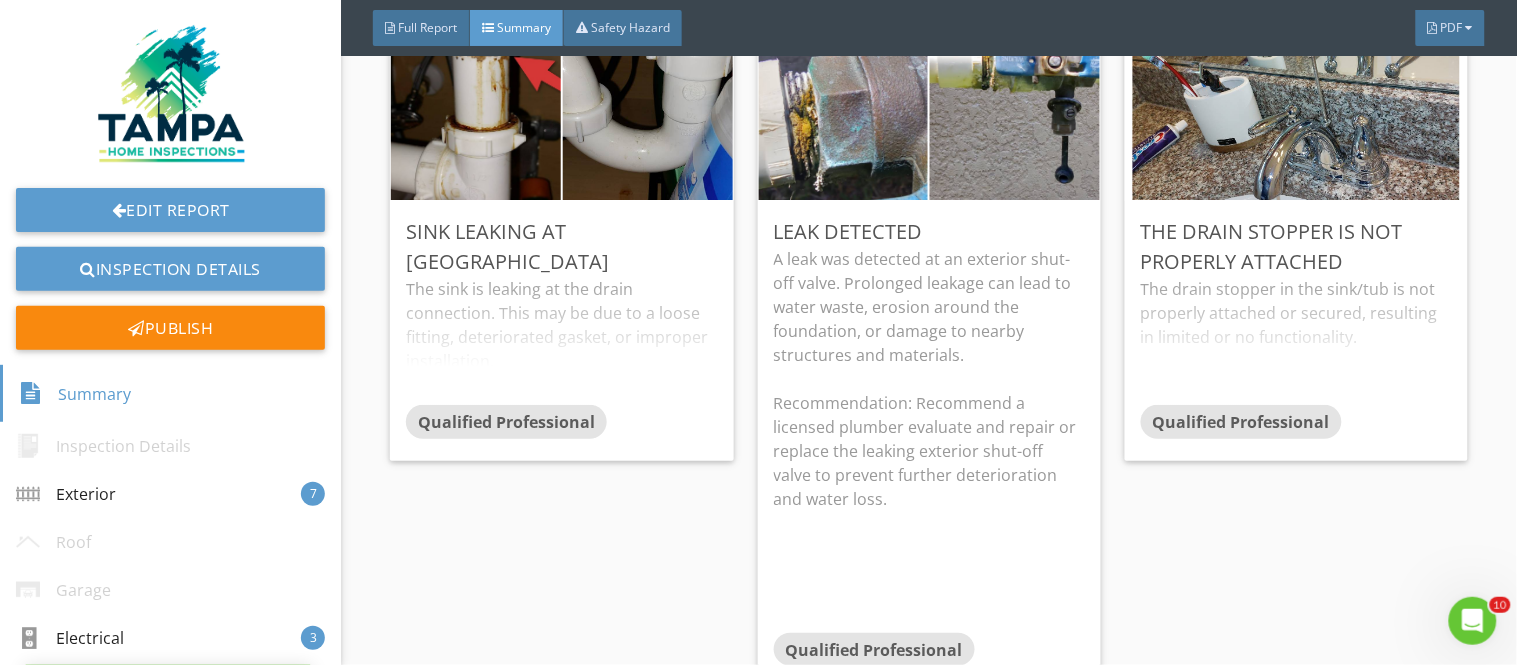 scroll, scrollTop: 84, scrollLeft: 0, axis: vertical 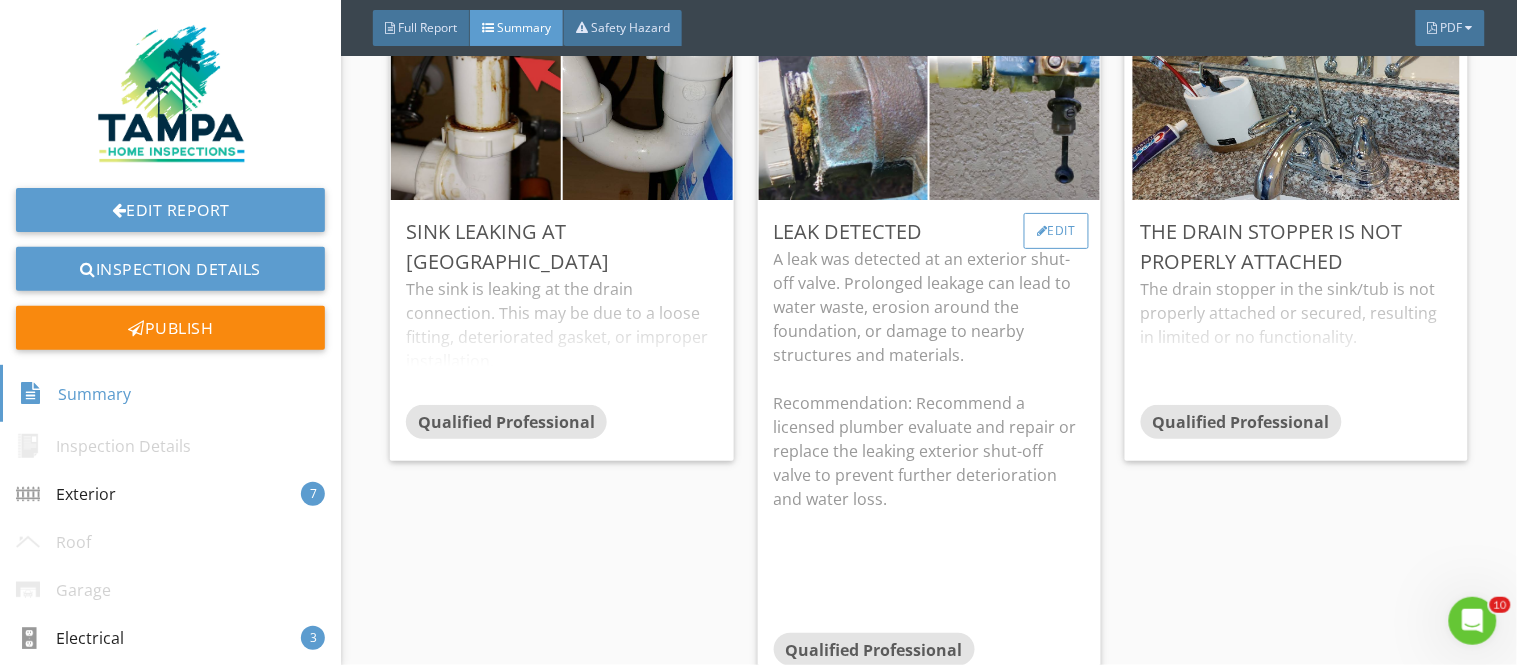 click on "Edit" at bounding box center [1056, 231] 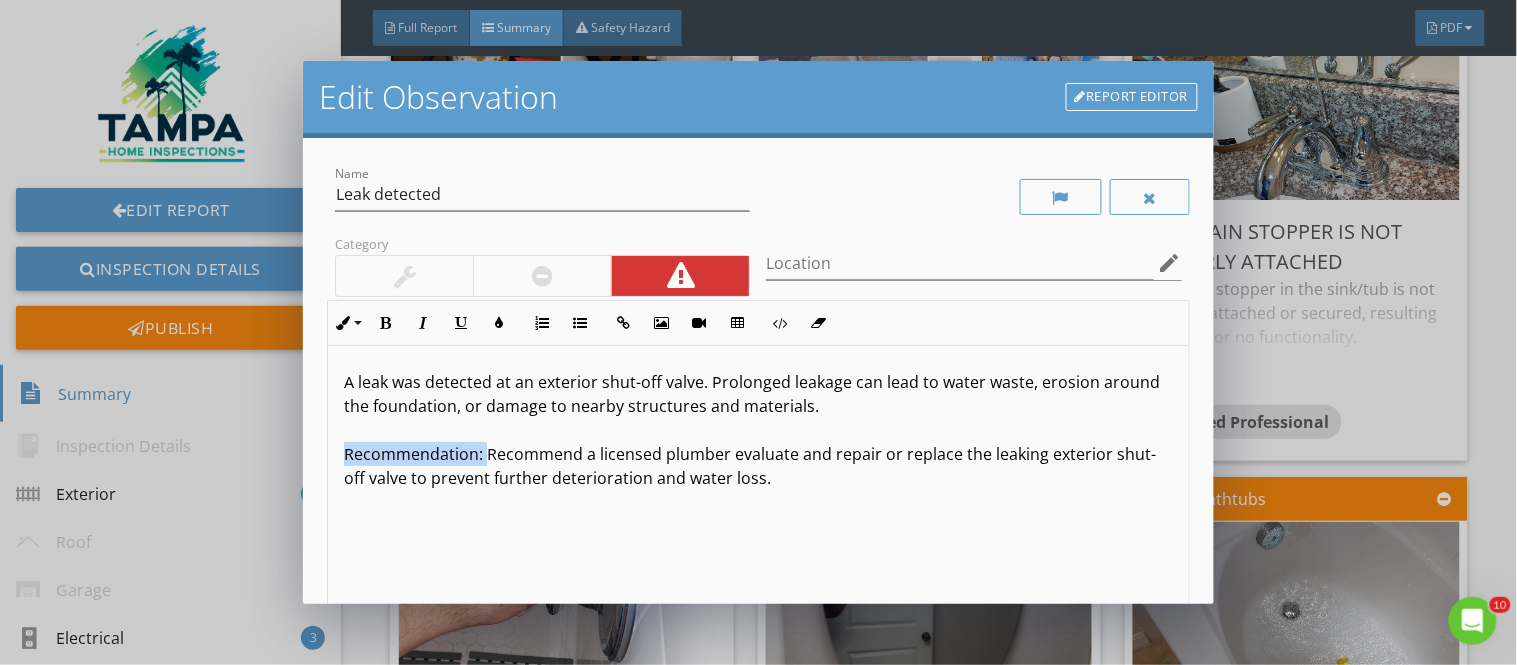 drag, startPoint x: 484, startPoint y: 454, endPoint x: 333, endPoint y: 451, distance: 151.0298 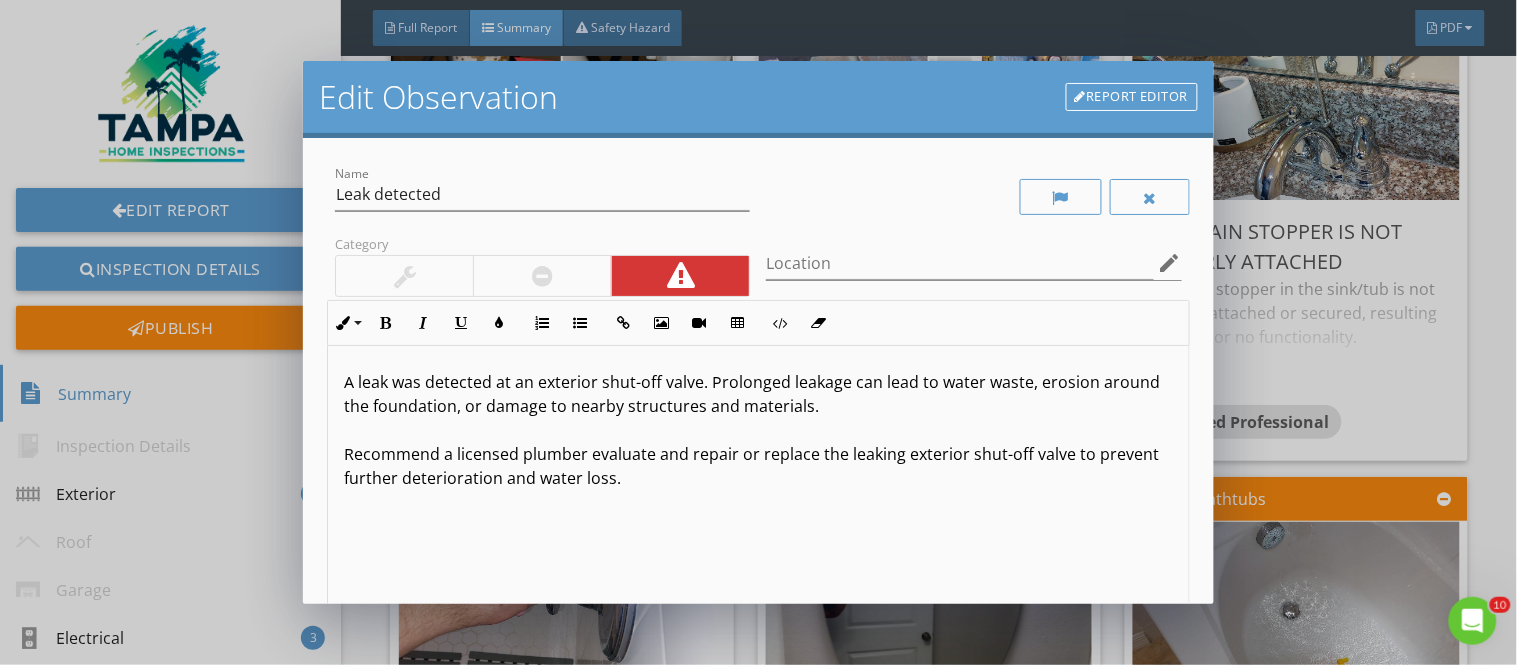 scroll, scrollTop: 1, scrollLeft: 0, axis: vertical 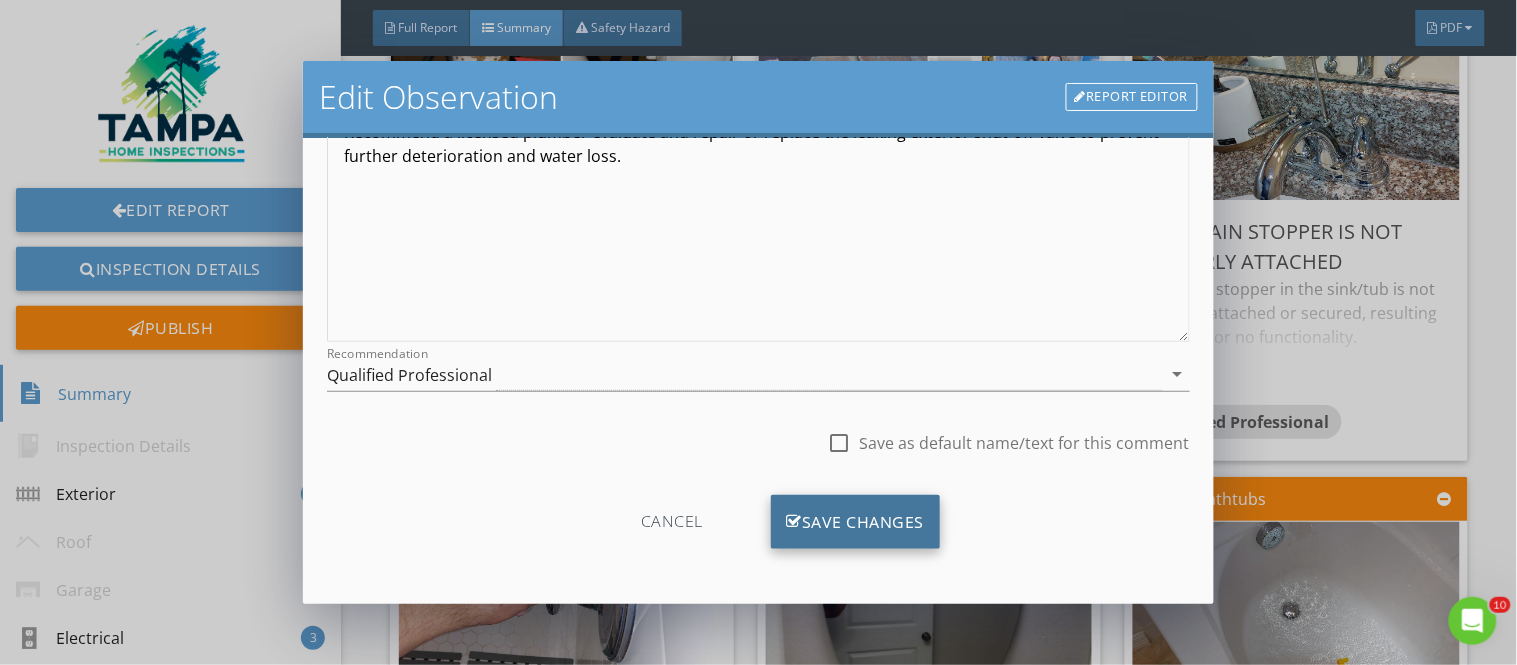 click on "Save Changes" at bounding box center [856, 522] 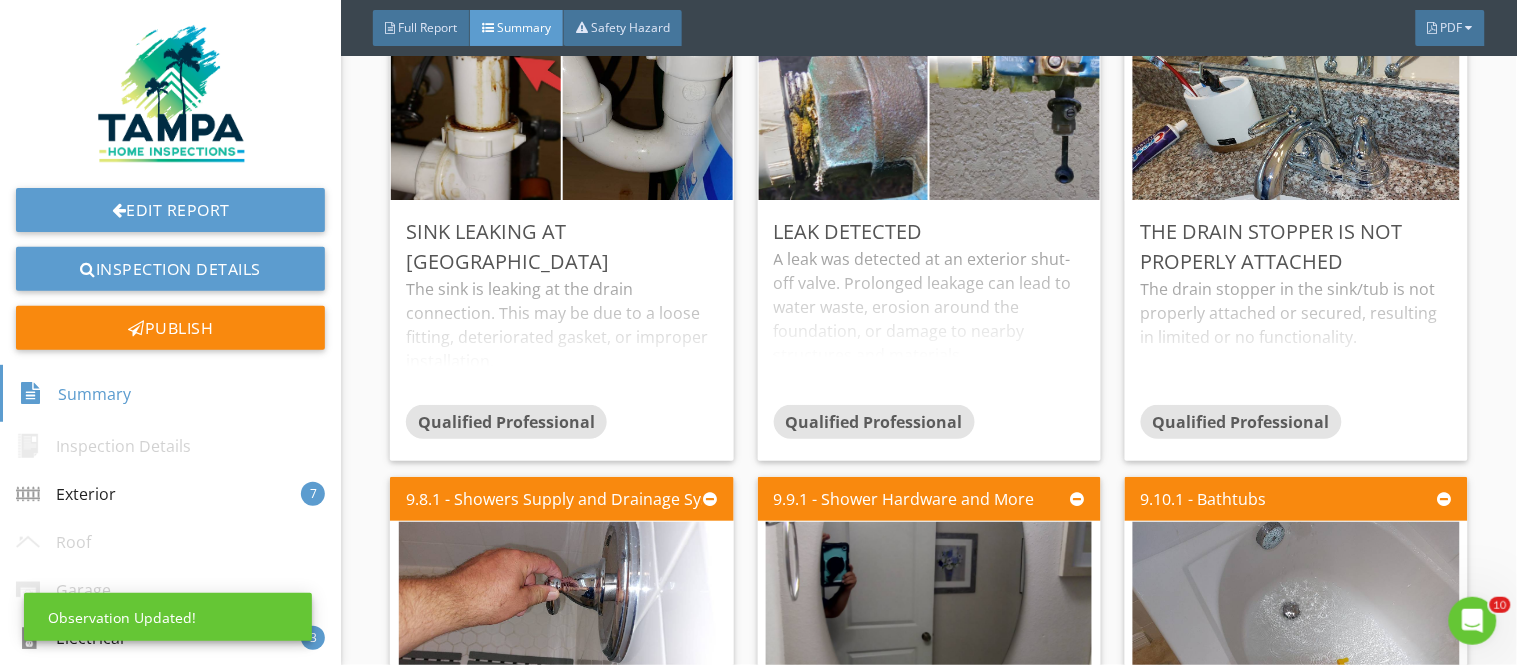 scroll, scrollTop: 84, scrollLeft: 0, axis: vertical 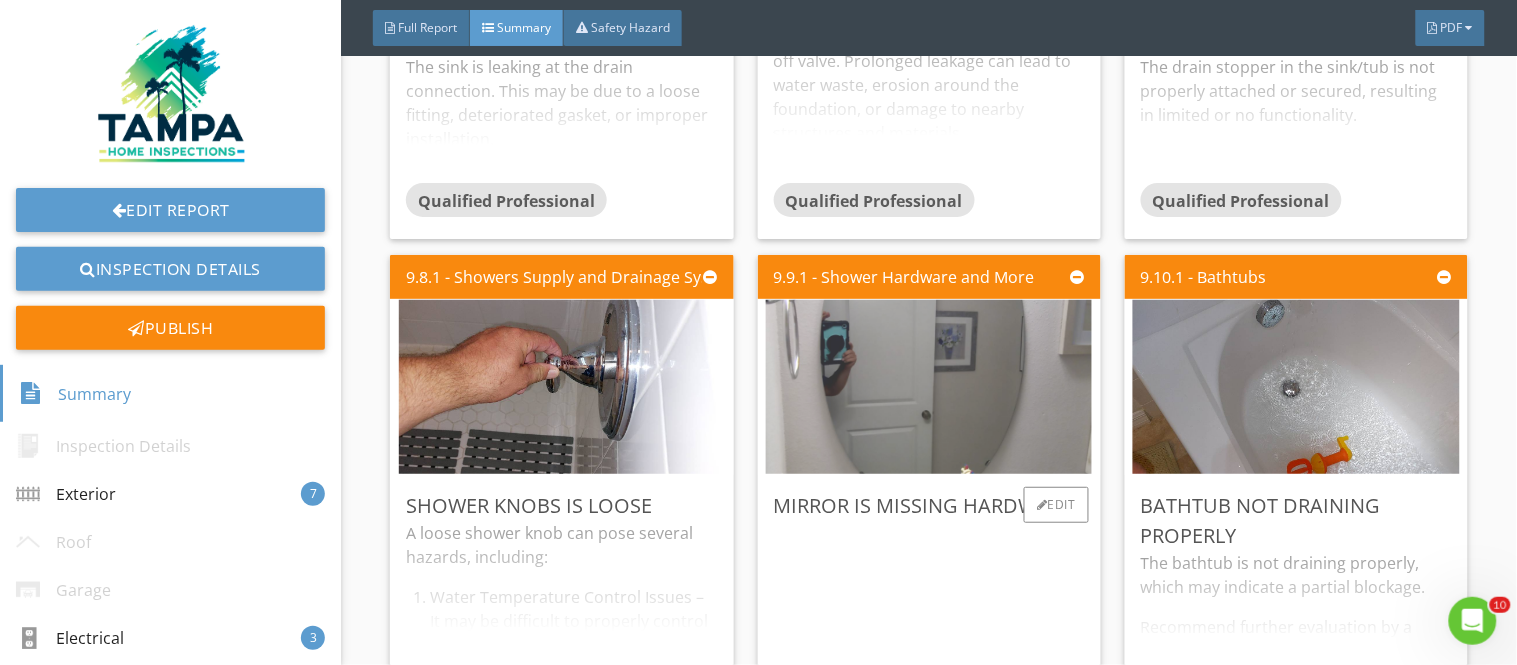 click at bounding box center [929, 387] 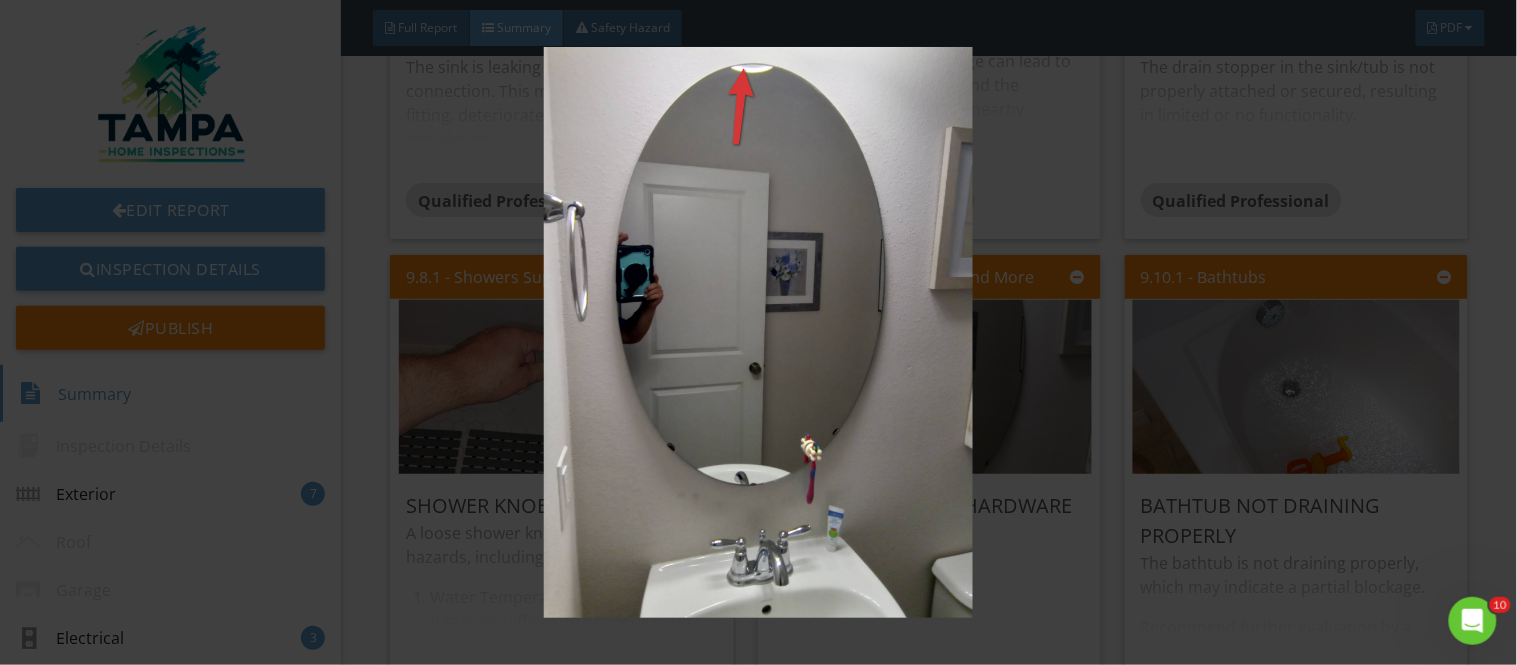 click at bounding box center (758, 332) 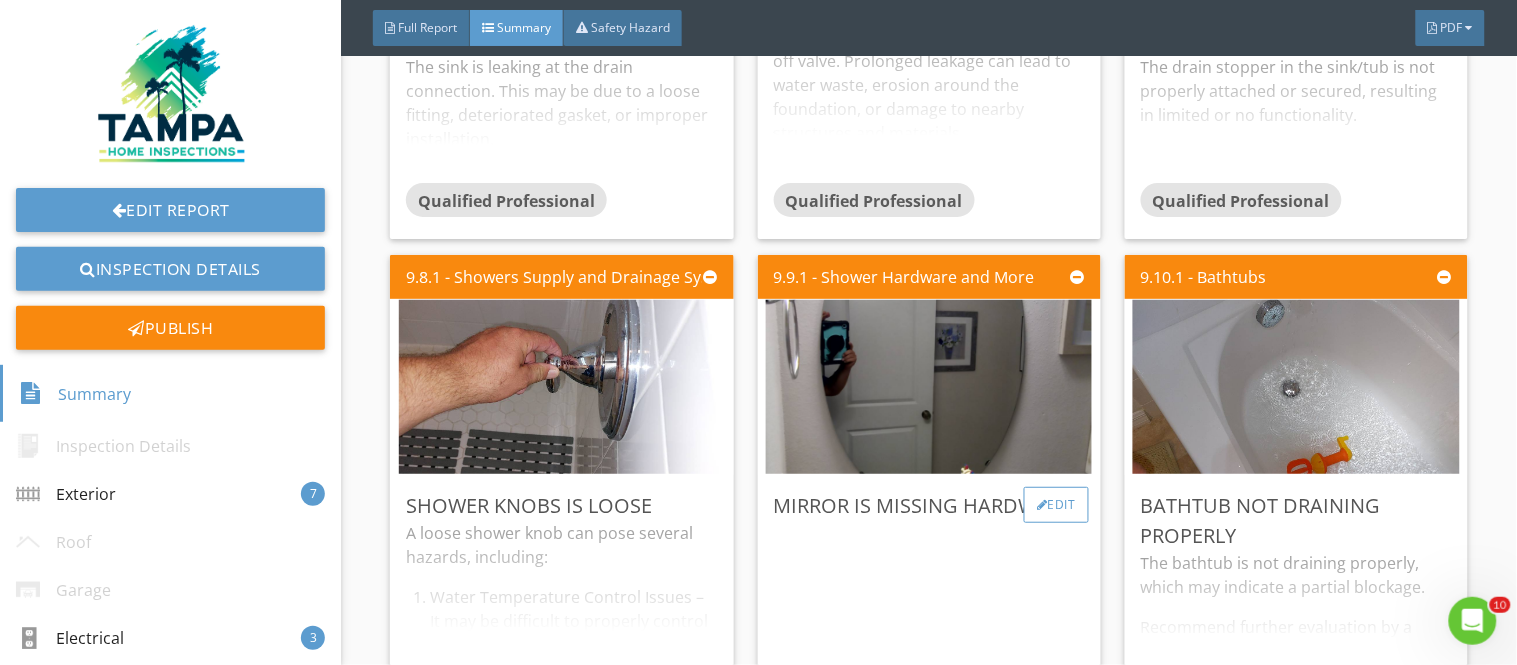 click on "Edit" at bounding box center [1056, 505] 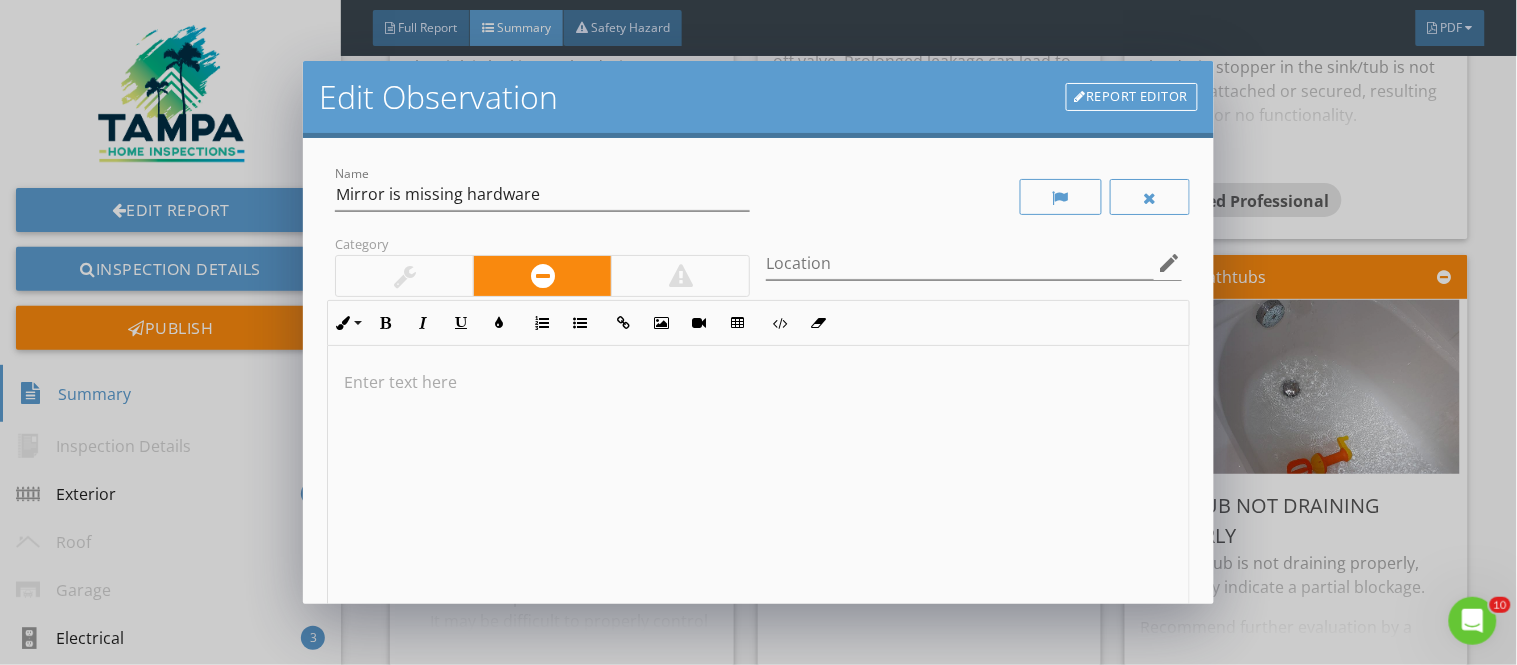 click at bounding box center (758, 504) 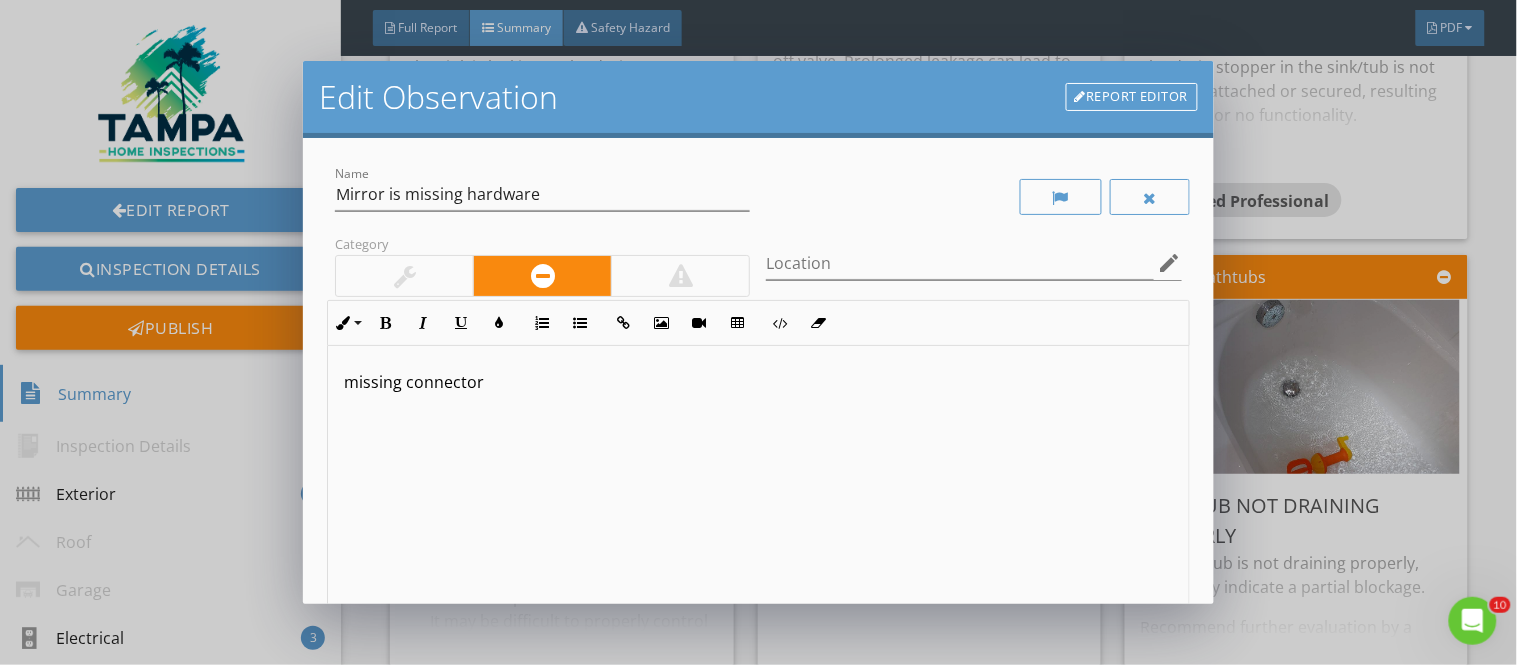 scroll, scrollTop: 1, scrollLeft: 0, axis: vertical 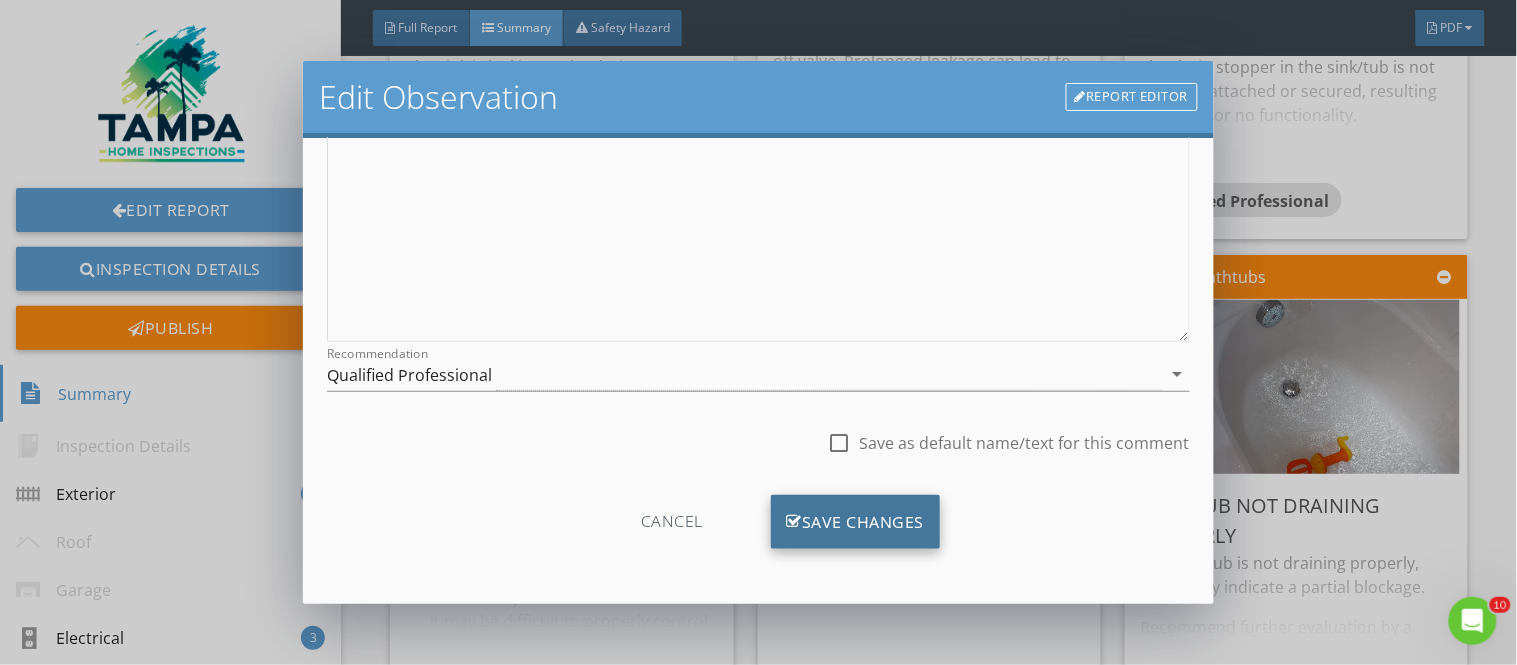 click on "Save Changes" at bounding box center (856, 522) 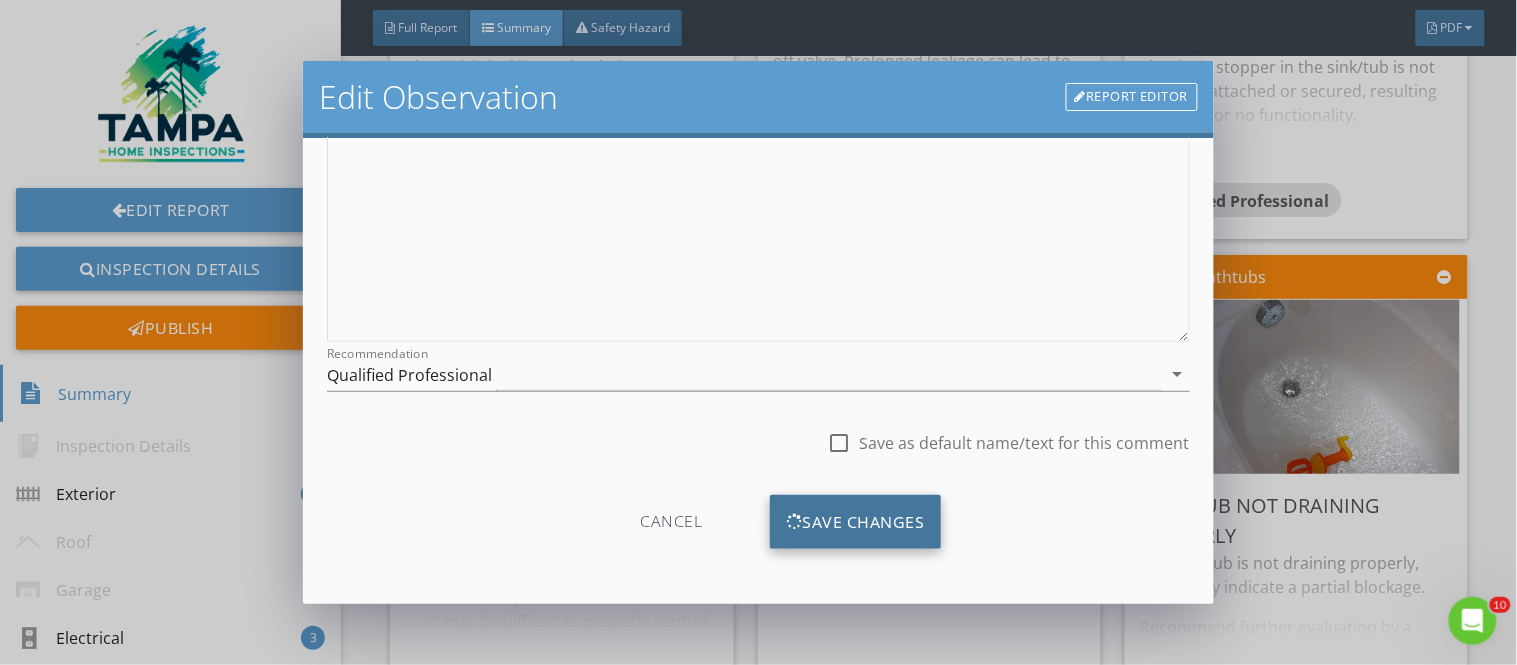 scroll, scrollTop: 84, scrollLeft: 0, axis: vertical 